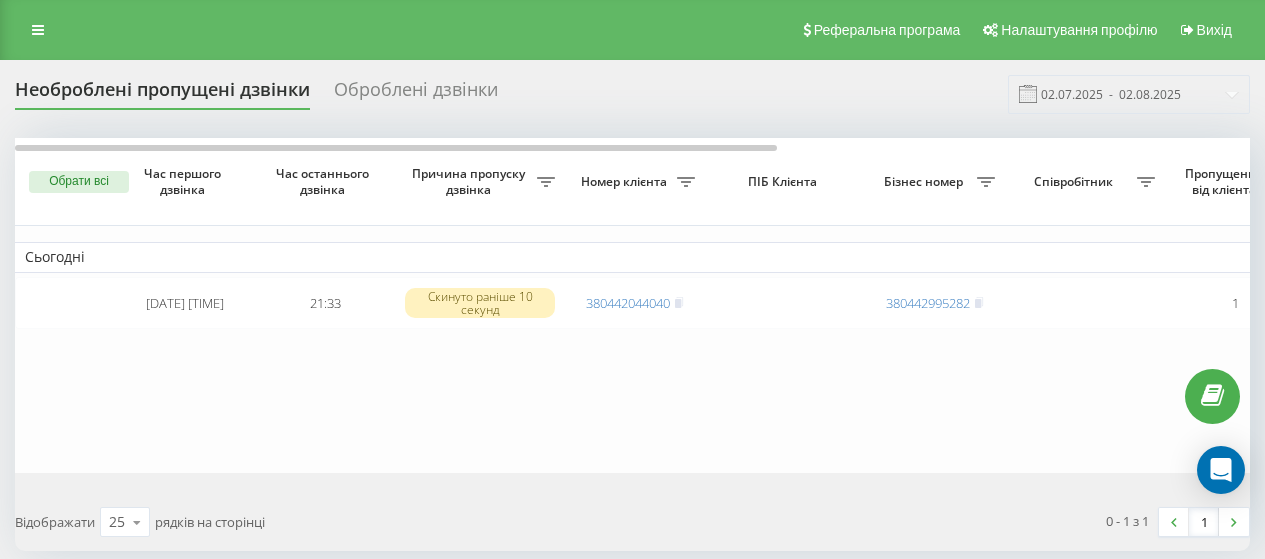 scroll, scrollTop: 0, scrollLeft: 0, axis: both 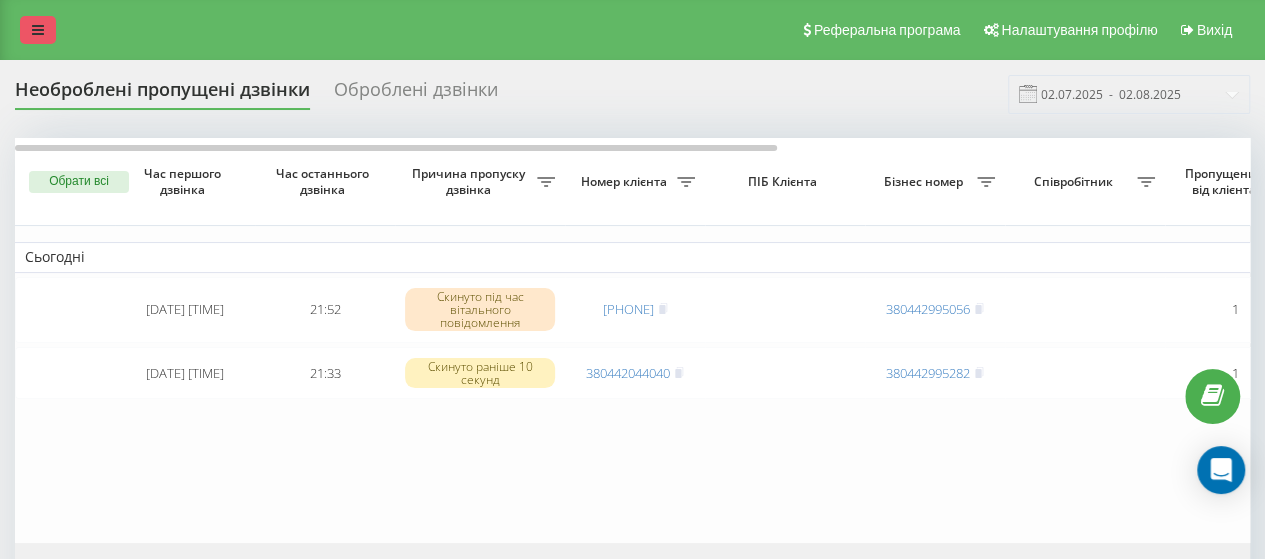 click at bounding box center (38, 30) 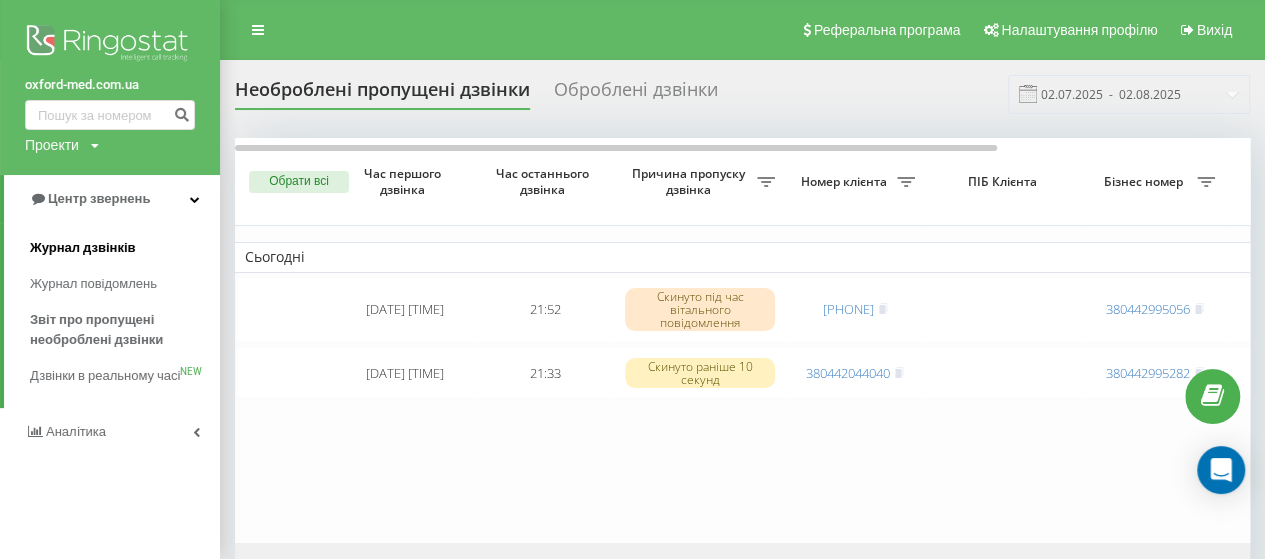 click on "Журнал дзвінків" at bounding box center [83, 248] 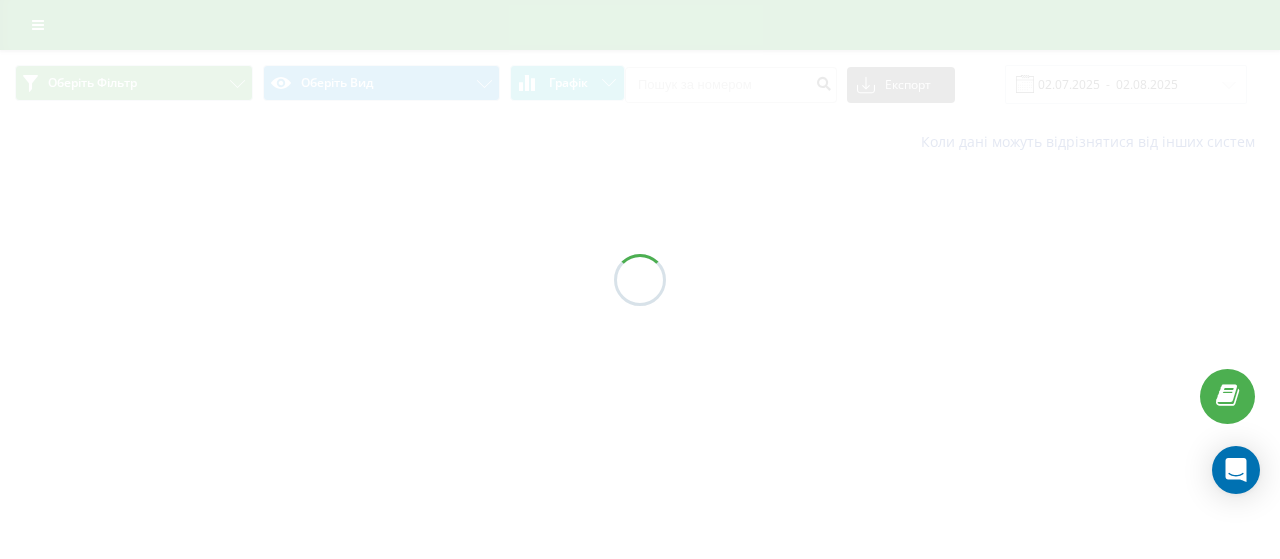scroll, scrollTop: 0, scrollLeft: 0, axis: both 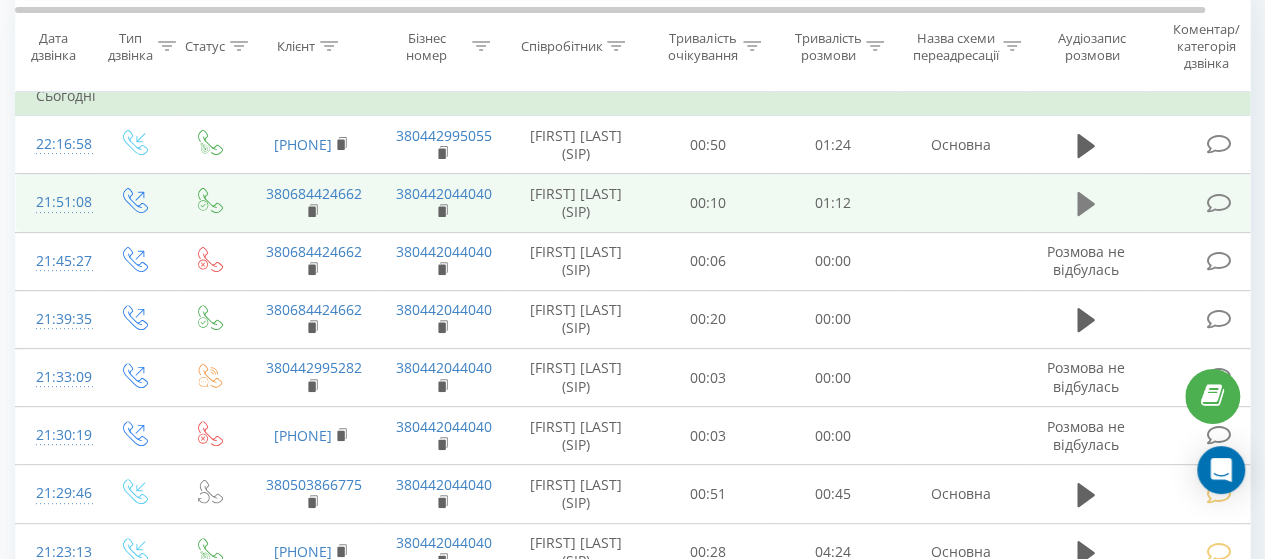 click 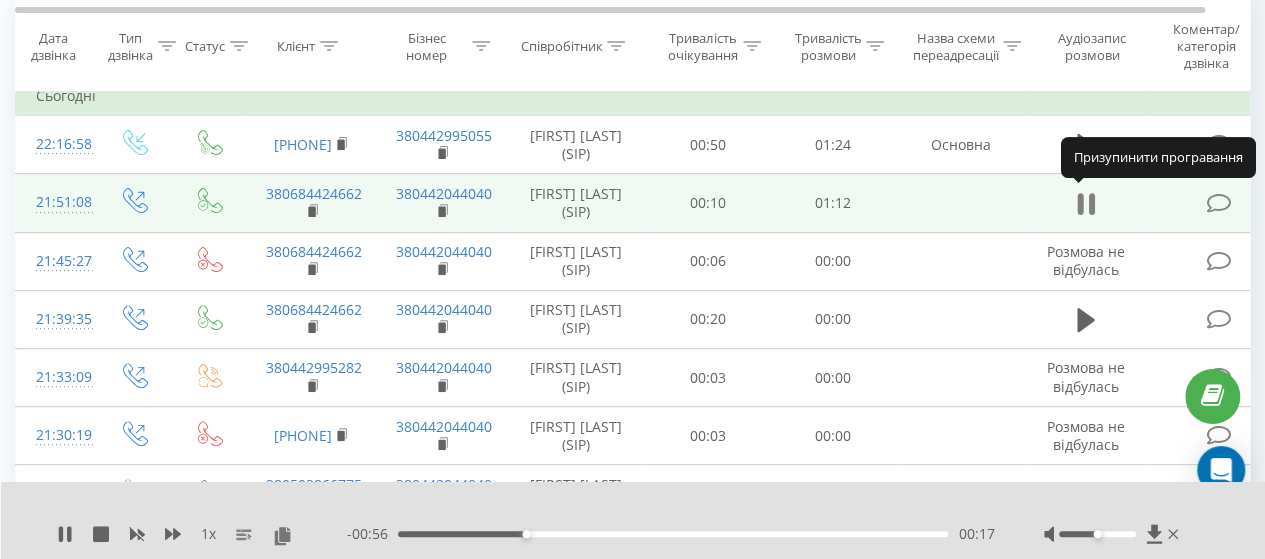 click 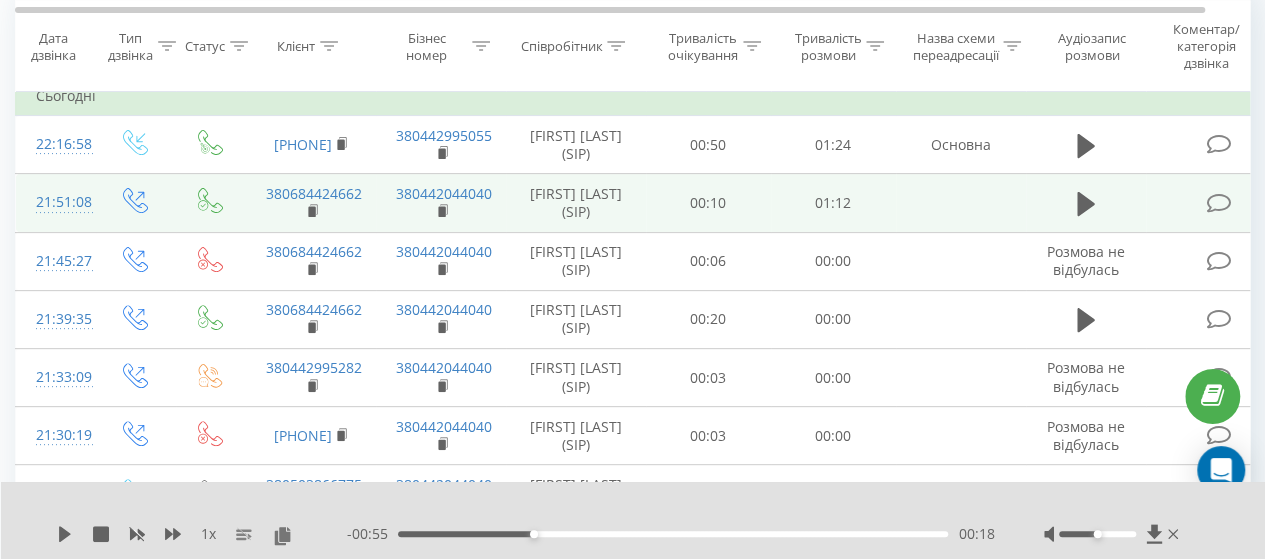 click at bounding box center (1218, 203) 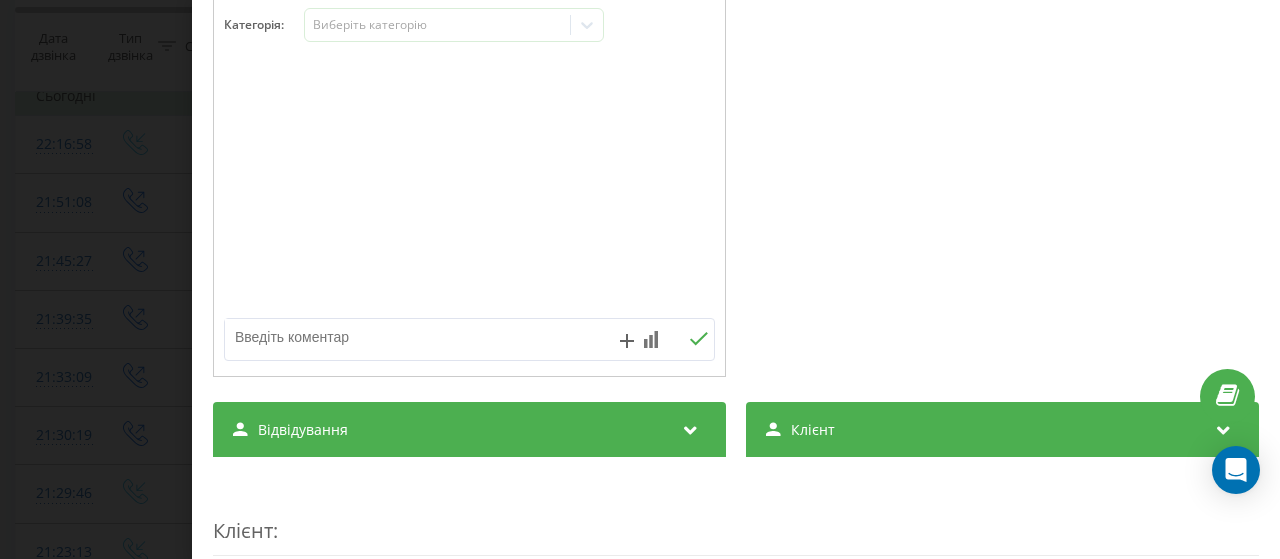 scroll, scrollTop: 100, scrollLeft: 0, axis: vertical 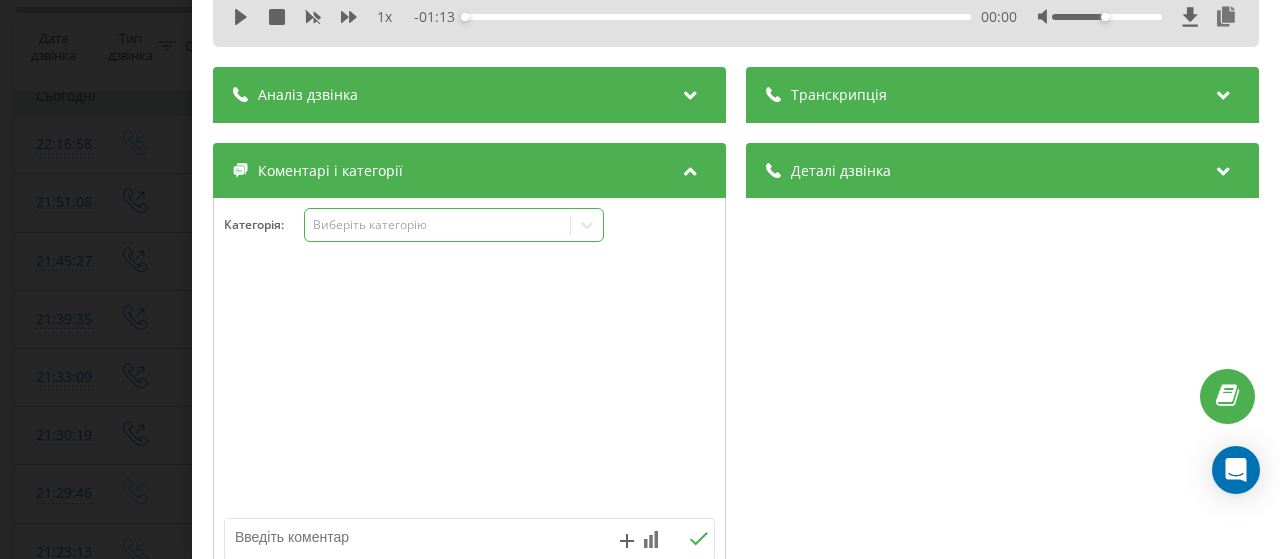 click 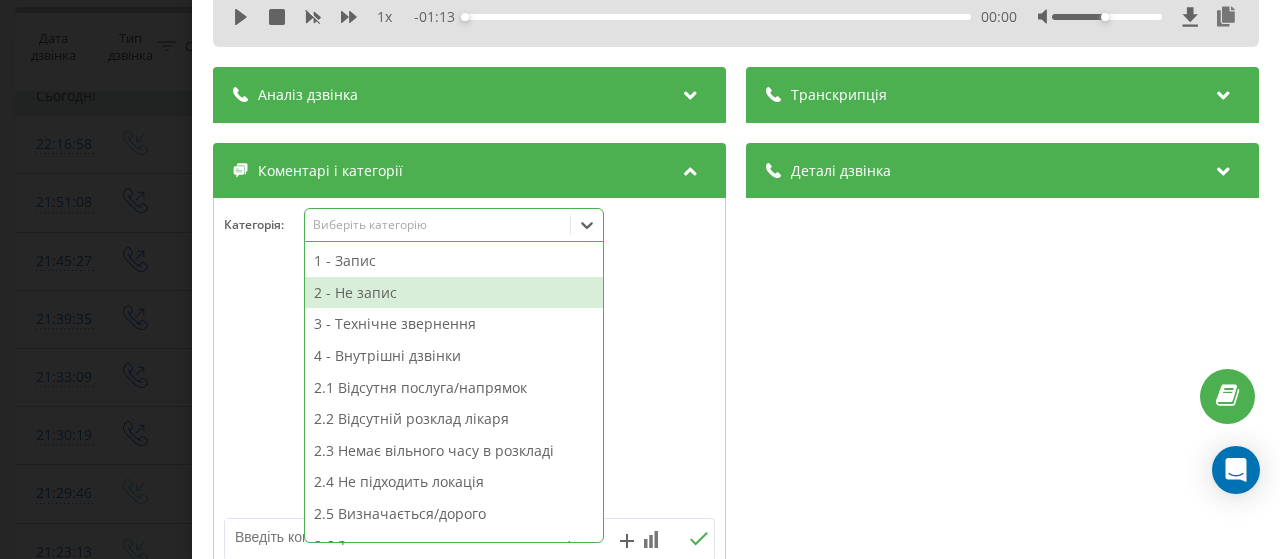 click on "2 - Не запис" at bounding box center [454, 293] 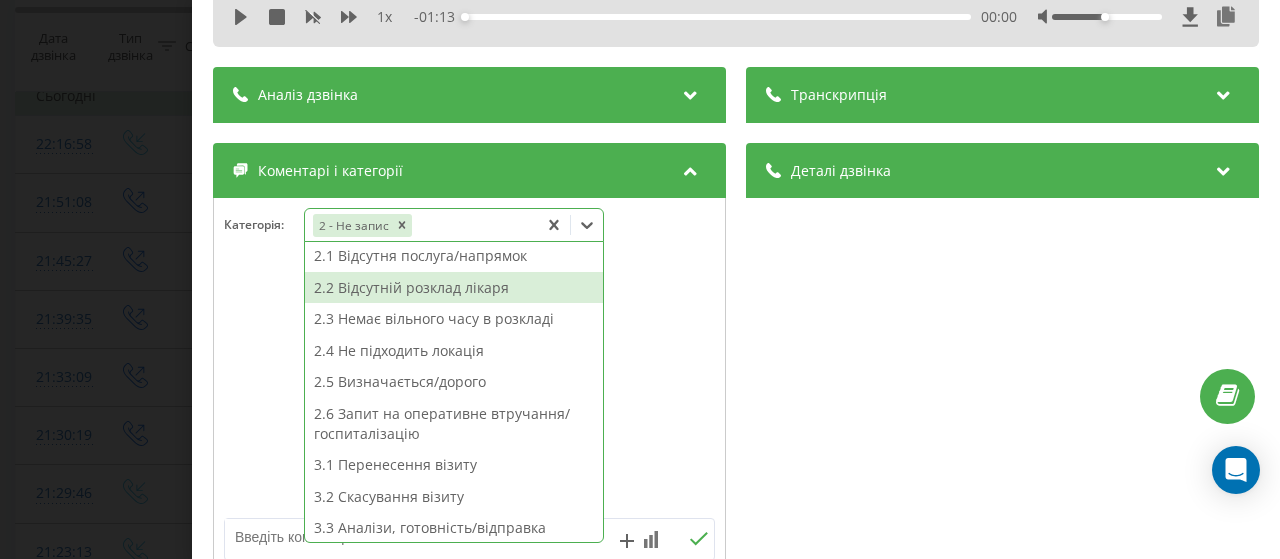 scroll, scrollTop: 0, scrollLeft: 0, axis: both 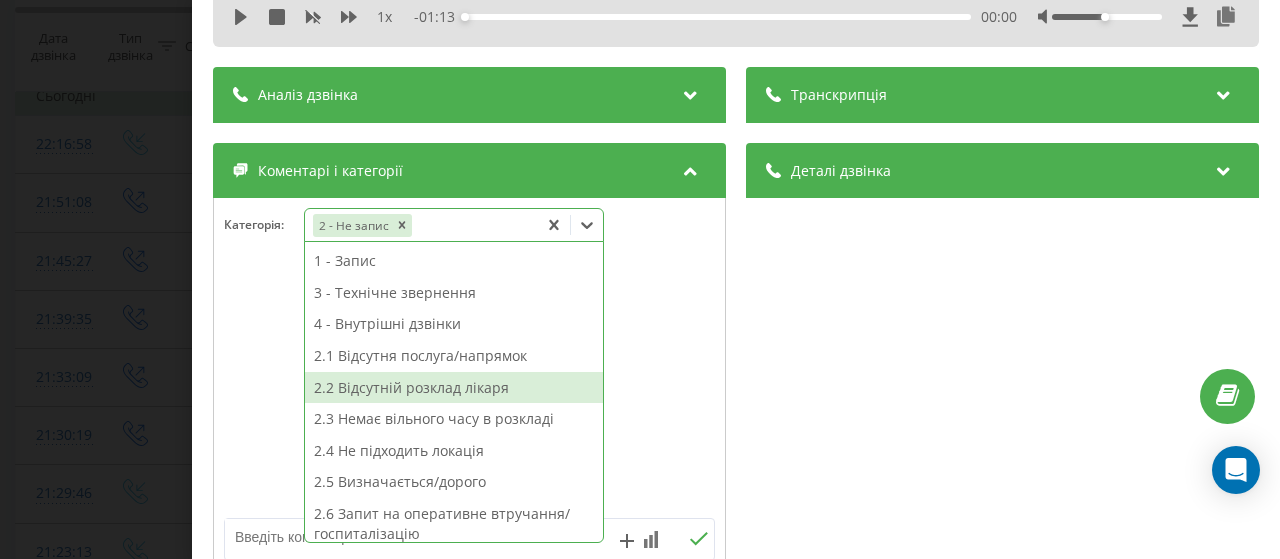 click on "2.2 Відсутній розклад лікаря" at bounding box center (454, 388) 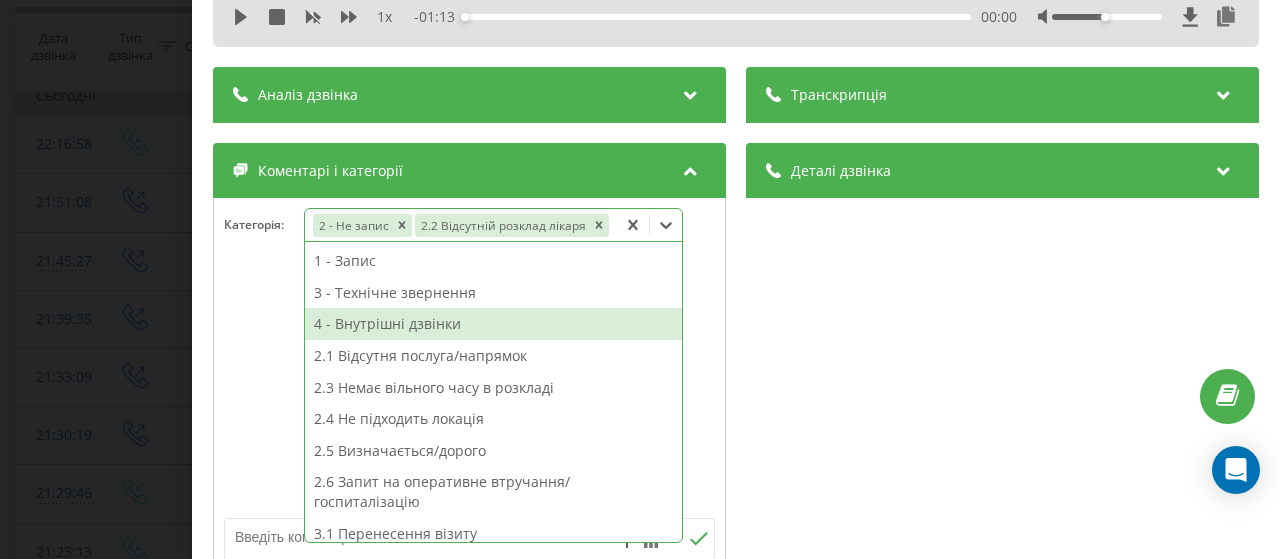 click at bounding box center [469, 388] 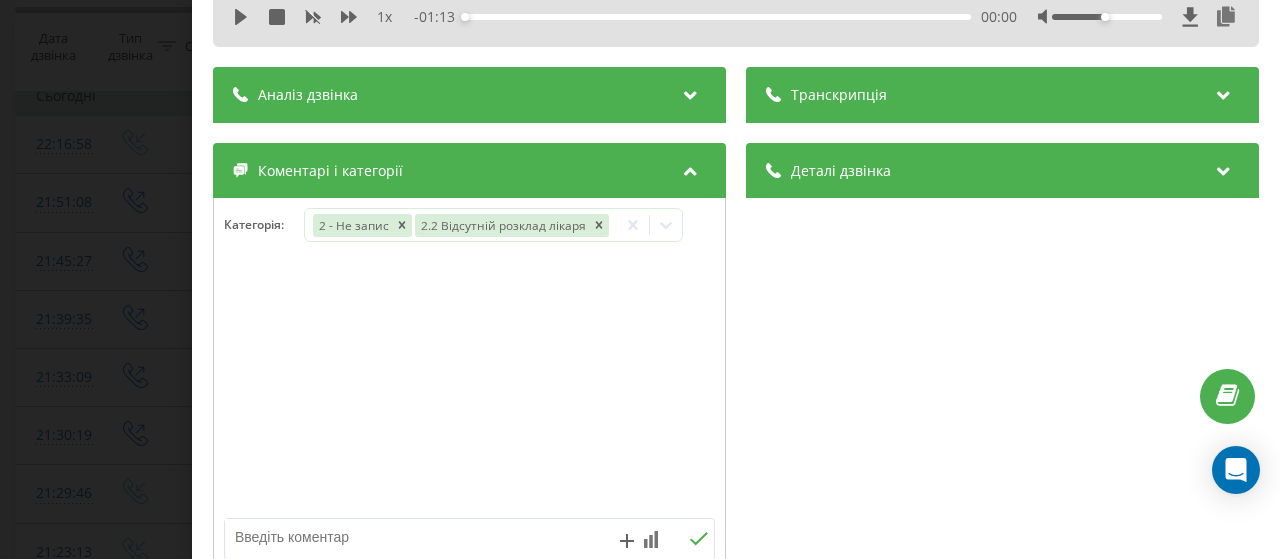 scroll, scrollTop: 300, scrollLeft: 0, axis: vertical 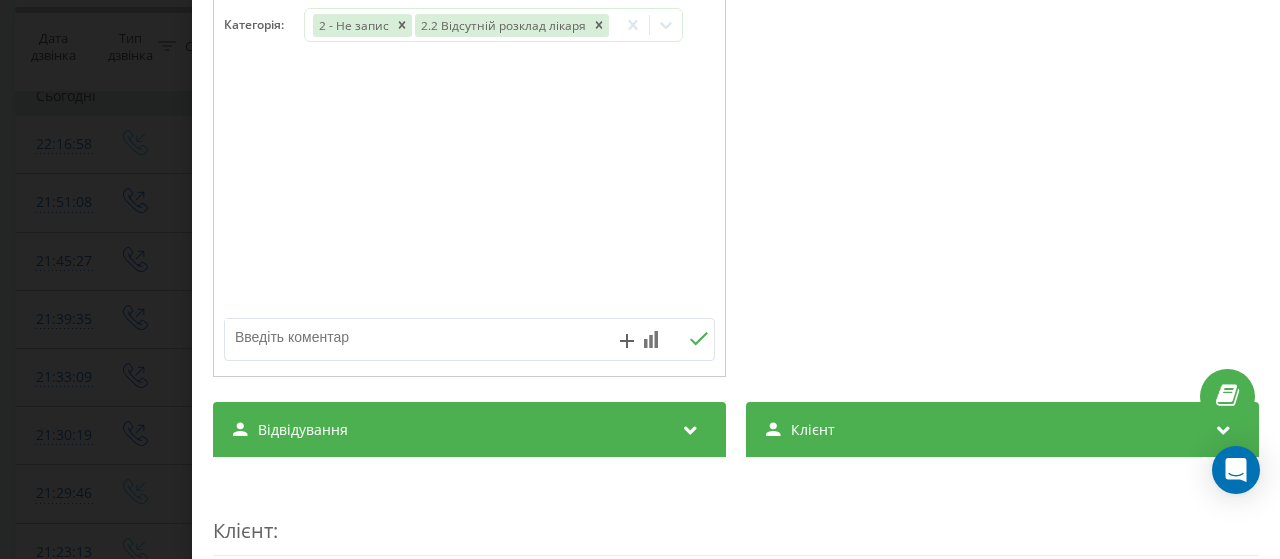 click at bounding box center [420, 337] 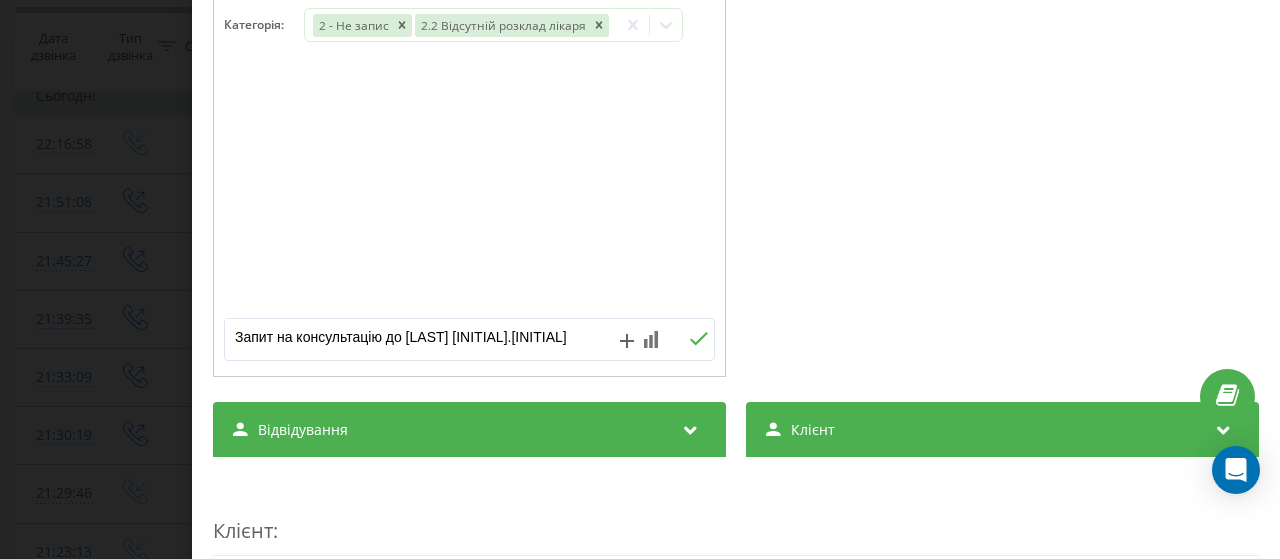 type on "Запит на консультацію до Ліфшиця Ю.З." 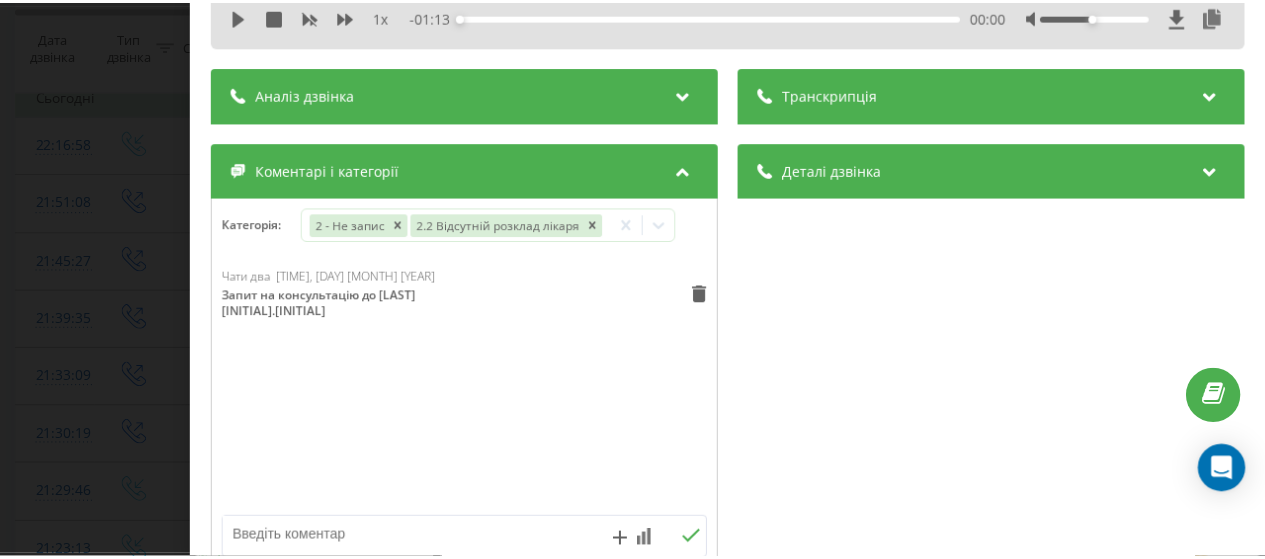 scroll, scrollTop: 0, scrollLeft: 0, axis: both 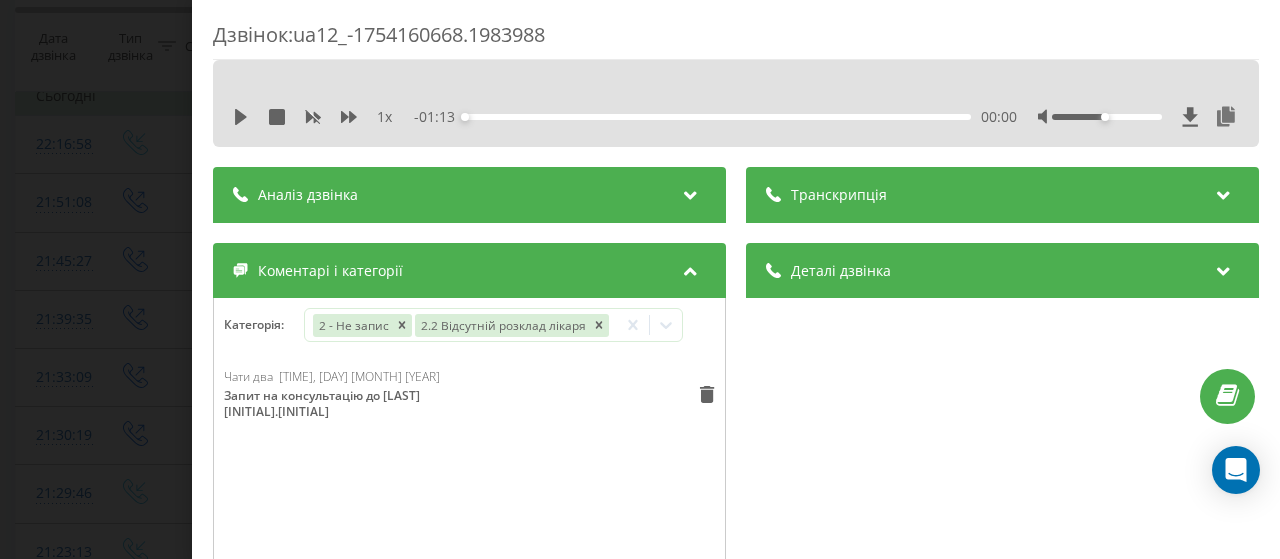 click on "Дзвінок :  ua12_-1754160668.1983988   1 x  - 01:13 00:00   00:00   Транскрипція Для AI-аналізу майбутніх дзвінків  налаштуйте та активуйте профіль на сторінці . Якщо профіль вже є і дзвінок відповідає його умовам, оновіть сторінку через 10 хвилин - AI аналізує поточний дзвінок. Аналіз дзвінка Для AI-аналізу майбутніх дзвінків  налаштуйте та активуйте профіль на сторінці . Якщо профіль вже є і дзвінок відповідає його умовам, оновіть сторінку через 10 хвилин - AI аналізує поточний дзвінок. Деталі дзвінка Загальне Дата дзвінка 2025-08-02 21:51:08 Тип дзвінка Вихідний Статус дзвінка Успішний 380442044040" at bounding box center [640, 279] 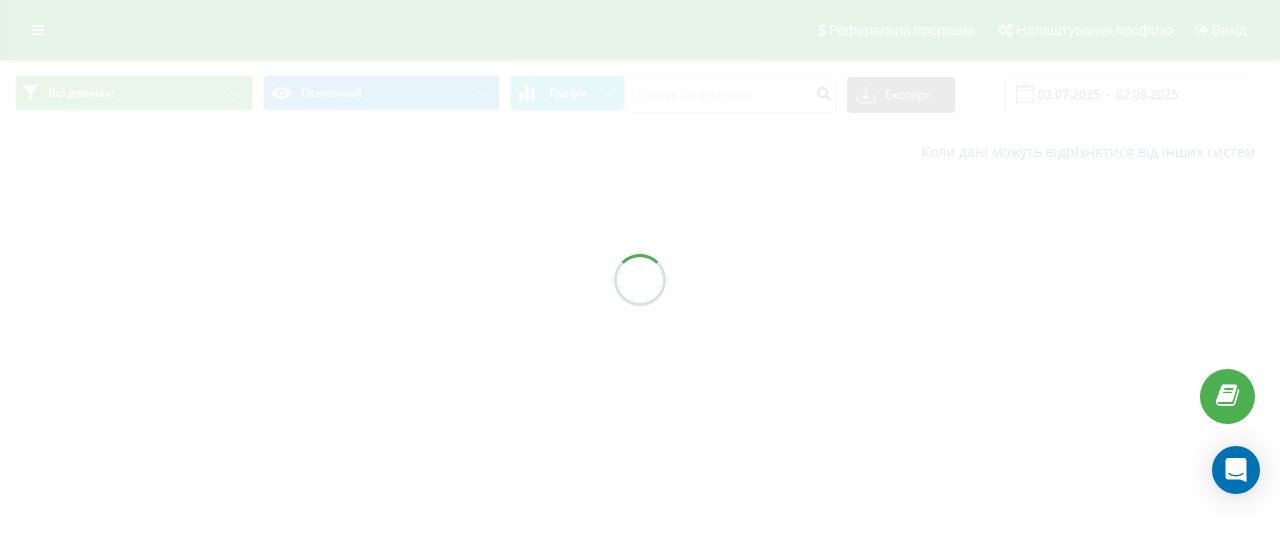 scroll, scrollTop: 0, scrollLeft: 0, axis: both 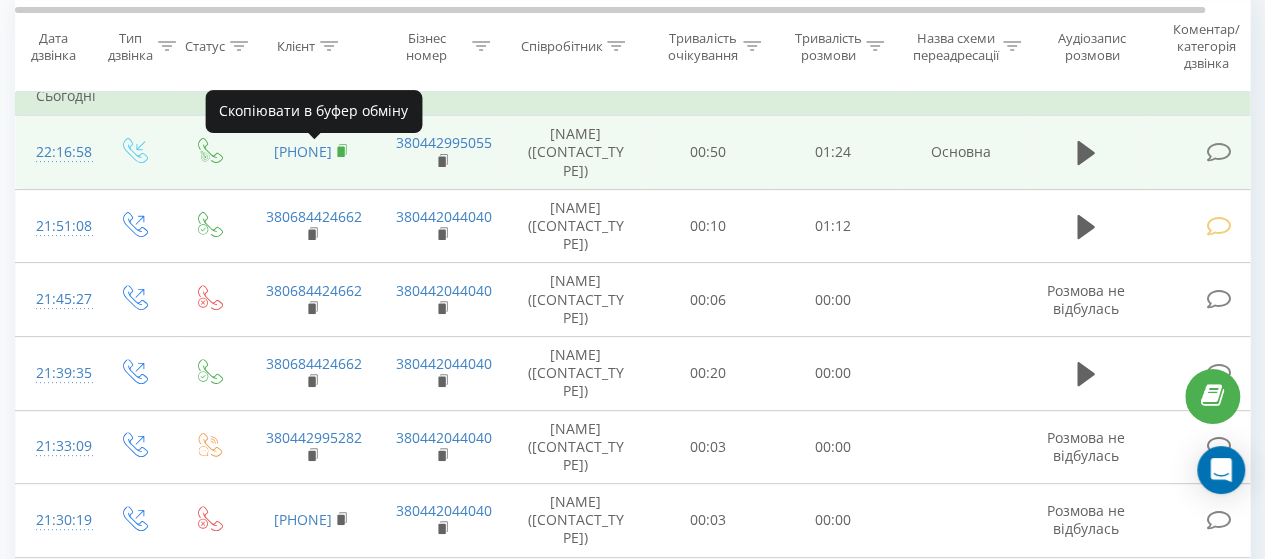 click 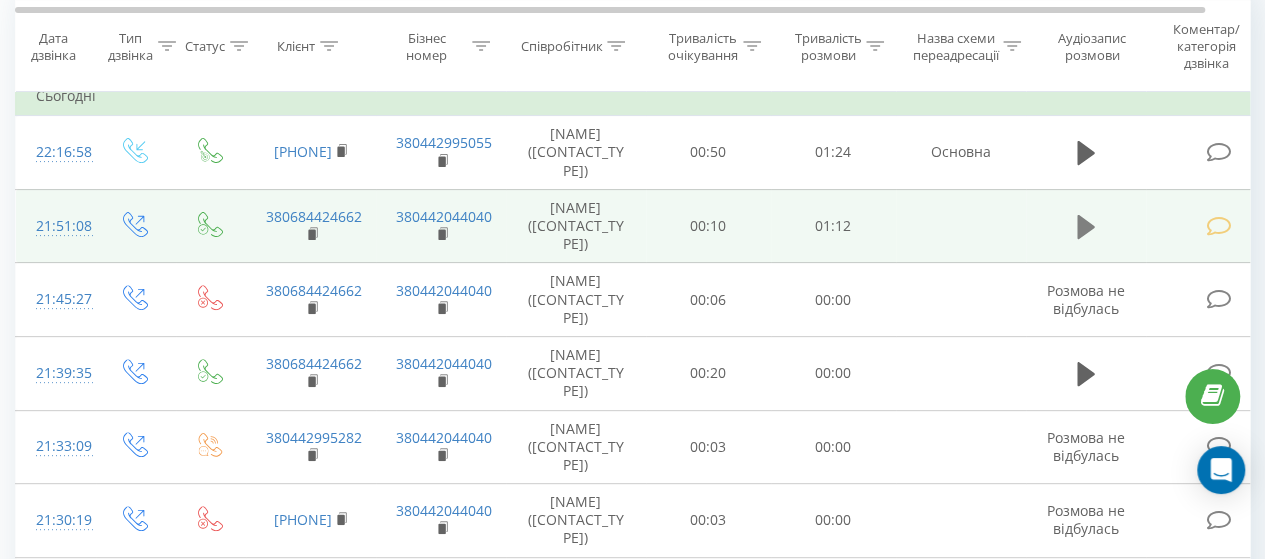 click 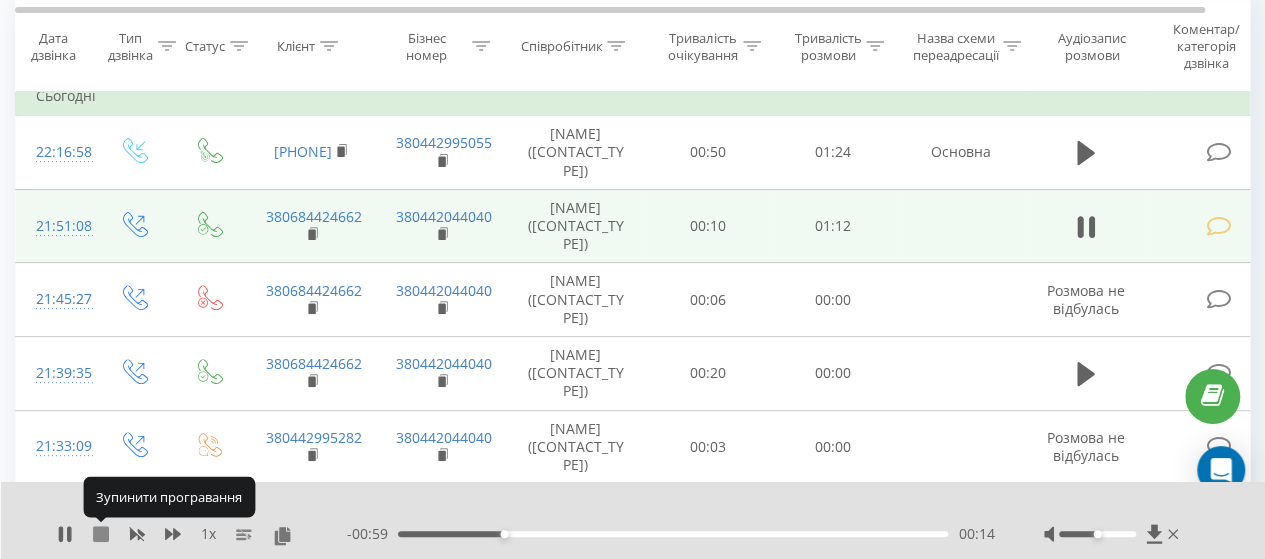 click 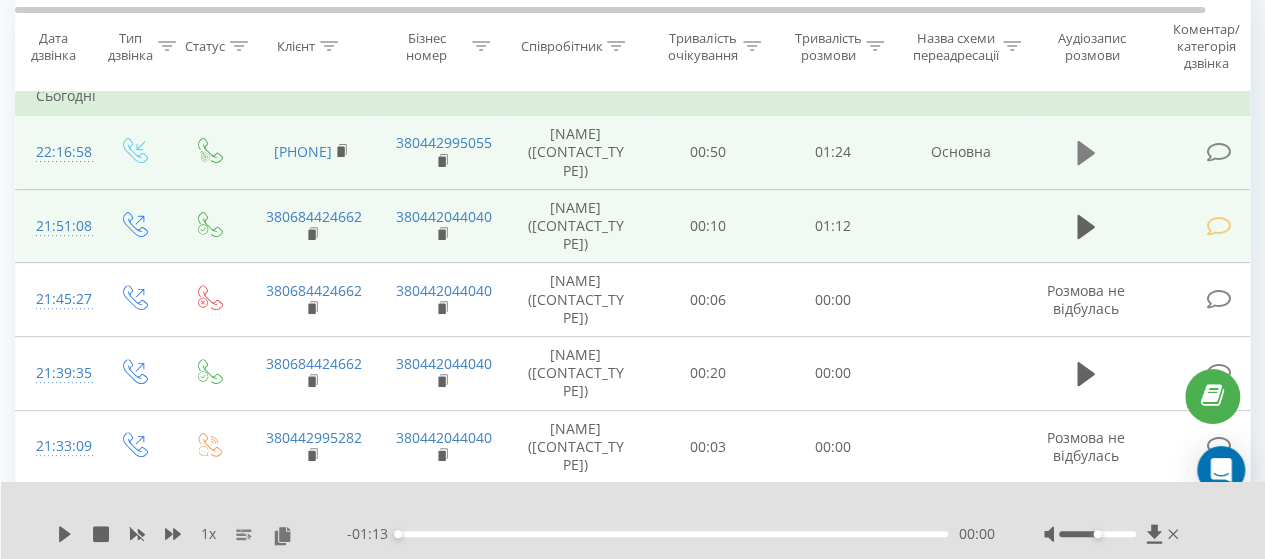 click 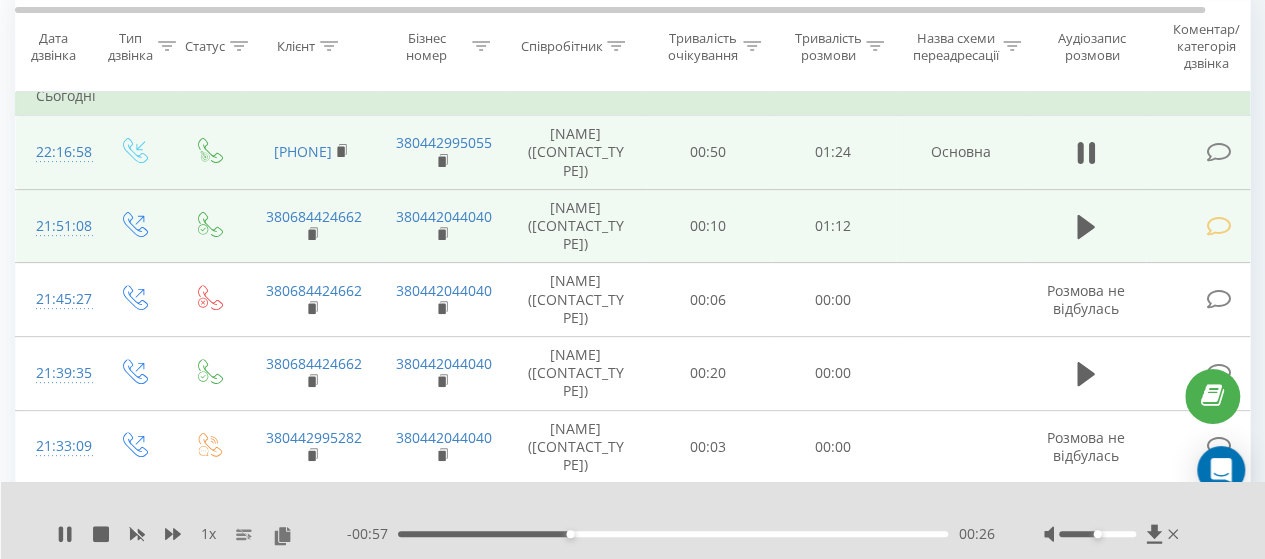 click on "00:26" at bounding box center (673, 534) 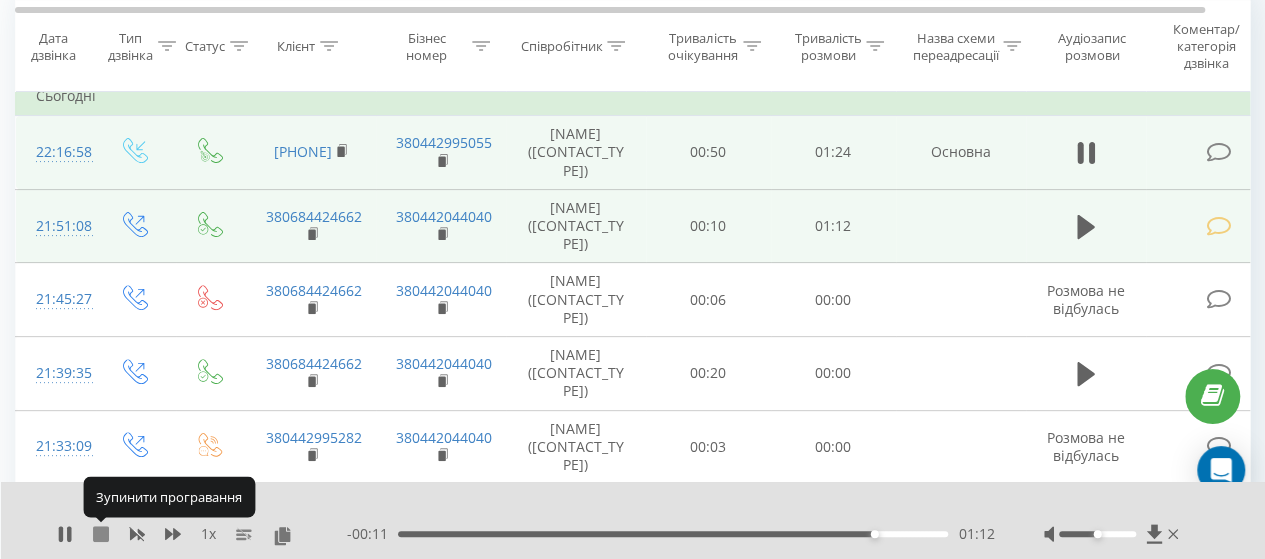 click 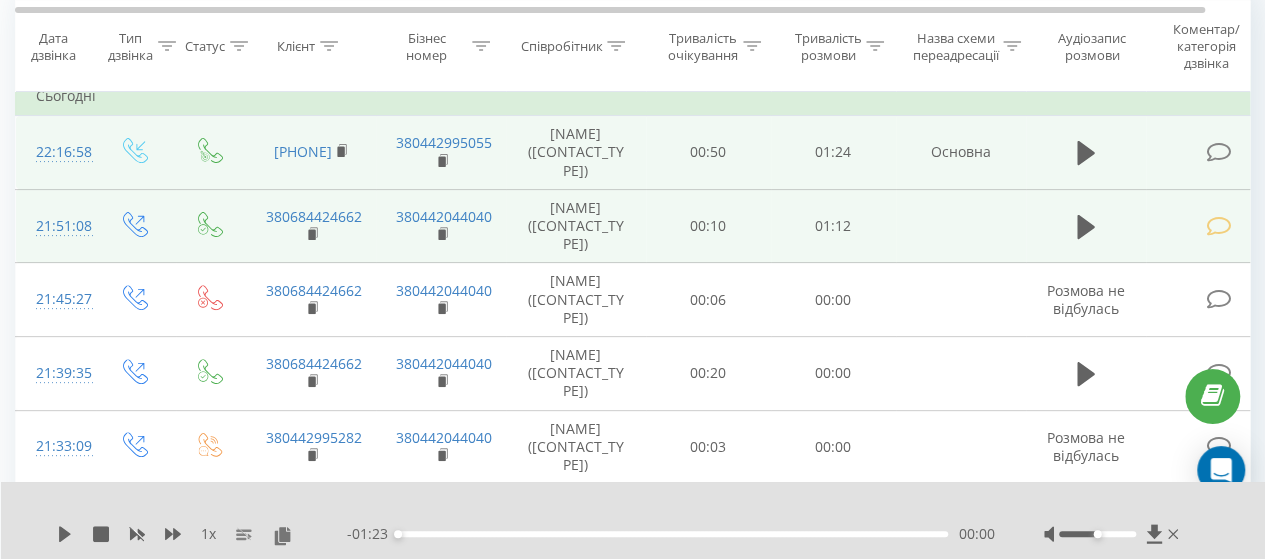 click at bounding box center [1218, 152] 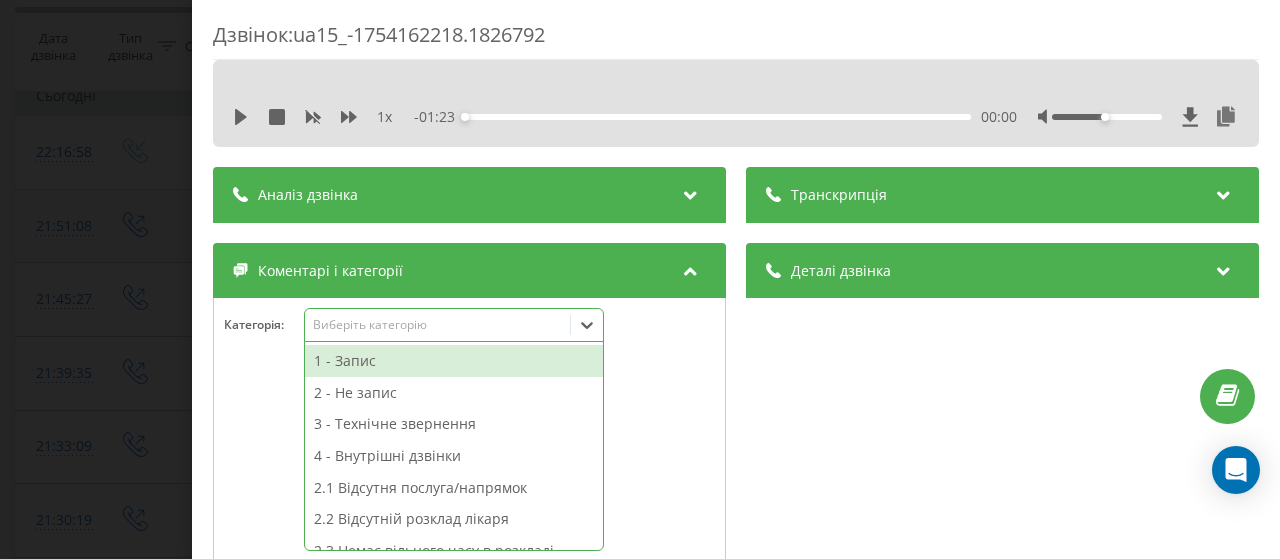 click 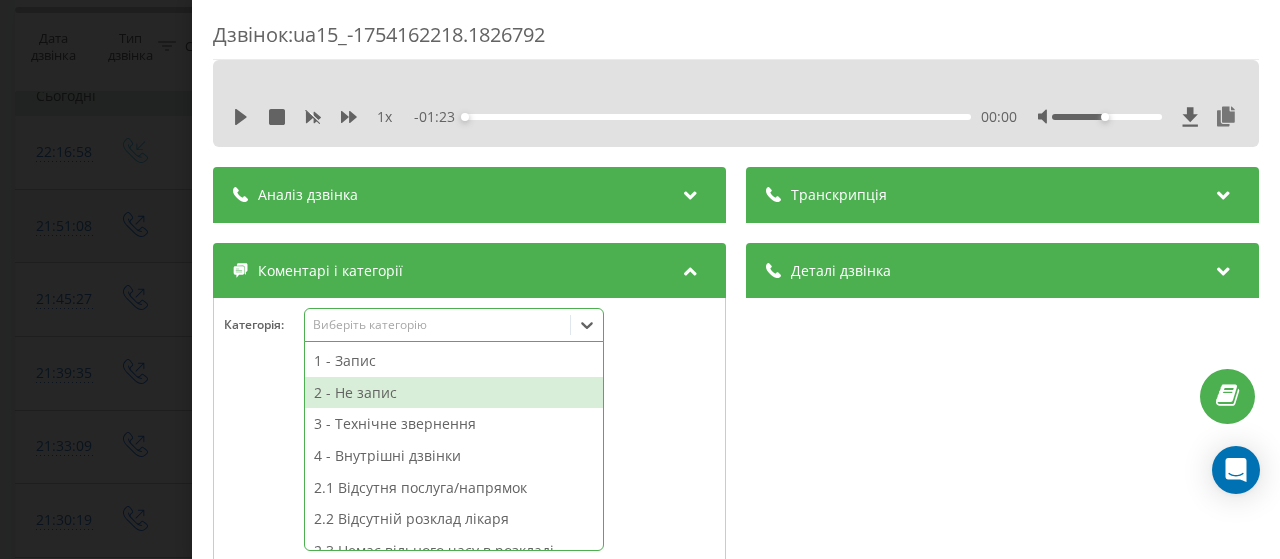 click on "2 - Не запис" at bounding box center (454, 393) 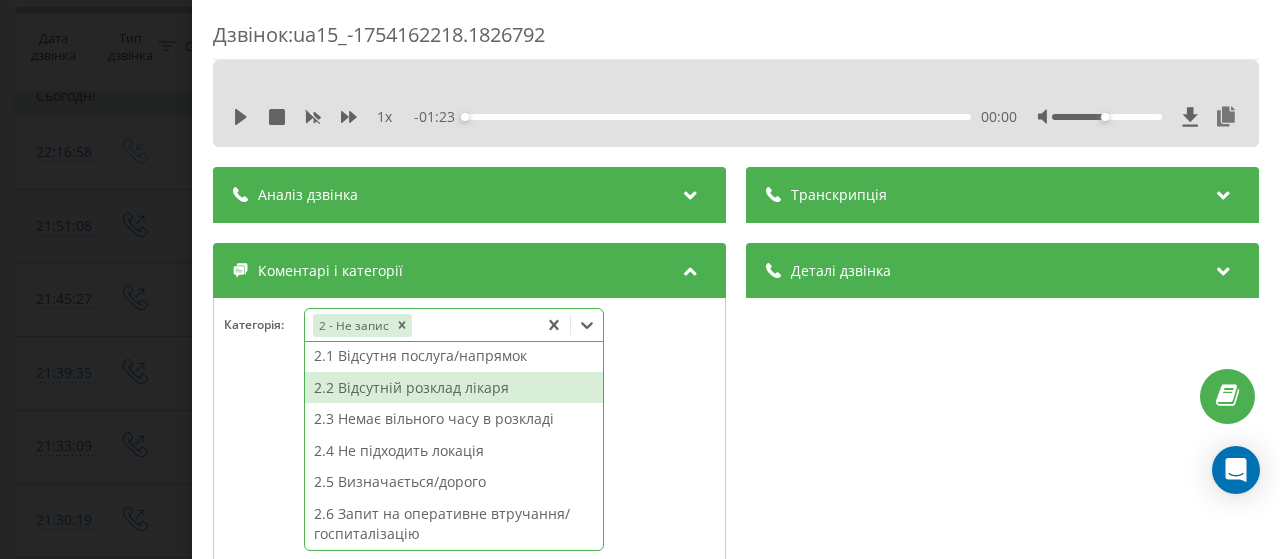 scroll, scrollTop: 0, scrollLeft: 0, axis: both 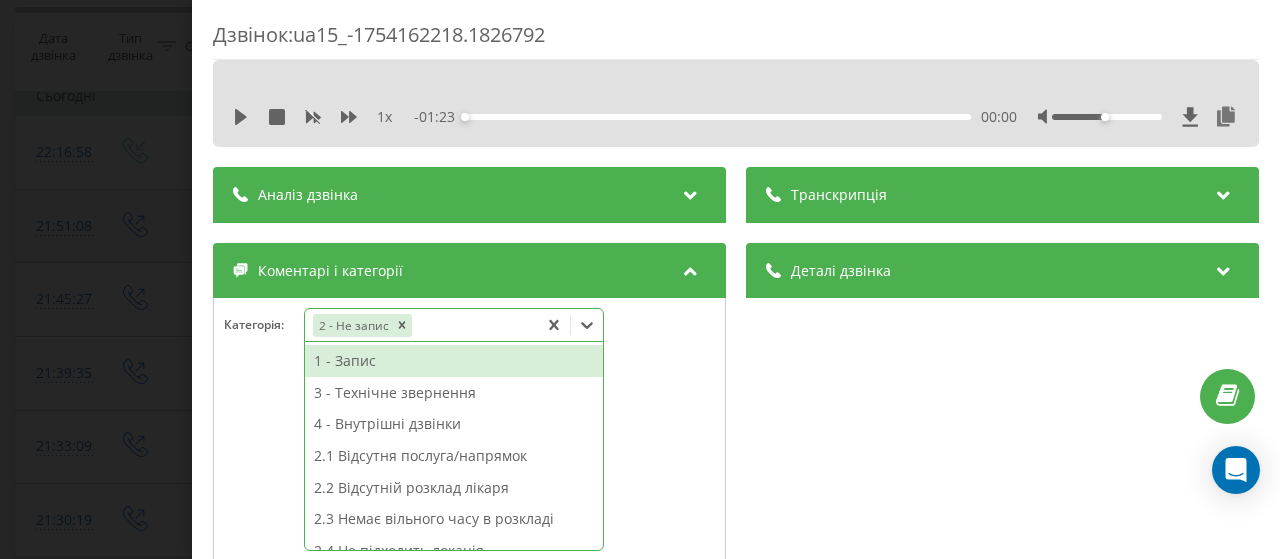 click 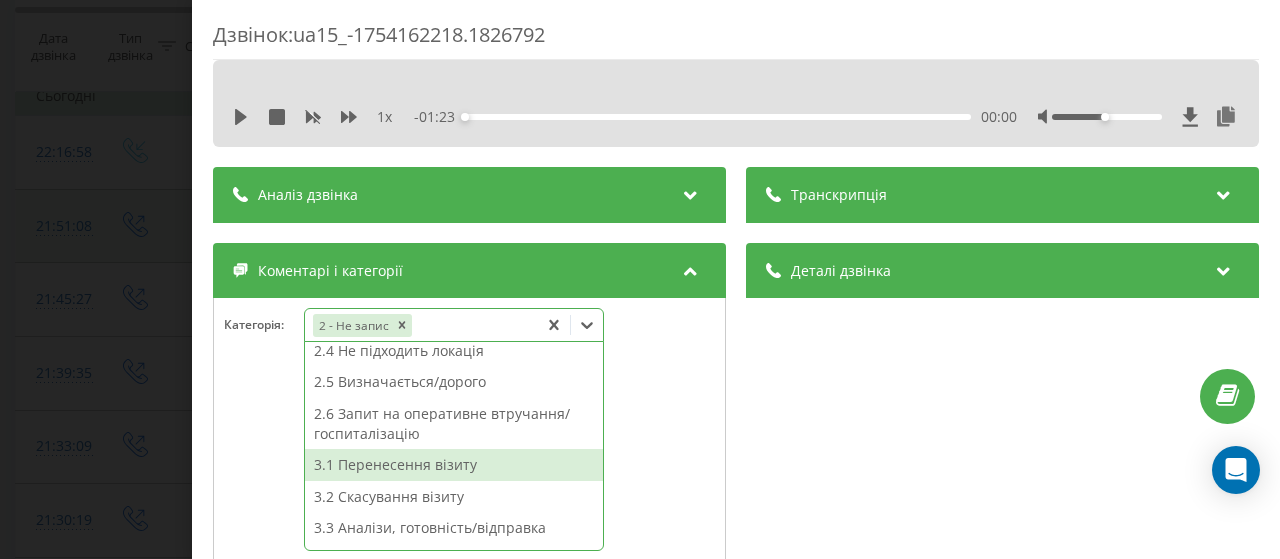 scroll, scrollTop: 0, scrollLeft: 0, axis: both 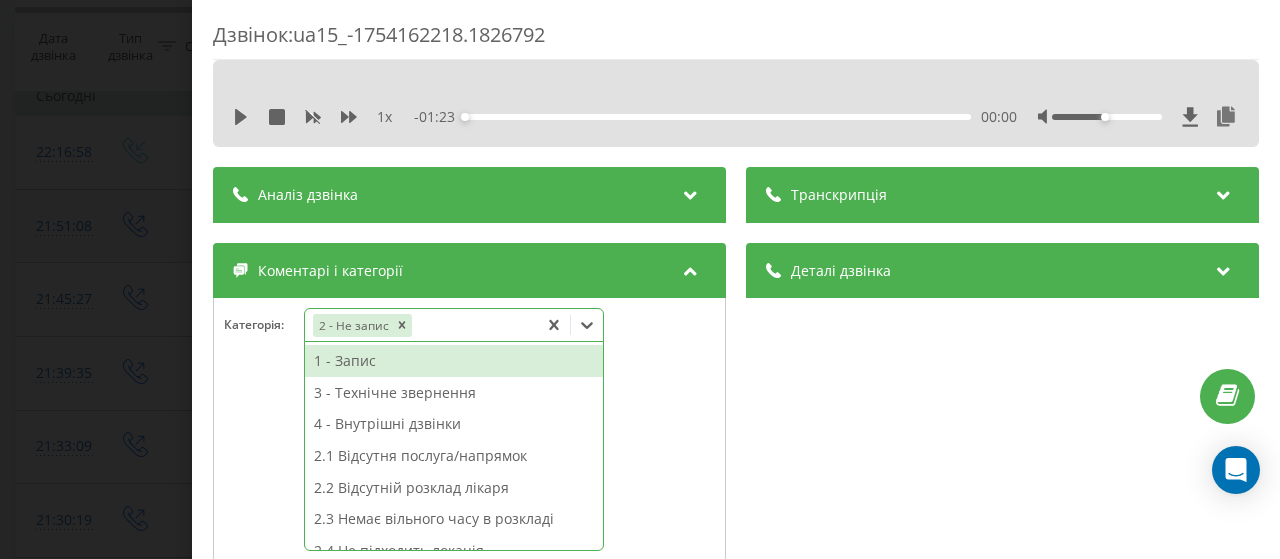 click on "Категорія : option 1 - Запис focused, 1 of 18. 18 results available. Use Up and Down to choose options, press Enter to select the currently focused option, press Escape to exit the menu, press Tab to select the option and exit the menu. 2 - Не запис 1 - Запис 3 - Технічне звернення 4 - Внутрішні дзвінки 2.1 Відсутня послуга/напрямок 2.2 Відсутній розклад лікаря 2.3 Немає вільного часу в розкладі 2.4 Не підходить локація 2.5 Визначається/дорого 2.6 Запит на оперативне втручання/госпиталізацію 3.1  Перенесення візиту 3.2 Скасування візиту 3.3 Аналізи, готовність/відправка 3.4 Вакцінація 3.5 Не додзвонився  3.6 Рекламація 3.7 Не залишав заявку  3.9 Внесення гарантії" at bounding box center [469, 338] 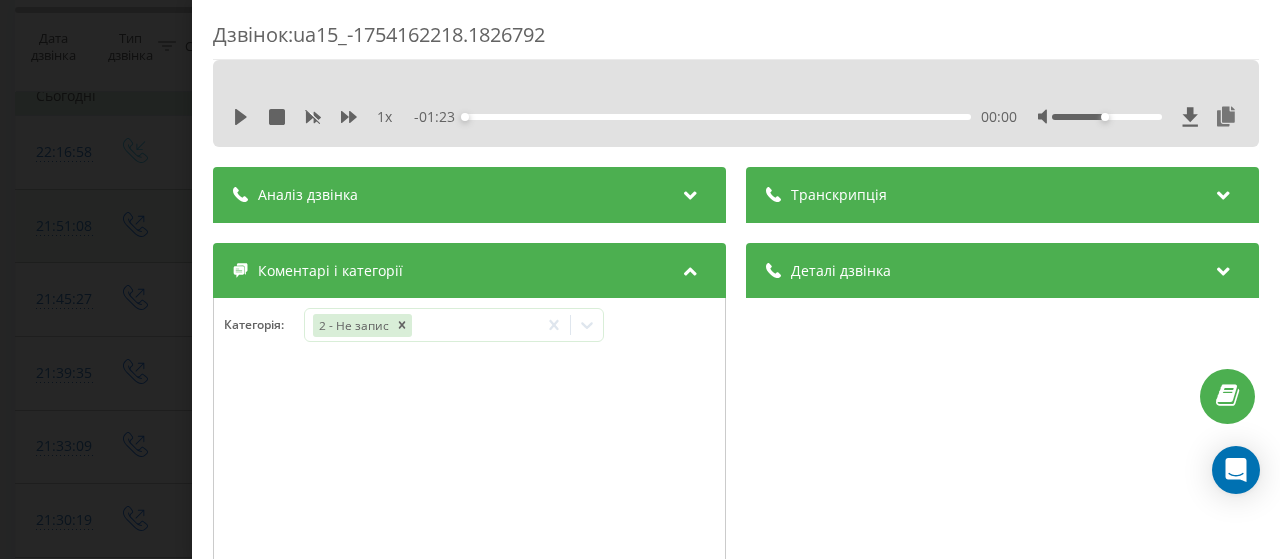 scroll, scrollTop: 200, scrollLeft: 0, axis: vertical 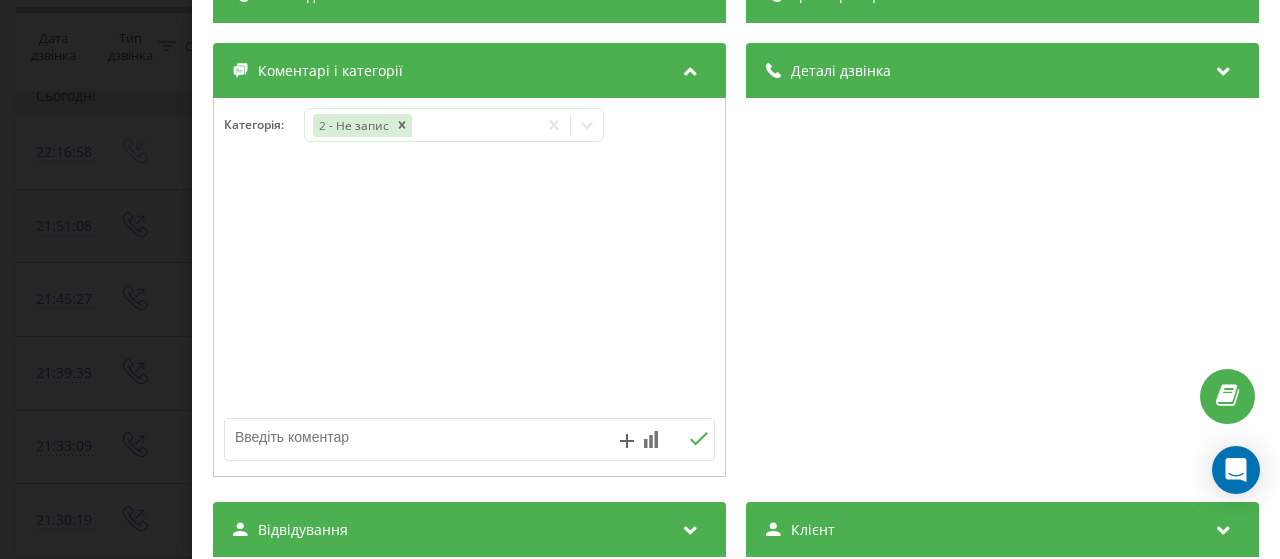 click at bounding box center (420, 437) 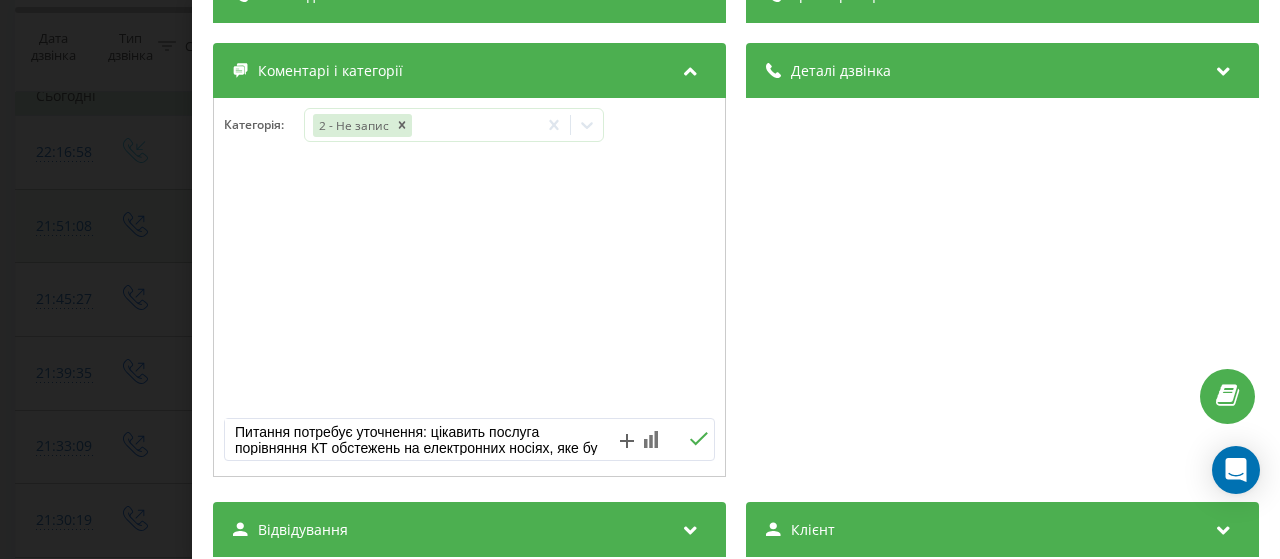 scroll, scrollTop: 22, scrollLeft: 0, axis: vertical 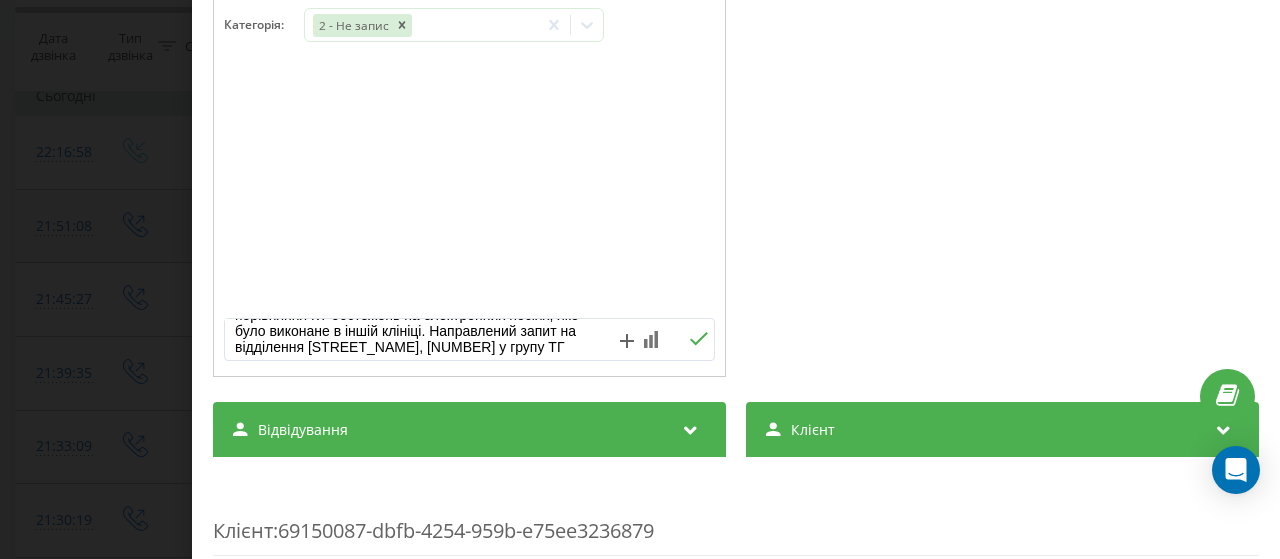type on "Питання потребує уточнення: цікавить послуга порівняння КТ обстежень на електронних носіях, яке було виконане в іншій клініці. Направлений запит на відділення Бережняківська, 30Б у групу ТГ" 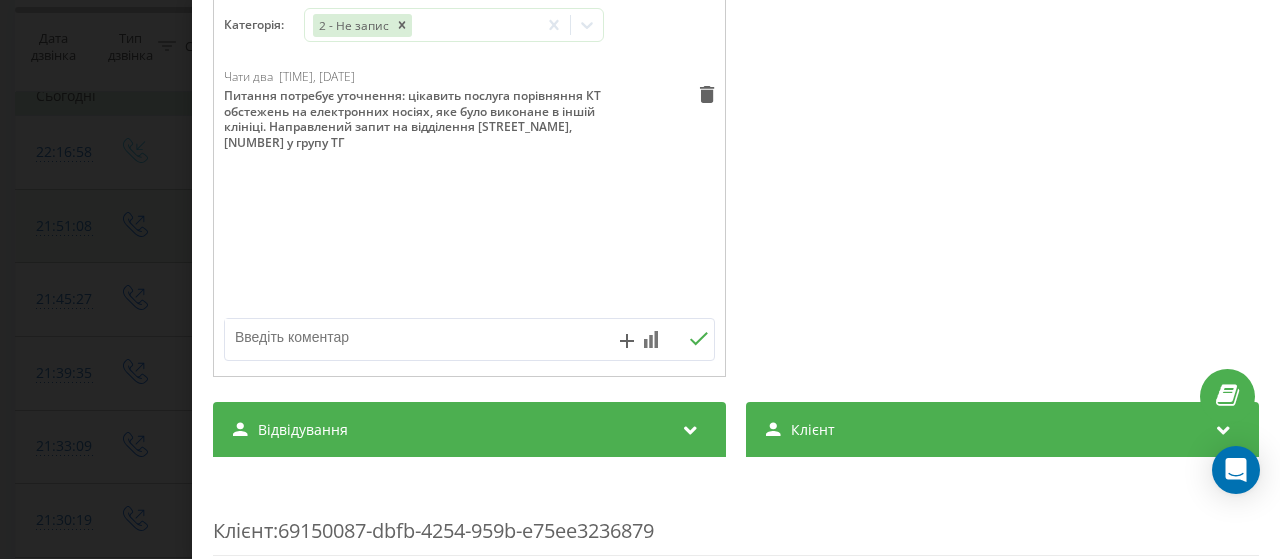 click on "Питання потребує уточнення: цікавить послуга порівняння КТ обстежень на електронних носіях, яке було виконане в іншій клініці. Направлений запит на відділення Бережняківська, 30Б у групу ТГ" at bounding box center [414, 119] 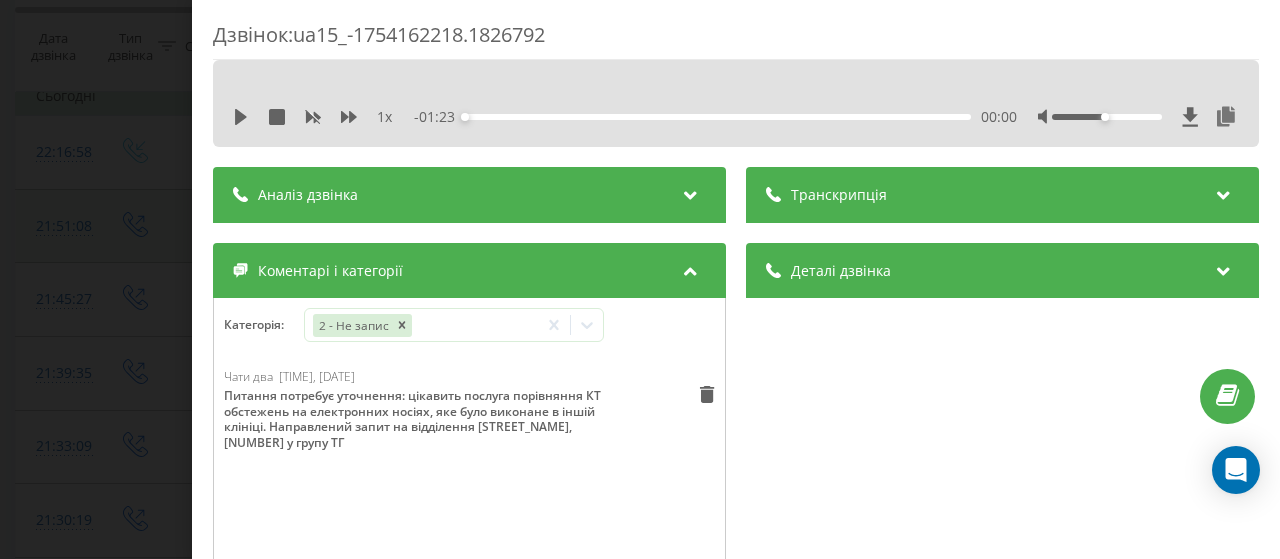 scroll, scrollTop: 300, scrollLeft: 0, axis: vertical 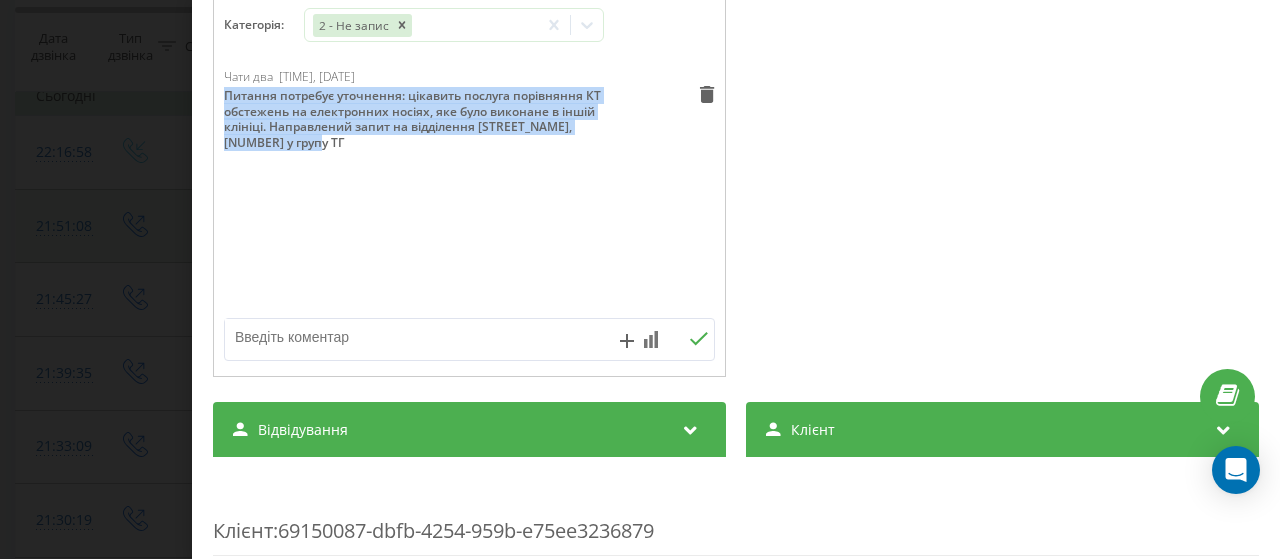 drag, startPoint x: 485, startPoint y: 140, endPoint x: 222, endPoint y: 87, distance: 268.28717 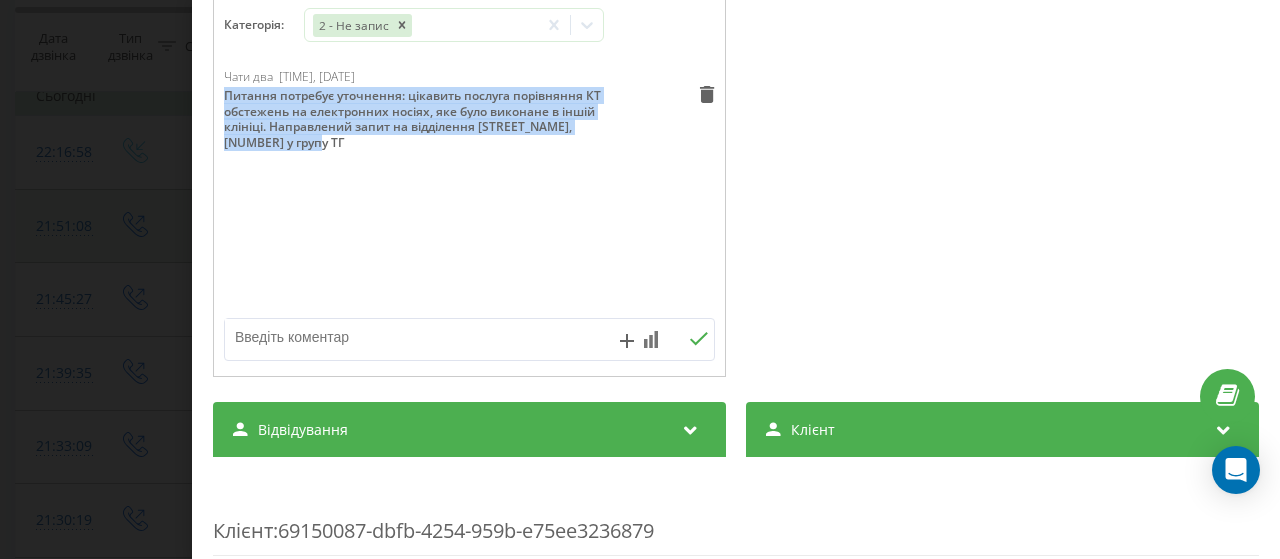 copy on "Питання потребує уточнення: цікавить послуга порівняння КТ обстежень на електронних носіях, яке було виконане в іншій клініці. Направлений запит на відділення Бережняківська, 30Б у групу ТГ" 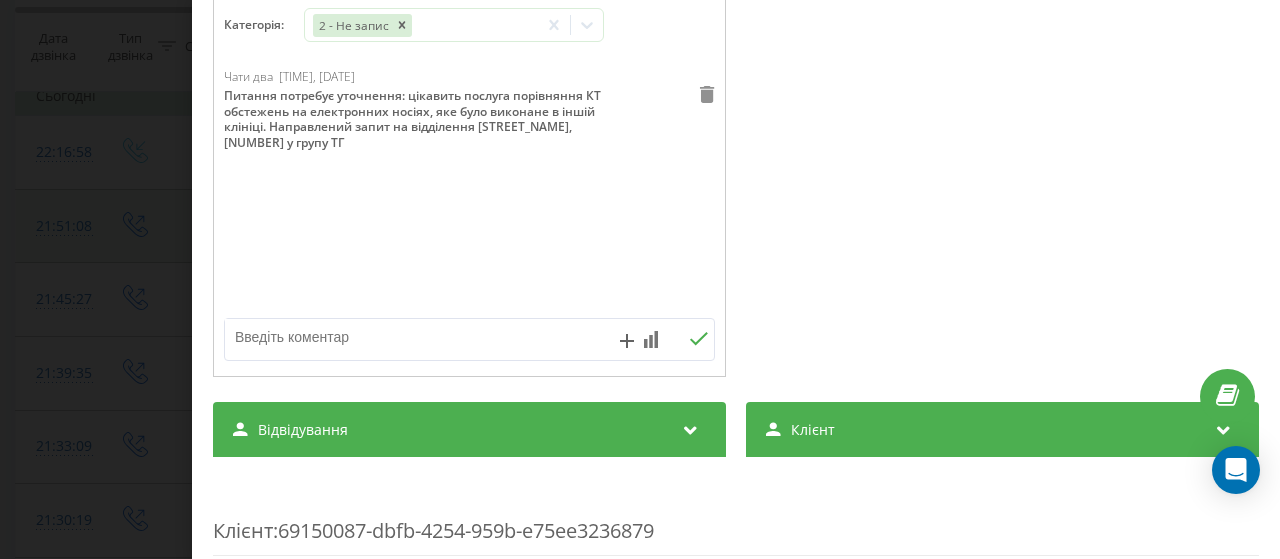 click 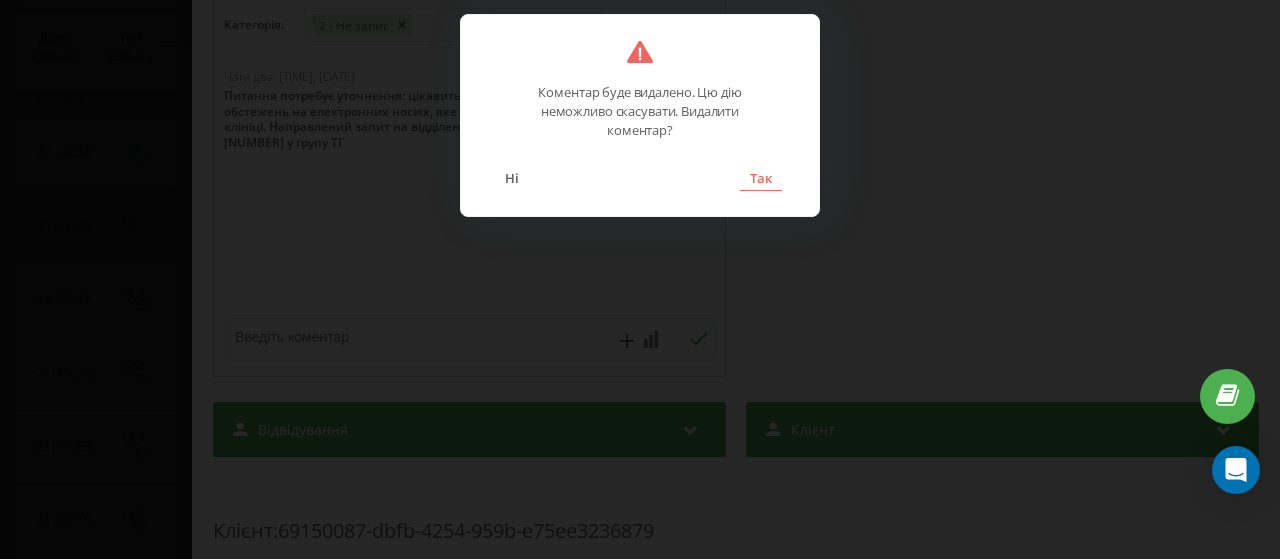 click on "Так" at bounding box center [761, 178] 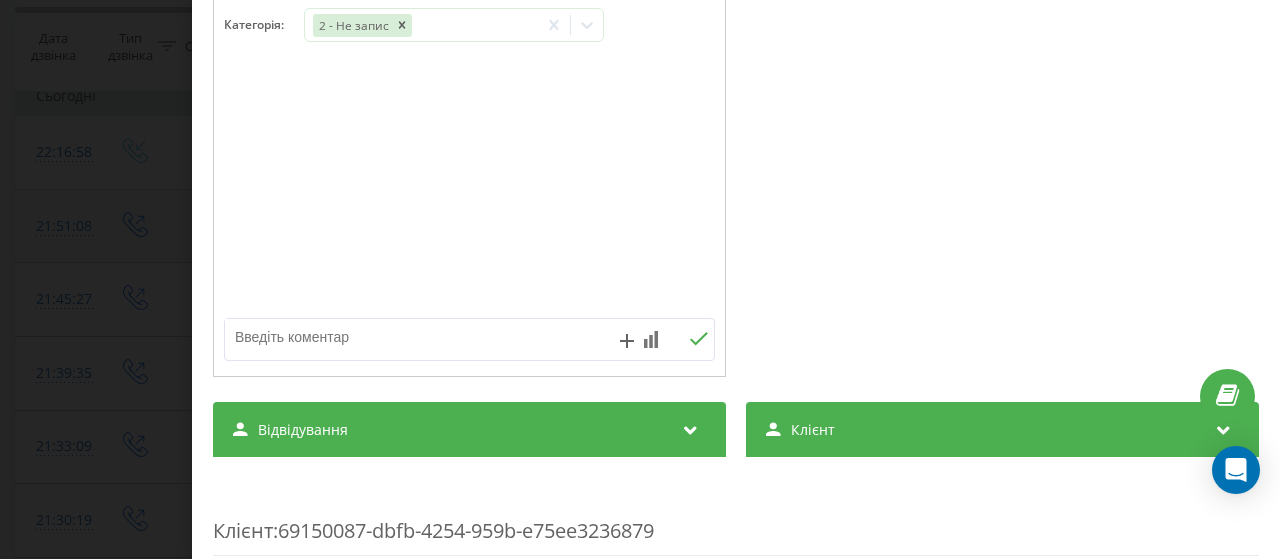 paste on "Питання потребує уточнення: цікавить послуга порівняння КТ обстежень на електронних носіях, яке було виконане в іншій клініці. Направлений запит на відділення Бережняківська, 30Б у групу ТГ" 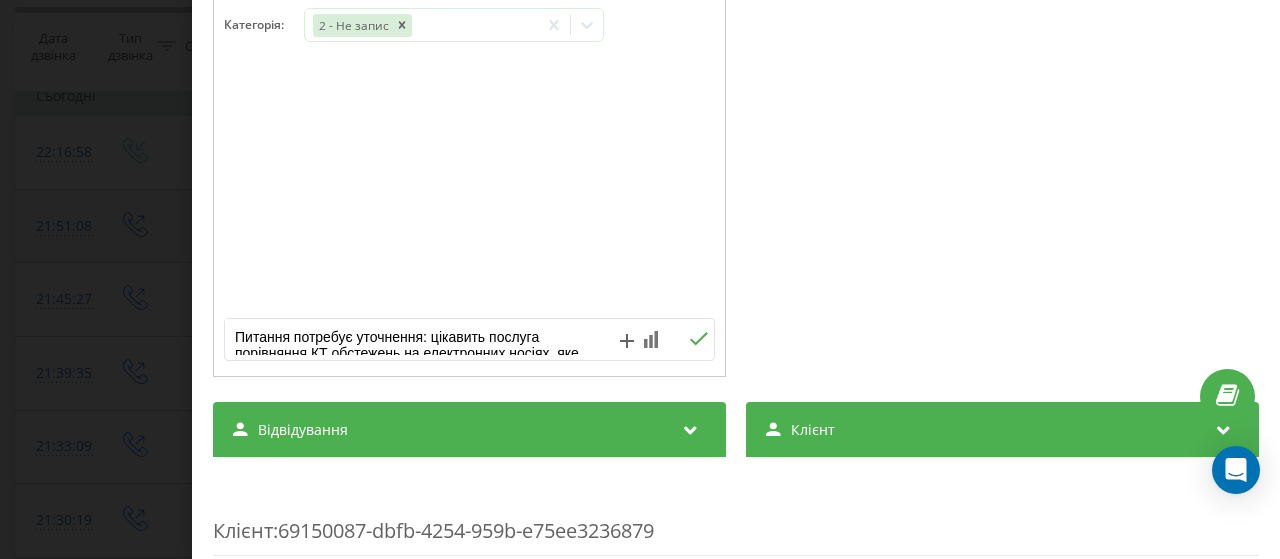 scroll, scrollTop: 38, scrollLeft: 0, axis: vertical 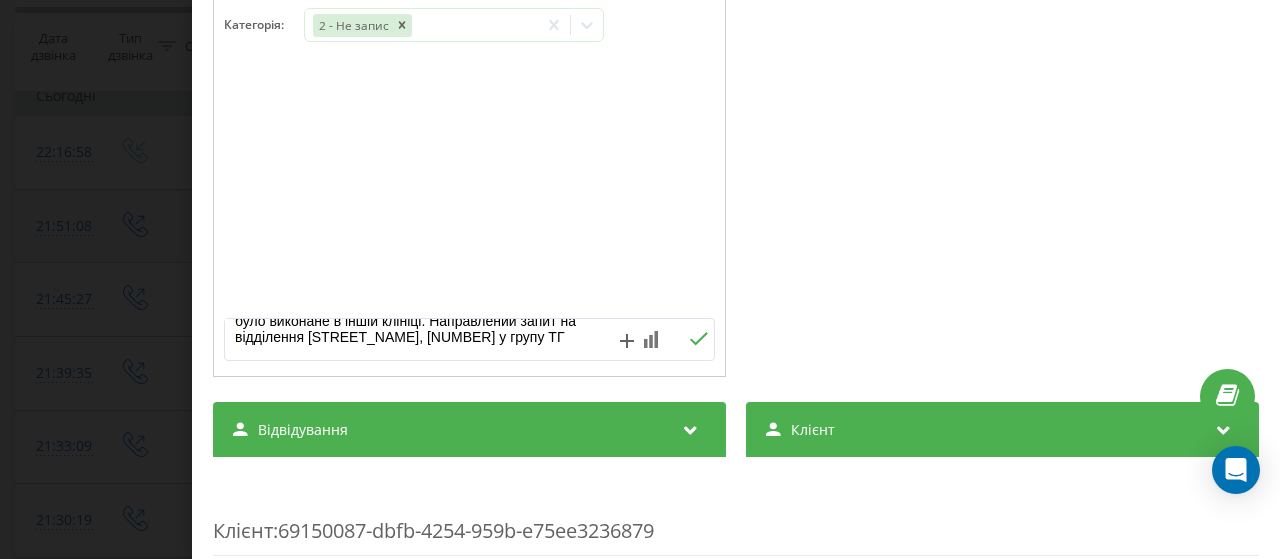 click on "Питання потребує уточнення: цікавить послуга порівняння КТ обстежень на електронних носіях, яке було виконане в іншій клініці. Направлений запит на відділення Бережняківська, 30Б у групу ТГ" at bounding box center (420, 337) 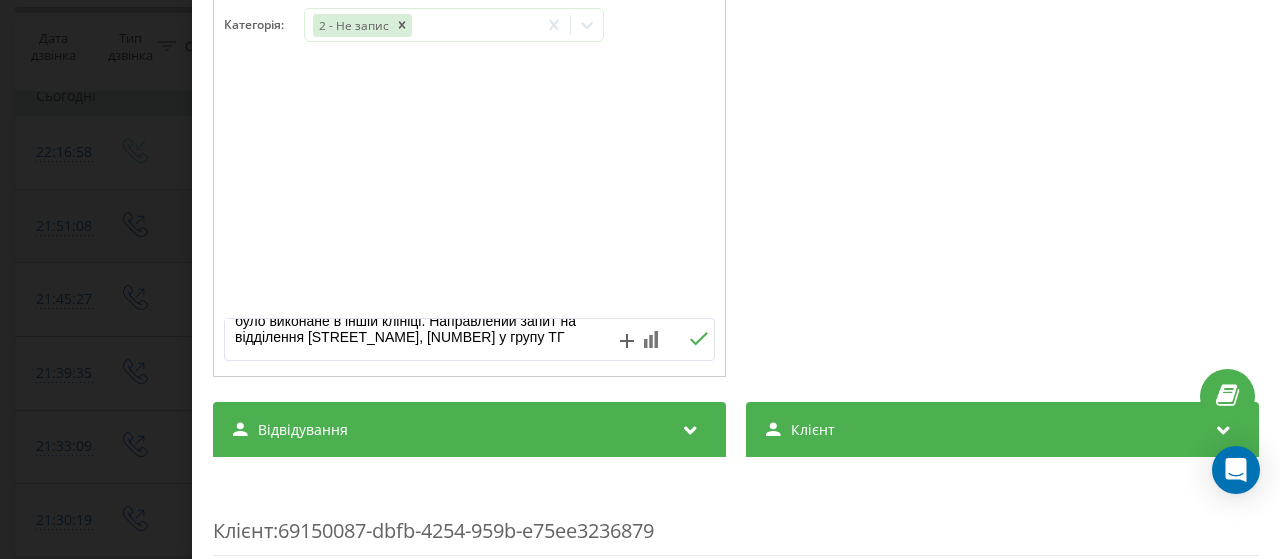 type on "Питання потребує уточнення: цікавить послуга порівняння КТ обстежень на електронних носіях, яке було виконане в іншій клініці. Направлений запит на відділення Березняківська, 30Б у групу ТГ" 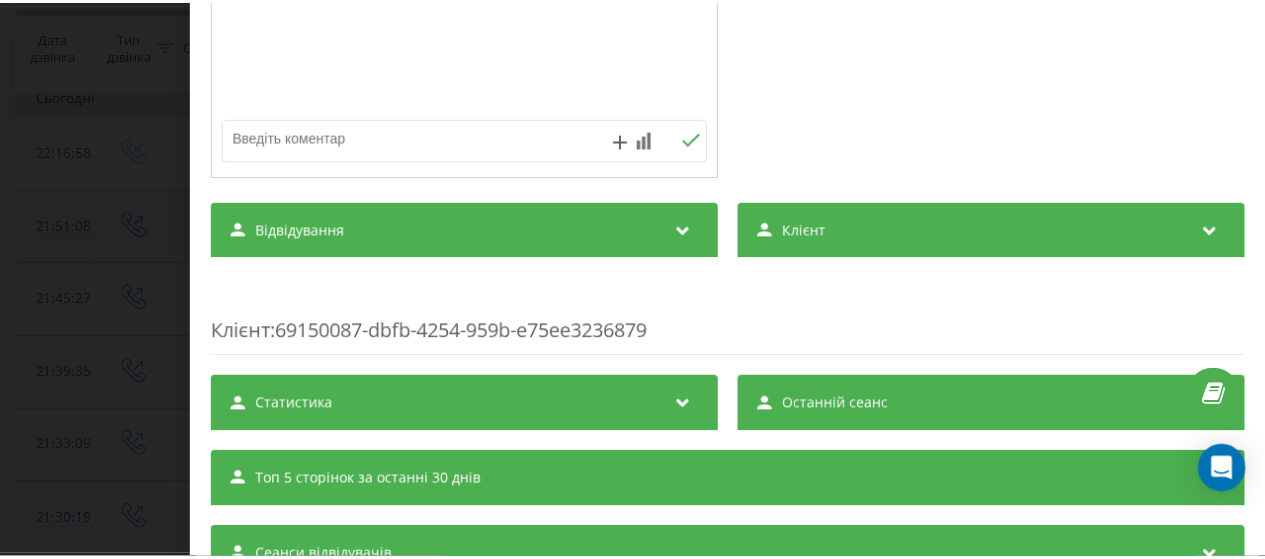 scroll, scrollTop: 200, scrollLeft: 0, axis: vertical 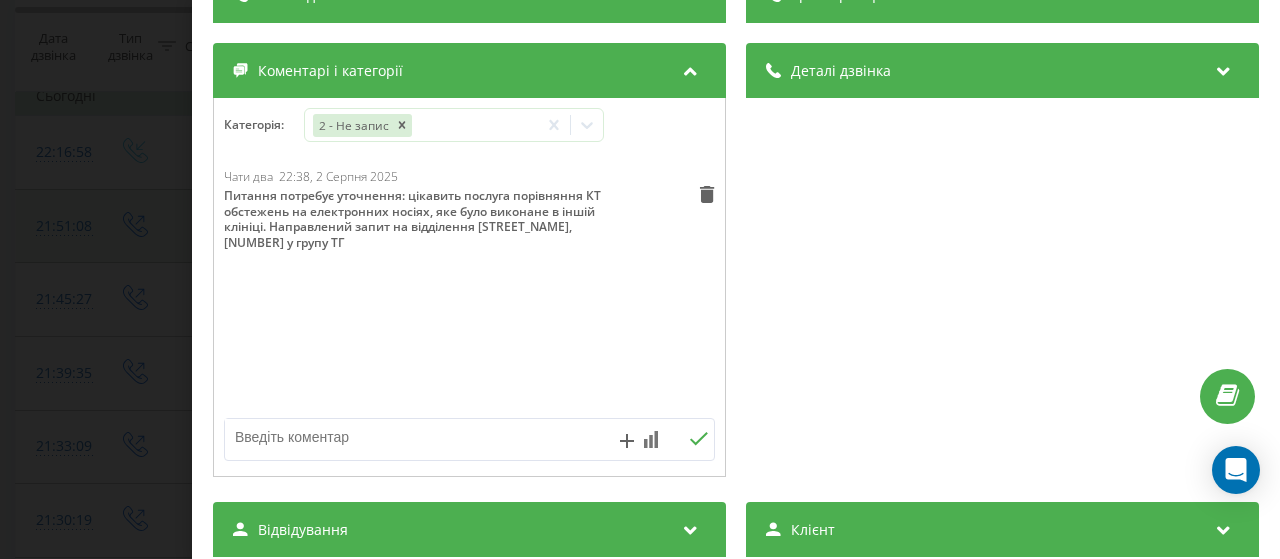 click on "Дзвінок :  ua15_-1754162218.1826792   1 x  - 01:23 00:00   00:00   Транскрипція Для AI-аналізу майбутніх дзвінків  налаштуйте та активуйте профіль на сторінці . Якщо профіль вже є і дзвінок відповідає його умовам, оновіть сторінку через 10 хвилин - AI аналізує поточний дзвінок. Аналіз дзвінка Для AI-аналізу майбутніх дзвінків  налаштуйте та активуйте профіль на сторінці . Якщо профіль вже є і дзвінок відповідає його умовам, оновіть сторінку через 10 хвилин - AI аналізує поточний дзвінок. Деталі дзвінка Загальне Дата дзвінка 2025-08-02 22:16:58 Тип дзвінка Вхідний Статус дзвінка Цільовий 380989419159 :" at bounding box center [640, 279] 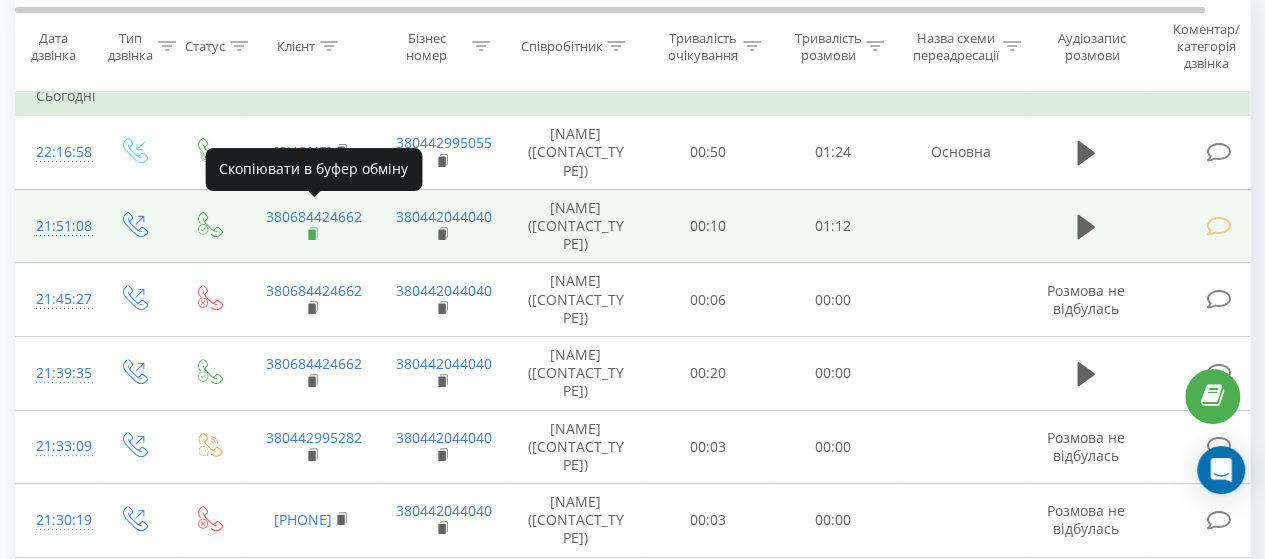 click 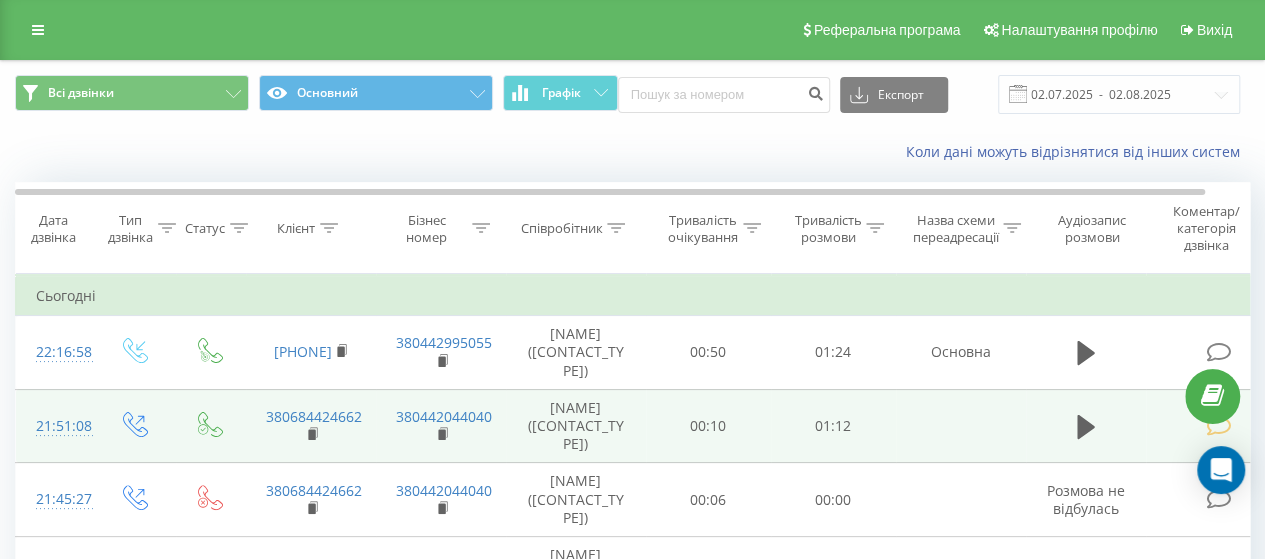 scroll, scrollTop: 100, scrollLeft: 0, axis: vertical 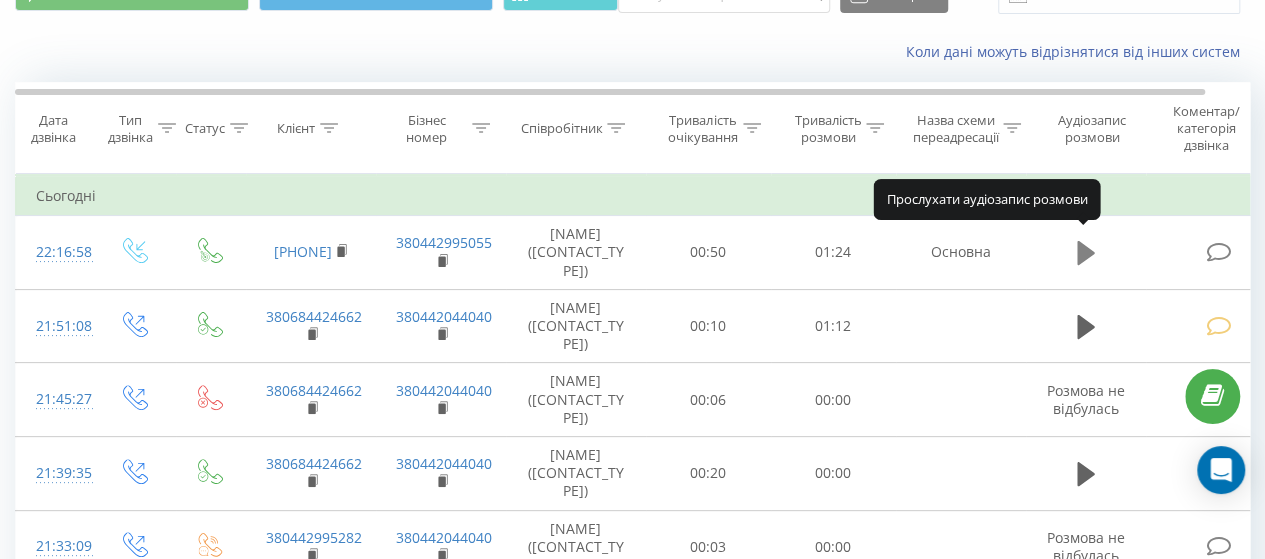 click 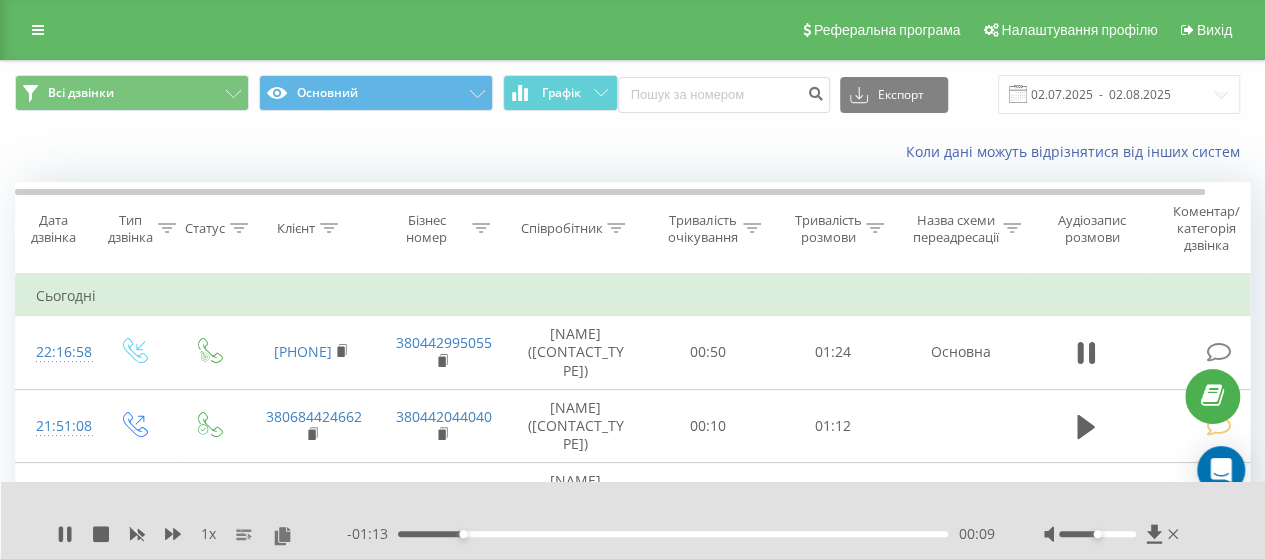 scroll, scrollTop: 200, scrollLeft: 0, axis: vertical 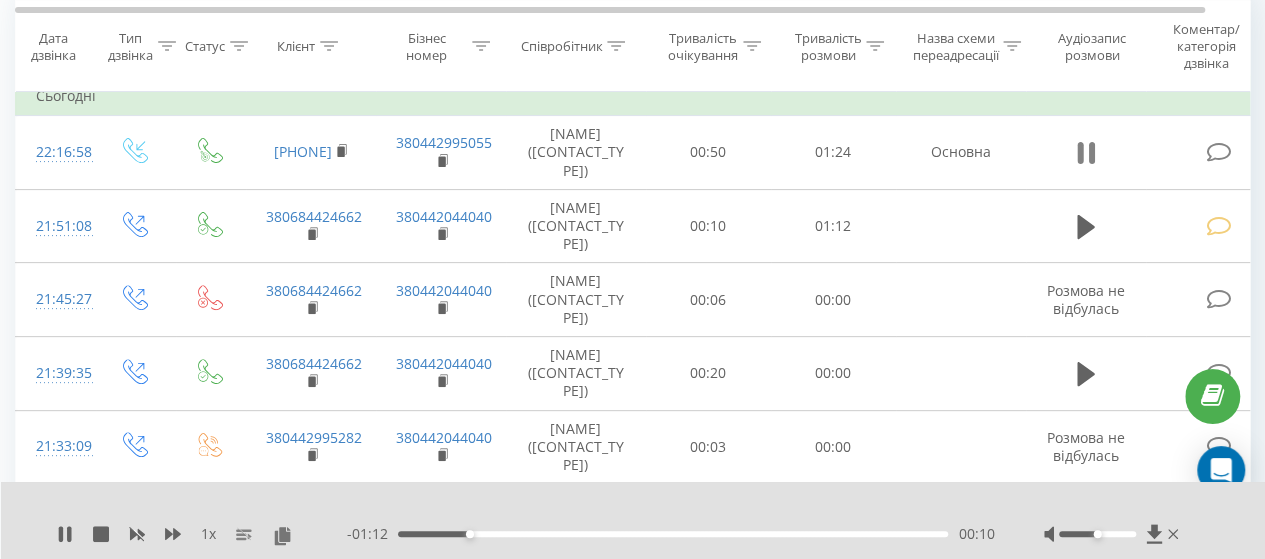 click 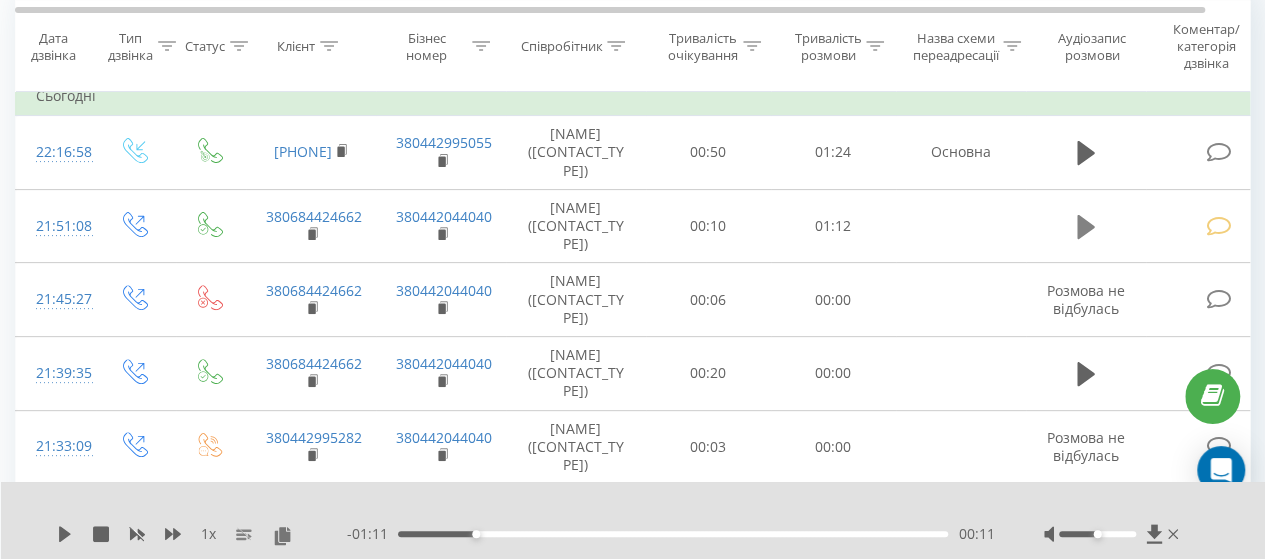 click 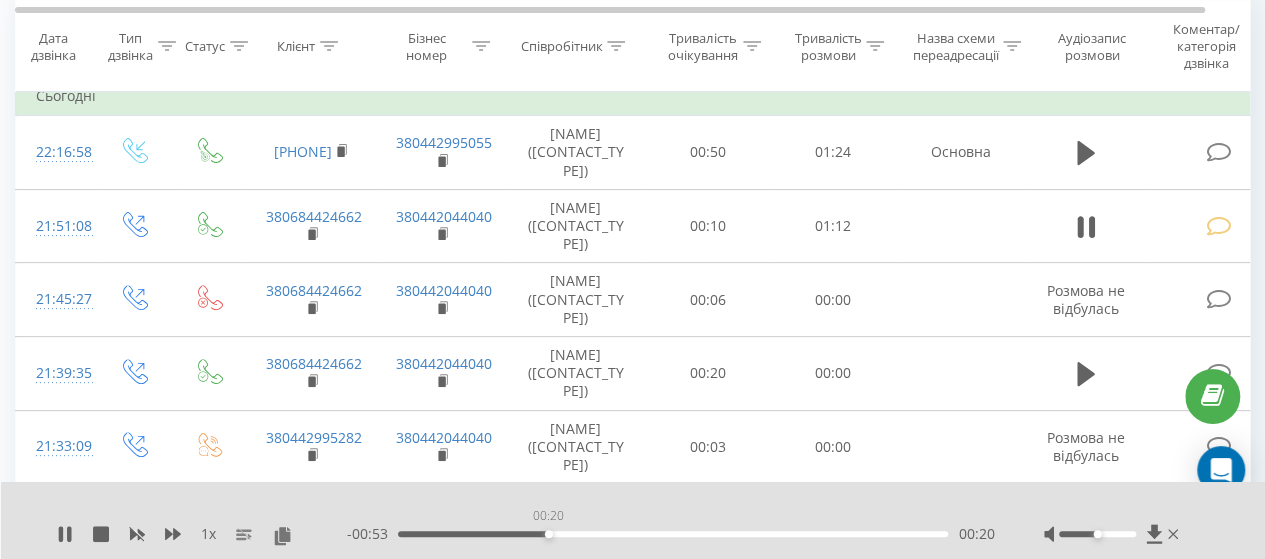 click on "00:20" at bounding box center [673, 534] 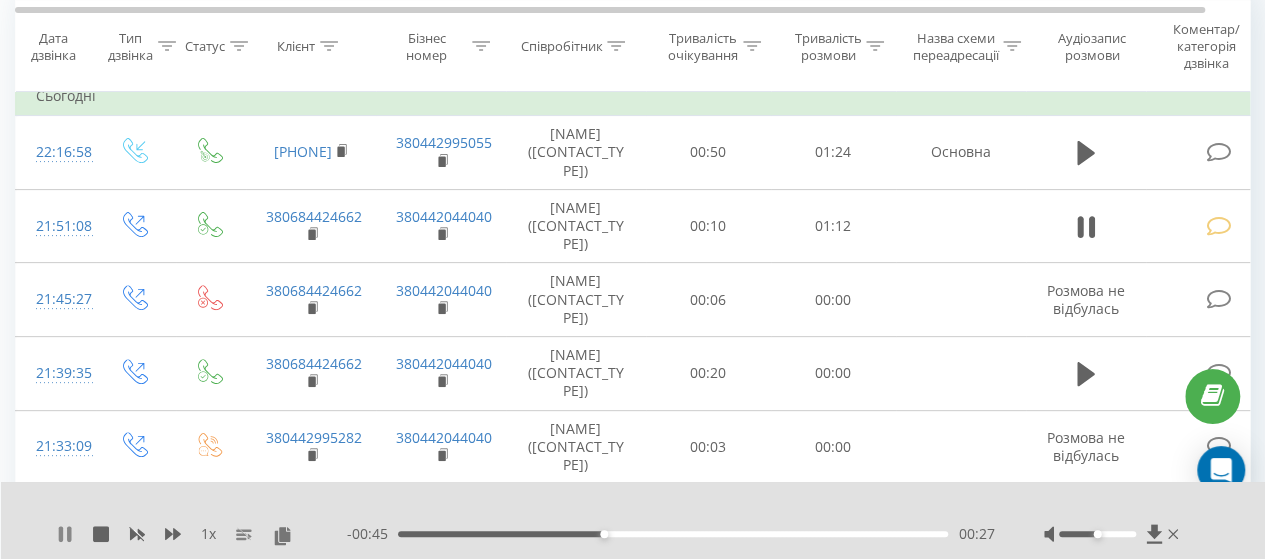 click 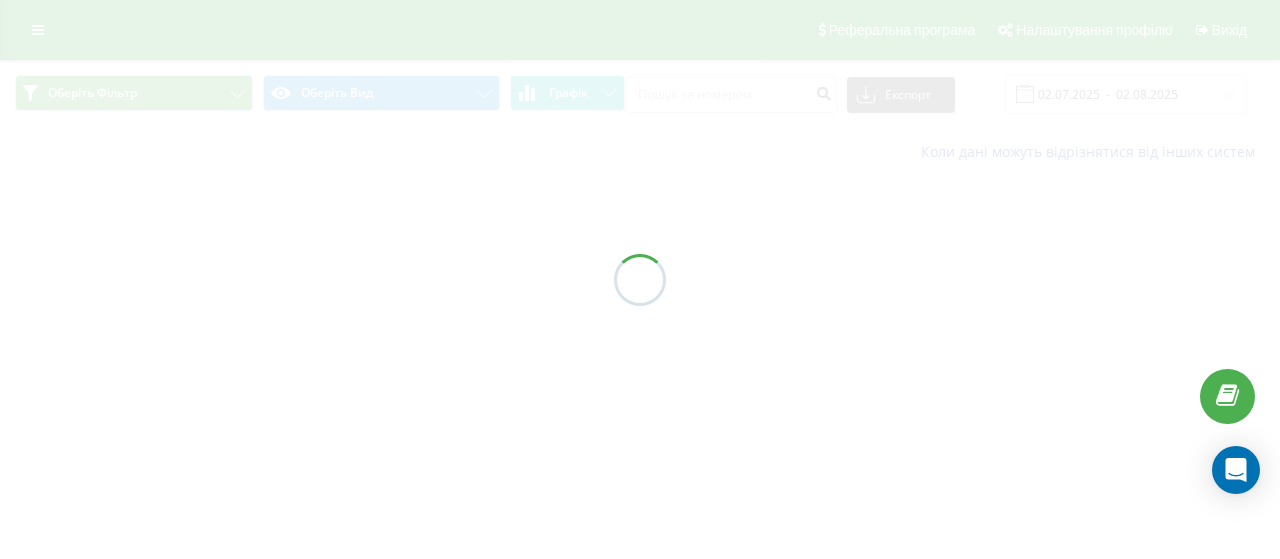 scroll, scrollTop: 0, scrollLeft: 0, axis: both 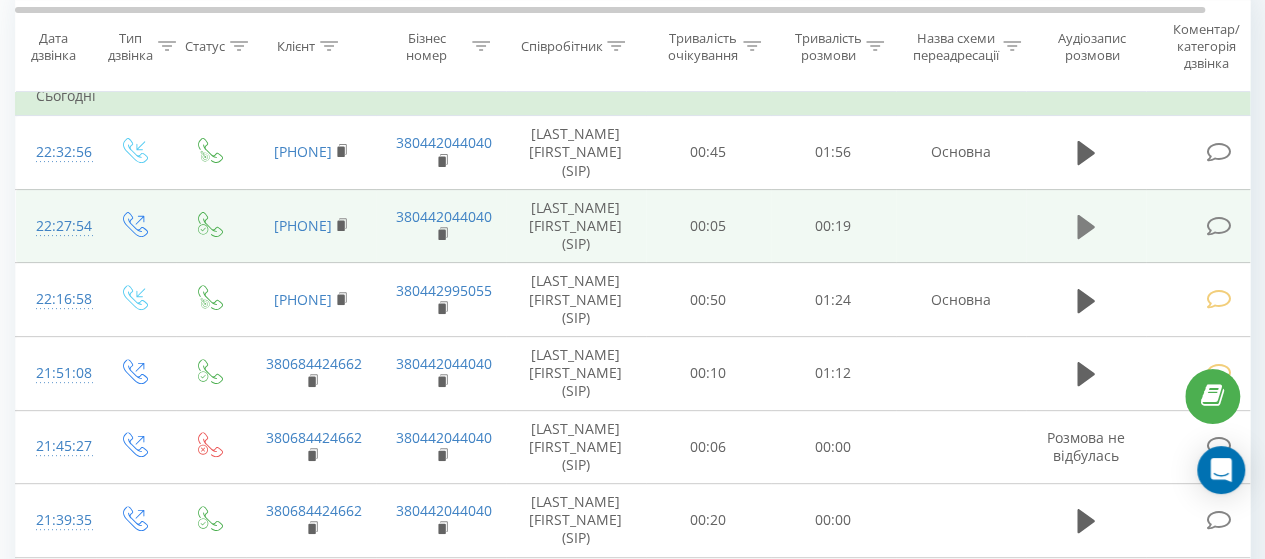 click 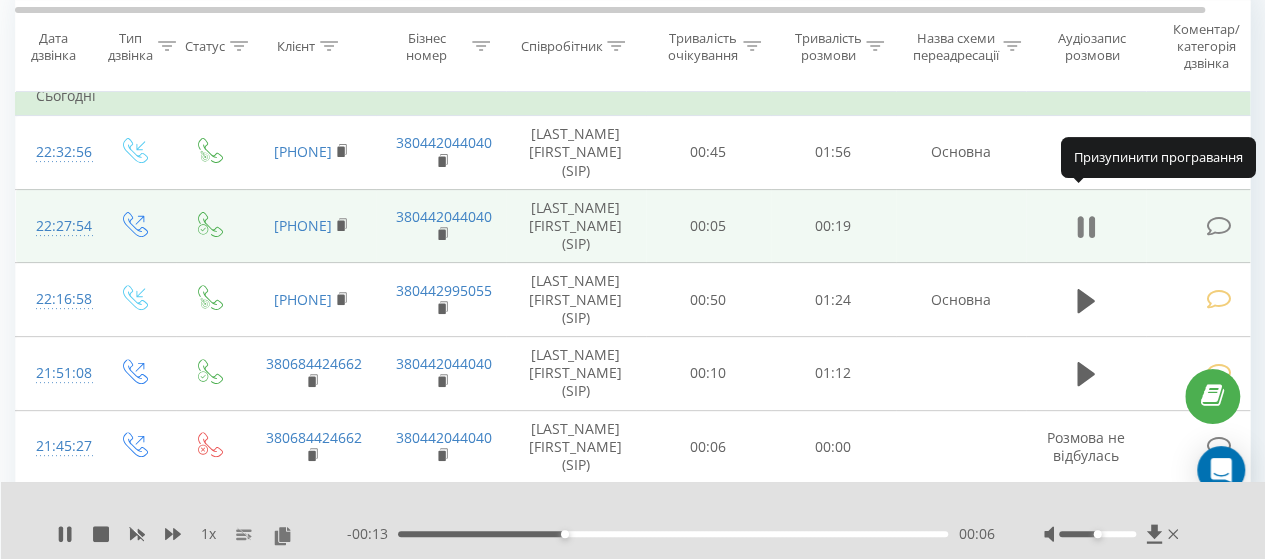 click 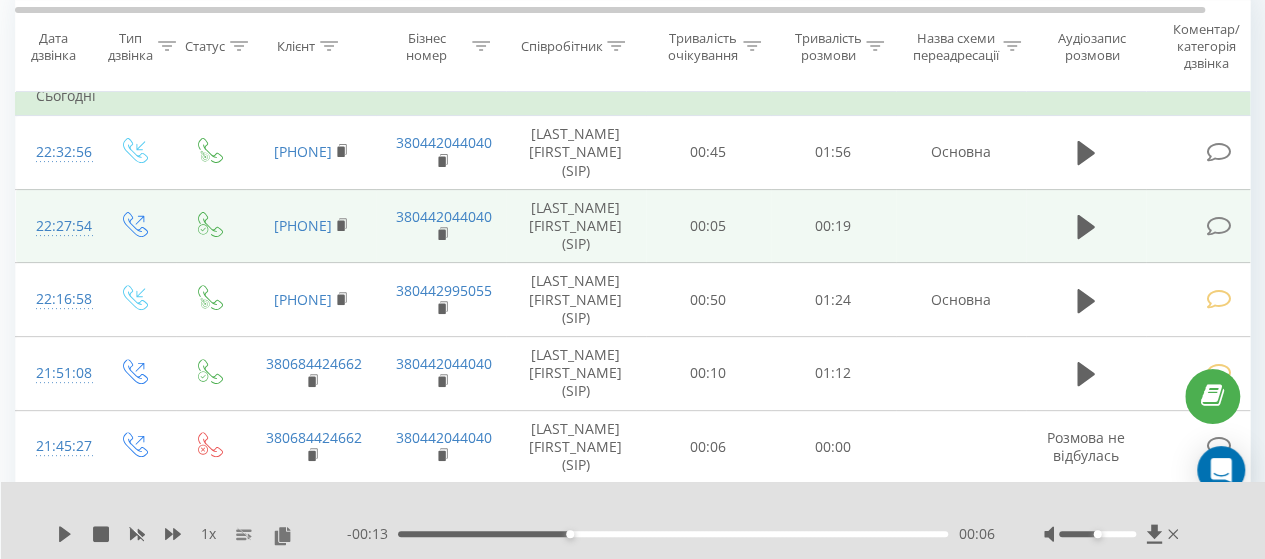 click at bounding box center [1218, 226] 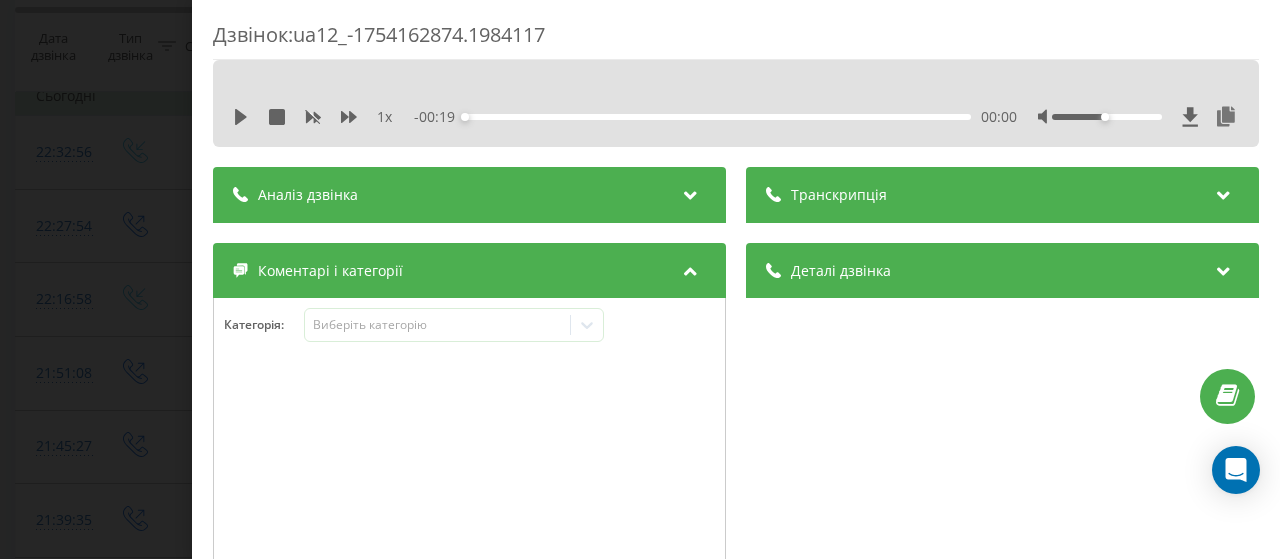 scroll, scrollTop: 100, scrollLeft: 0, axis: vertical 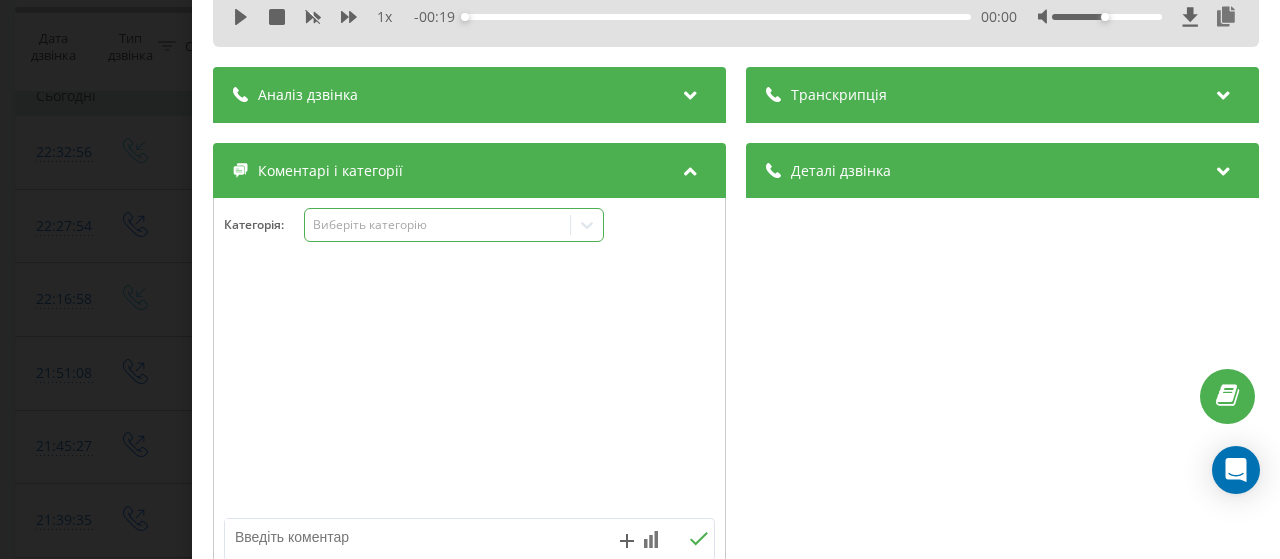 click 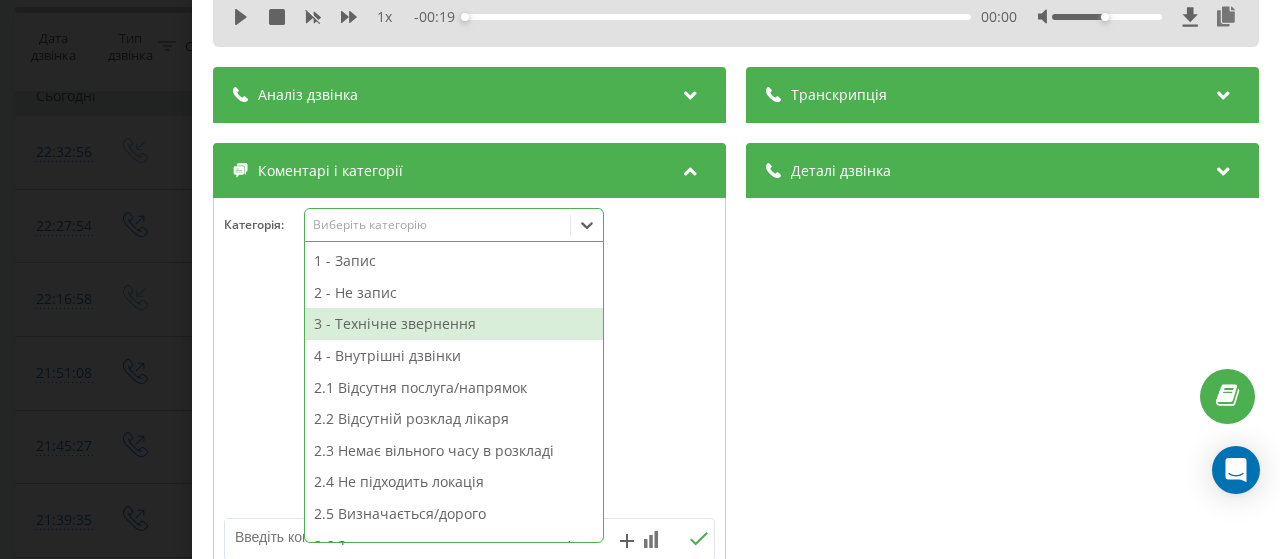 click on "3 - Технічне звернення" at bounding box center [454, 324] 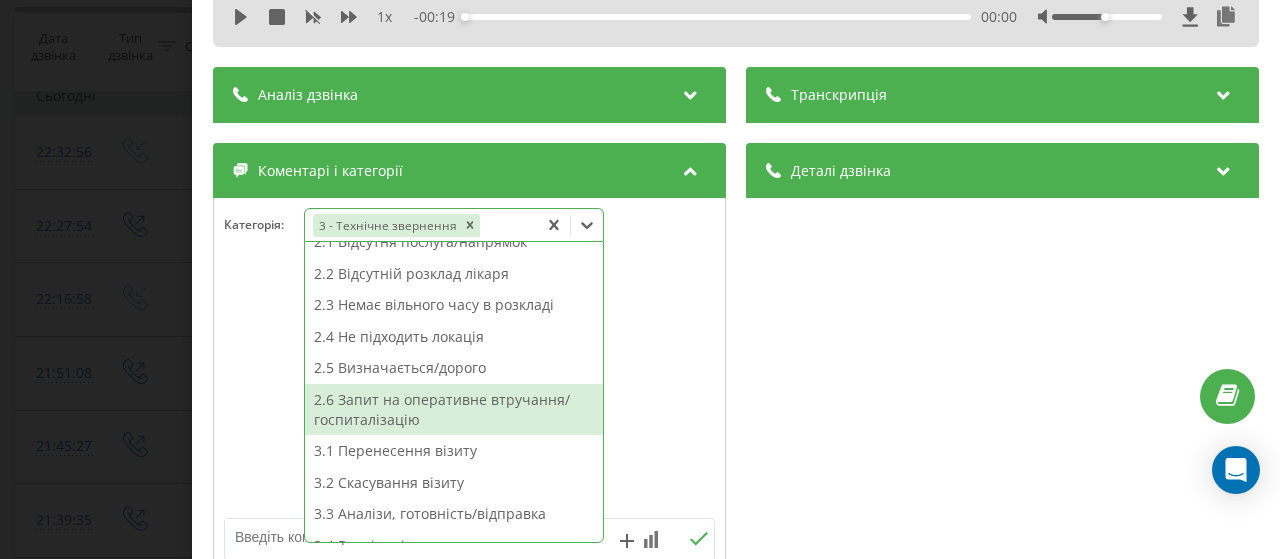 scroll, scrollTop: 0, scrollLeft: 0, axis: both 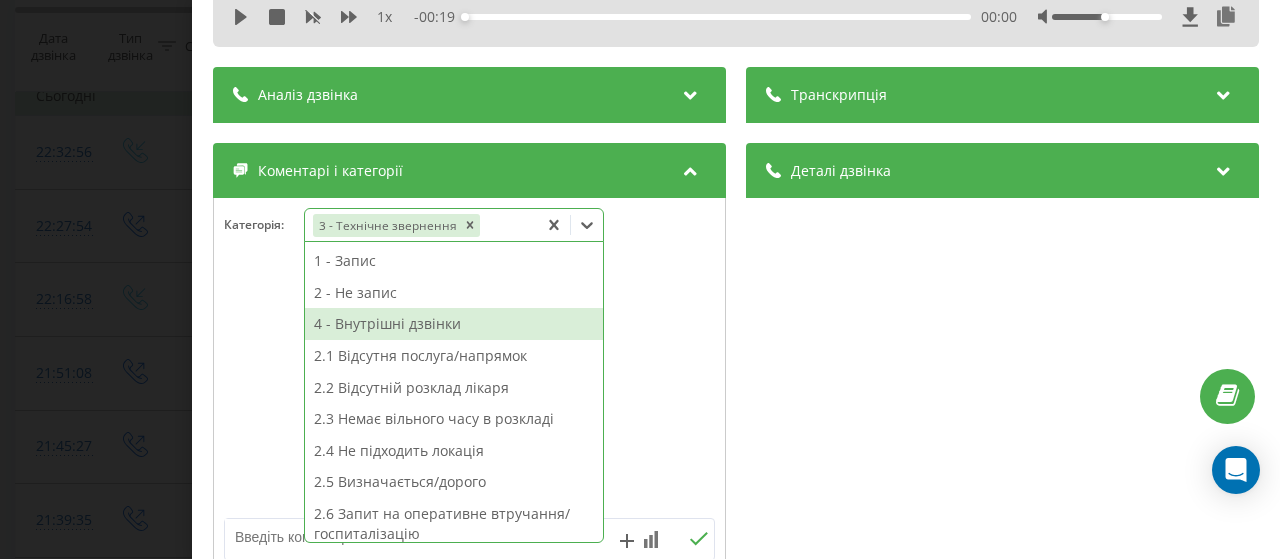 click 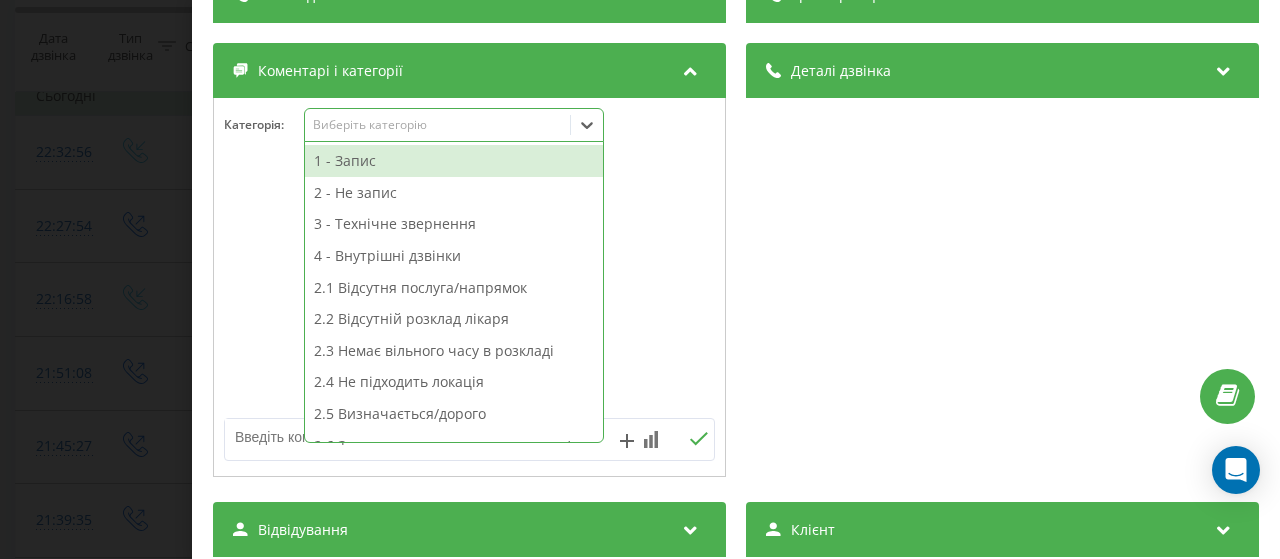 scroll, scrollTop: 0, scrollLeft: 0, axis: both 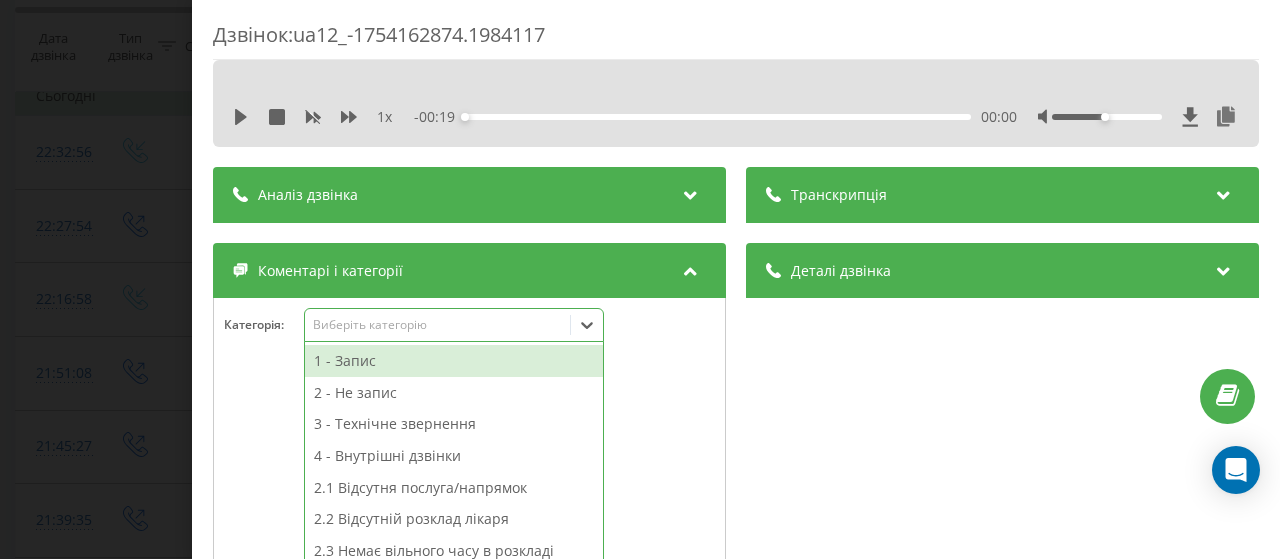 click on "Дзвінок :  ua12_-1754162874.1984117   1 x  - 00:19 00:00   00:00   Транскрипція Для AI-аналізу майбутніх дзвінків  налаштуйте та активуйте профіль на сторінці . Якщо профіль вже є і дзвінок відповідає його умовам, оновіть сторінку через 10 хвилин - AI аналізує поточний дзвінок. Аналіз дзвінка Для AI-аналізу майбутніх дзвінків  налаштуйте та активуйте профіль на сторінці . Якщо профіль вже є і дзвінок відповідає його умовам, оновіть сторінку через 10 хвилин - AI аналізує поточний дзвінок. Деталі дзвінка Загальне Дата дзвінка 2025-08-02 22:27:54 Тип дзвінка Вихідний Статус дзвінка Успішний 380442044040" at bounding box center (640, 279) 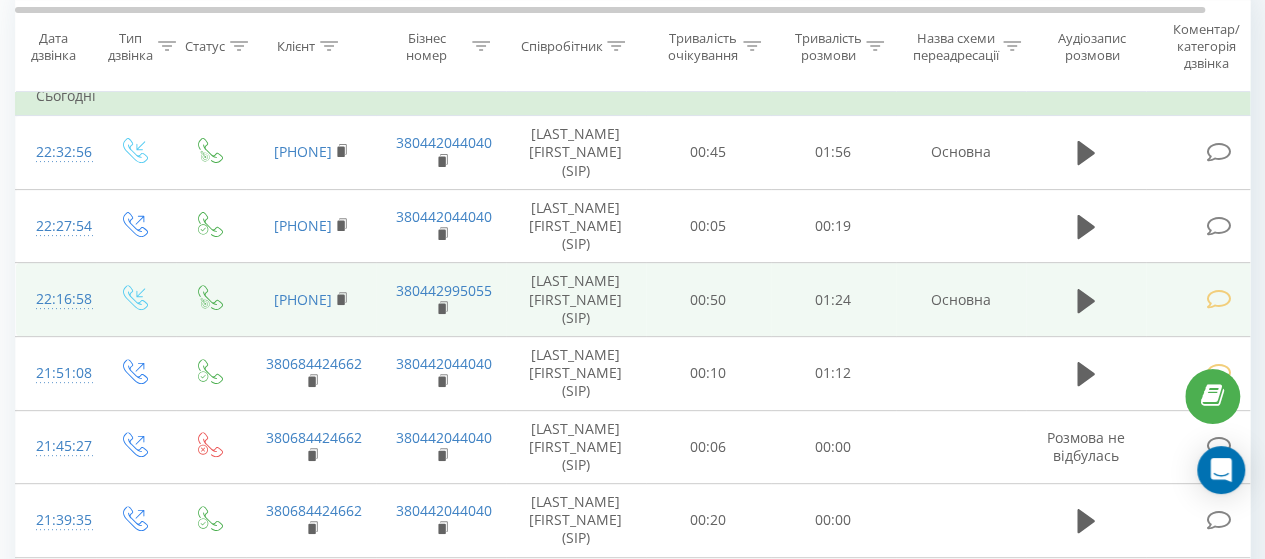 click at bounding box center (1218, 299) 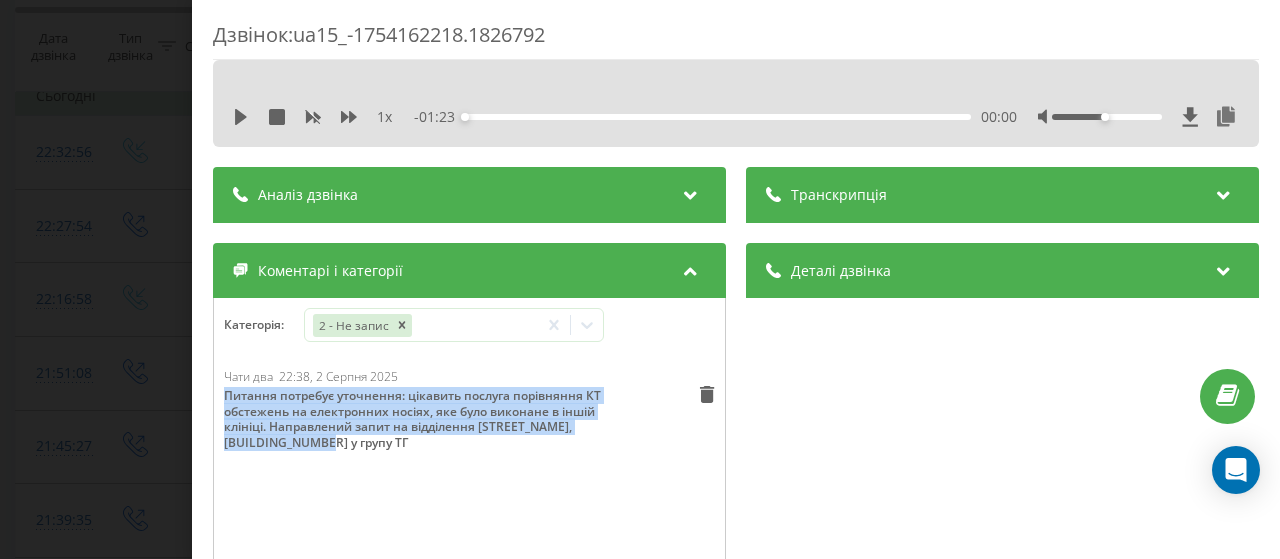 drag, startPoint x: 224, startPoint y: 393, endPoint x: 508, endPoint y: 444, distance: 288.54288 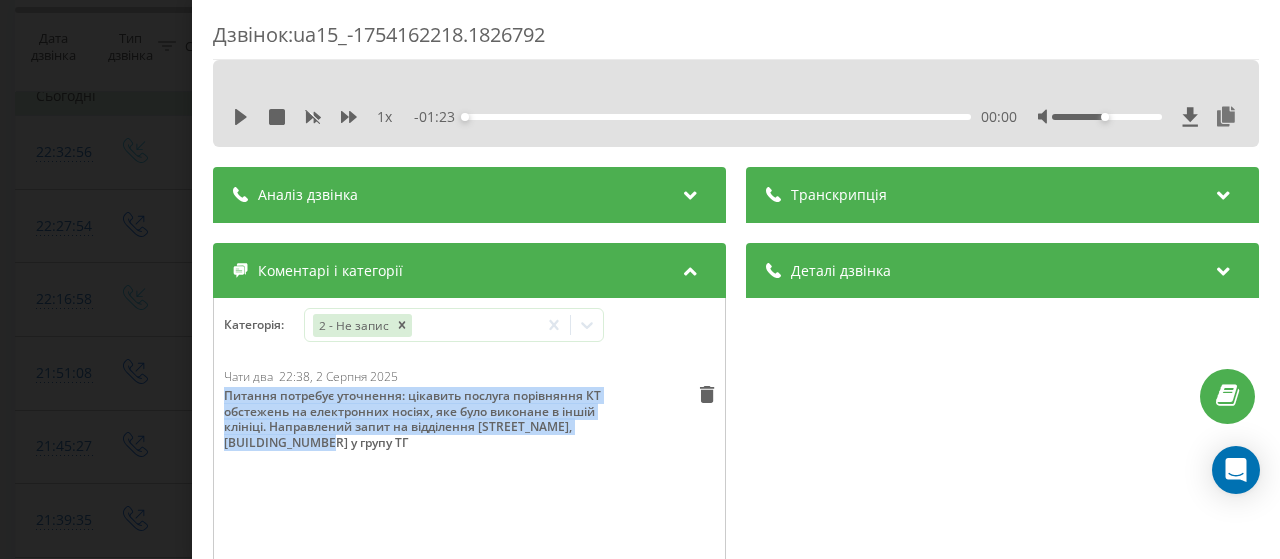 click on "Дзвінок :  ua15_-1754162218.1826792   1 x  - 01:23 00:00   00:00   Транскрипція Для AI-аналізу майбутніх дзвінків  налаштуйте та активуйте профіль на сторінці . Якщо профіль вже є і дзвінок відповідає його умовам, оновіть сторінку через 10 хвилин - AI аналізує поточний дзвінок. Аналіз дзвінка Для AI-аналізу майбутніх дзвінків  налаштуйте та активуйте профіль на сторінці . Якщо профіль вже є і дзвінок відповідає його умовам, оновіть сторінку через 10 хвилин - AI аналізує поточний дзвінок. Деталі дзвінка Загальне Дата дзвінка 2025-08-02 22:16:58 Тип дзвінка Вхідний Статус дзвінка Цільовий 380989419159 :" at bounding box center (640, 279) 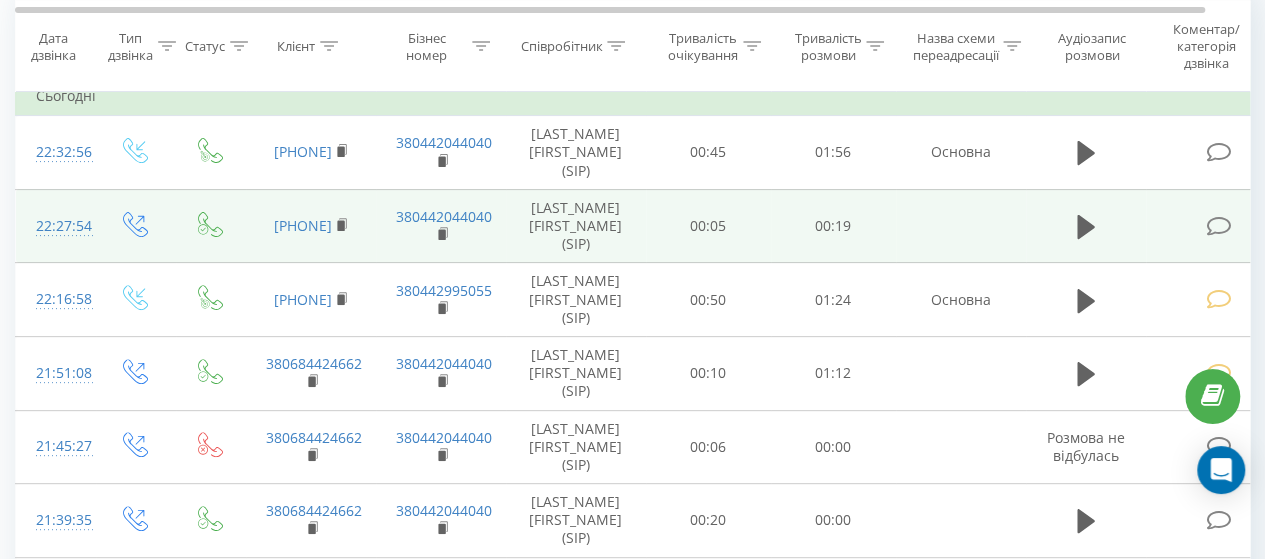 click at bounding box center [1218, 226] 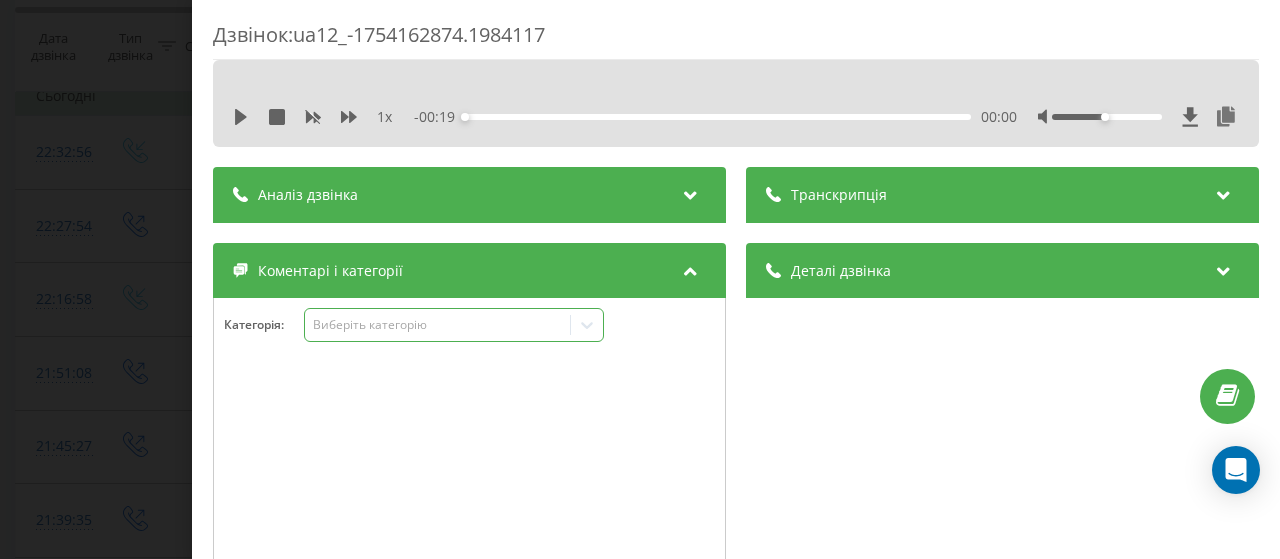 click 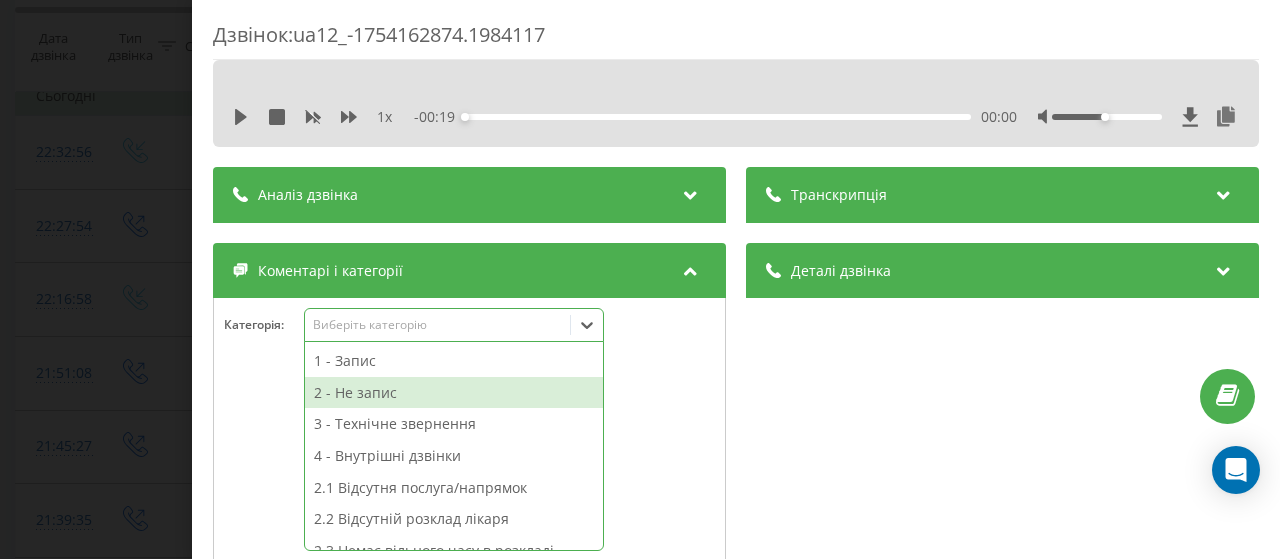 click on "2 - Не запис" at bounding box center (454, 393) 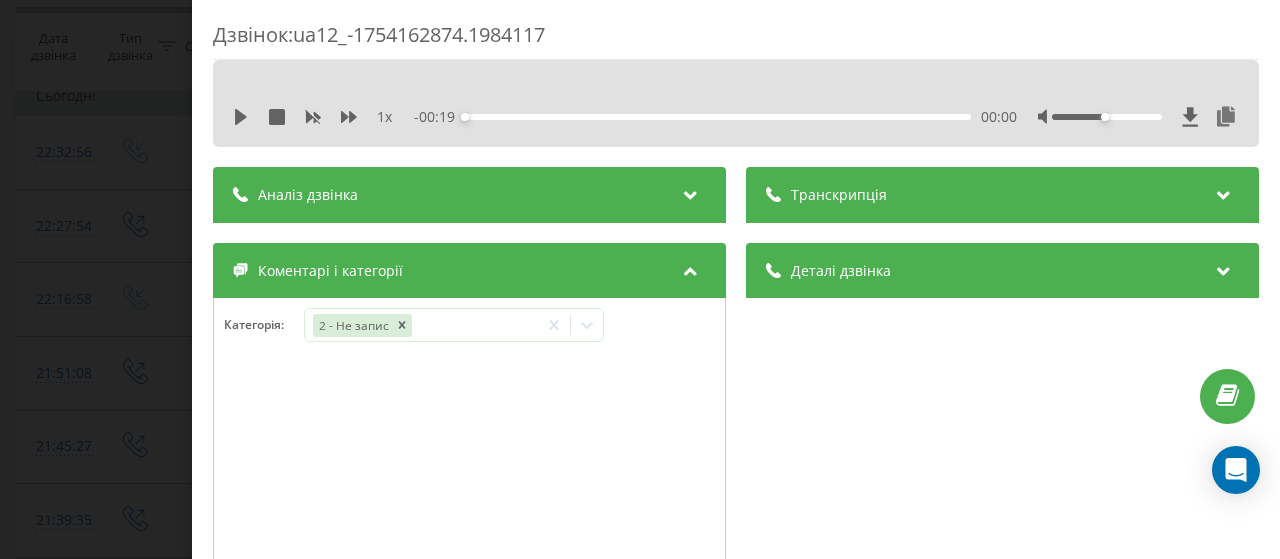 click at bounding box center (469, 488) 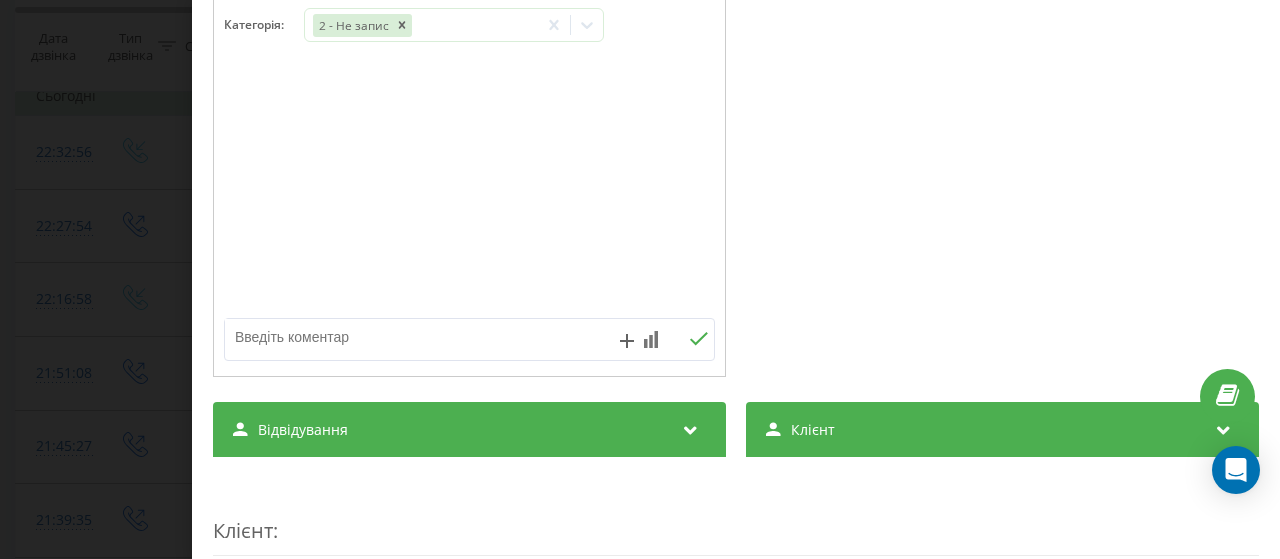 scroll, scrollTop: 200, scrollLeft: 0, axis: vertical 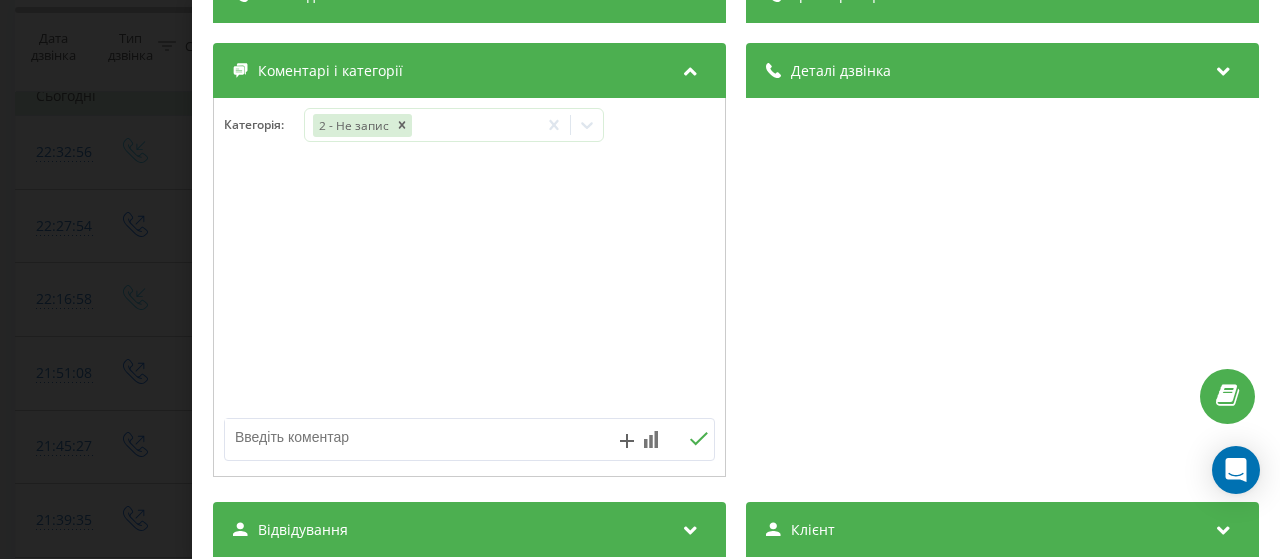 click at bounding box center (420, 437) 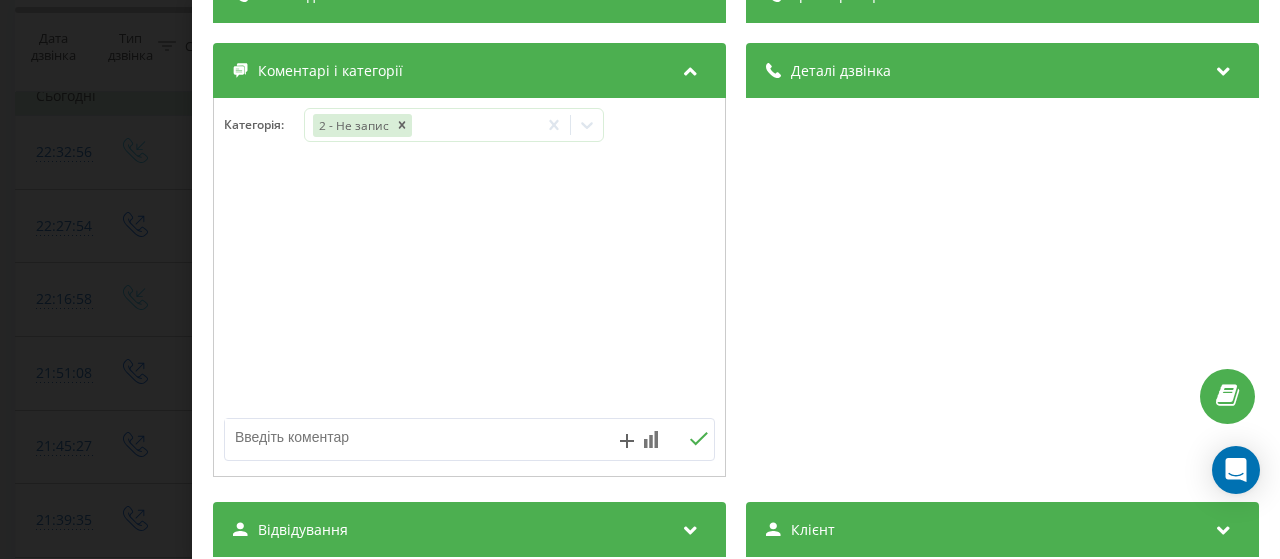 paste on "Питання потребує уточнення: цікавить послуга порівняння КТ обстежень на електронних носіях, яке було виконане в іншій клініці. Направлений запит на відділення Березняківська, 30Б у групу ТГ" 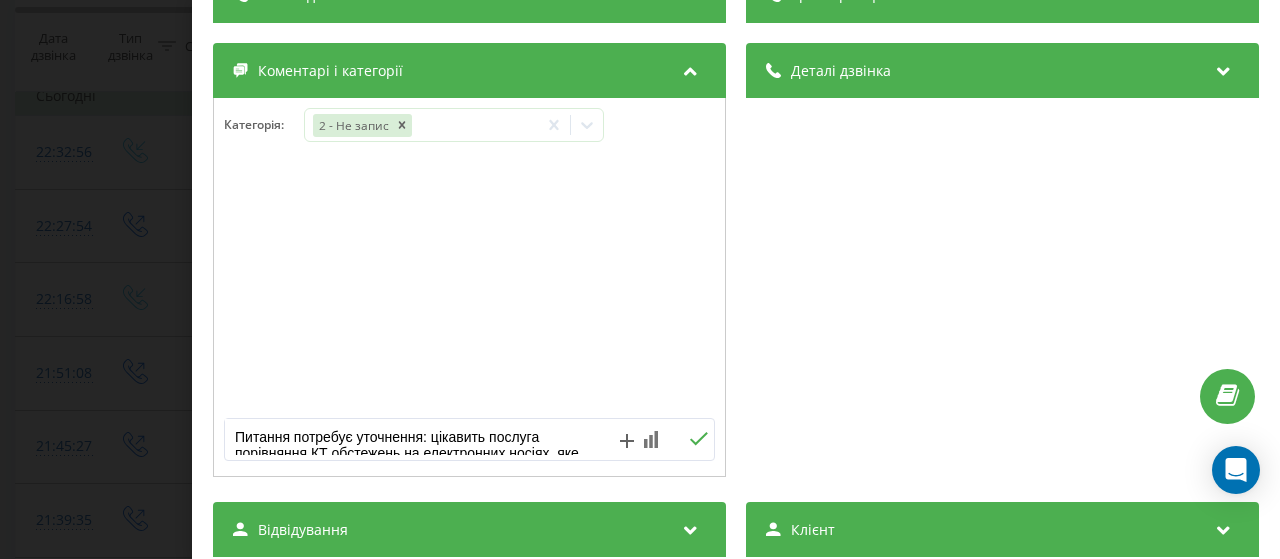 scroll, scrollTop: 48, scrollLeft: 0, axis: vertical 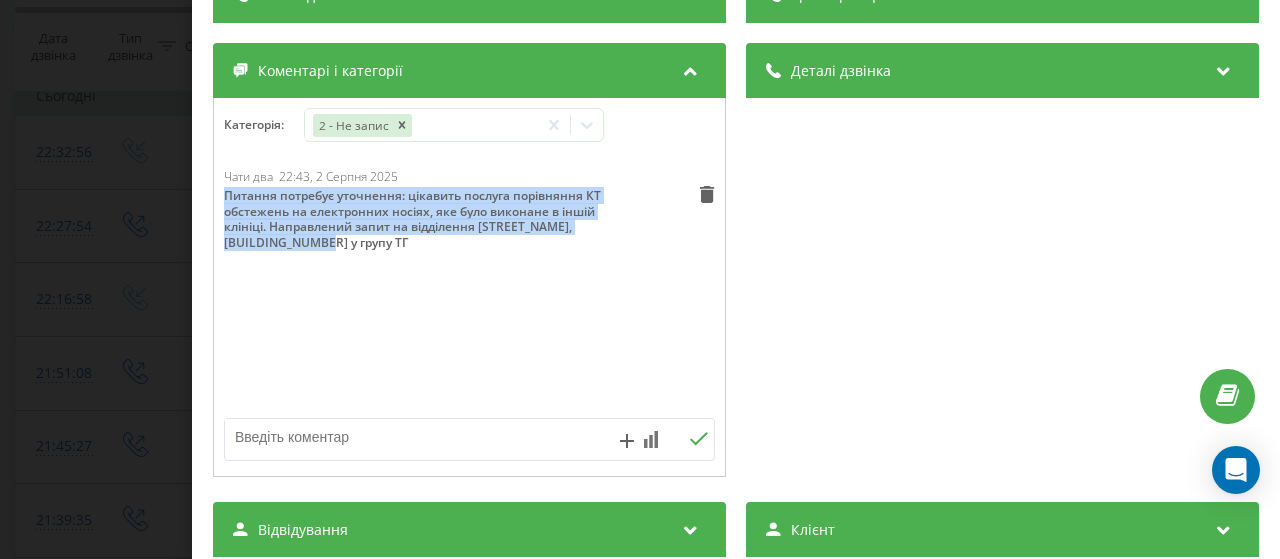 drag, startPoint x: 479, startPoint y: 241, endPoint x: 210, endPoint y: 189, distance: 273.97992 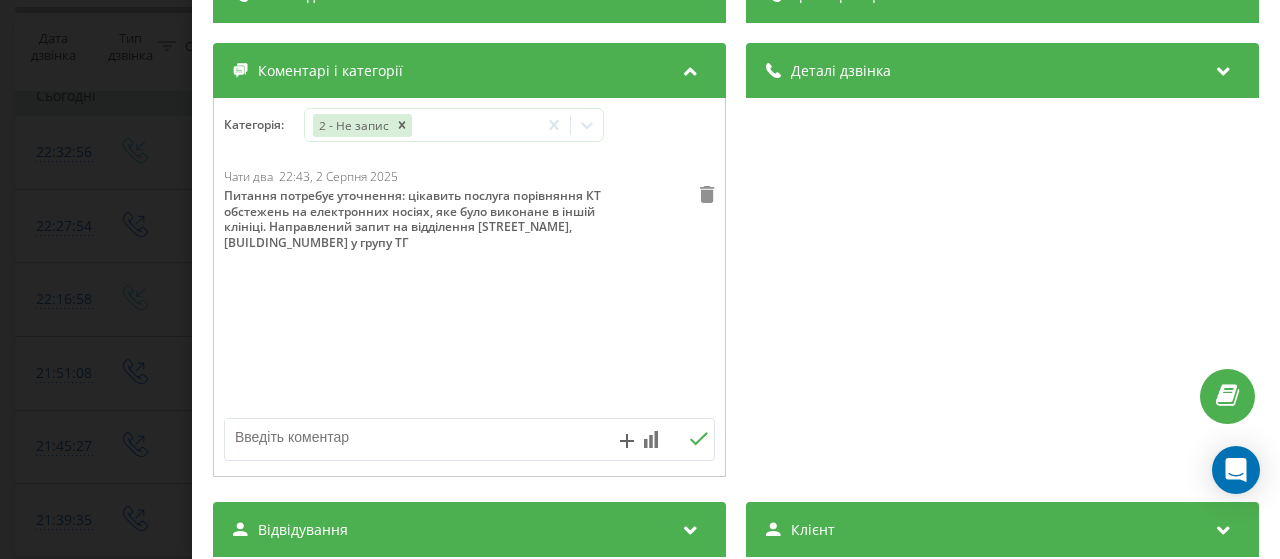 click 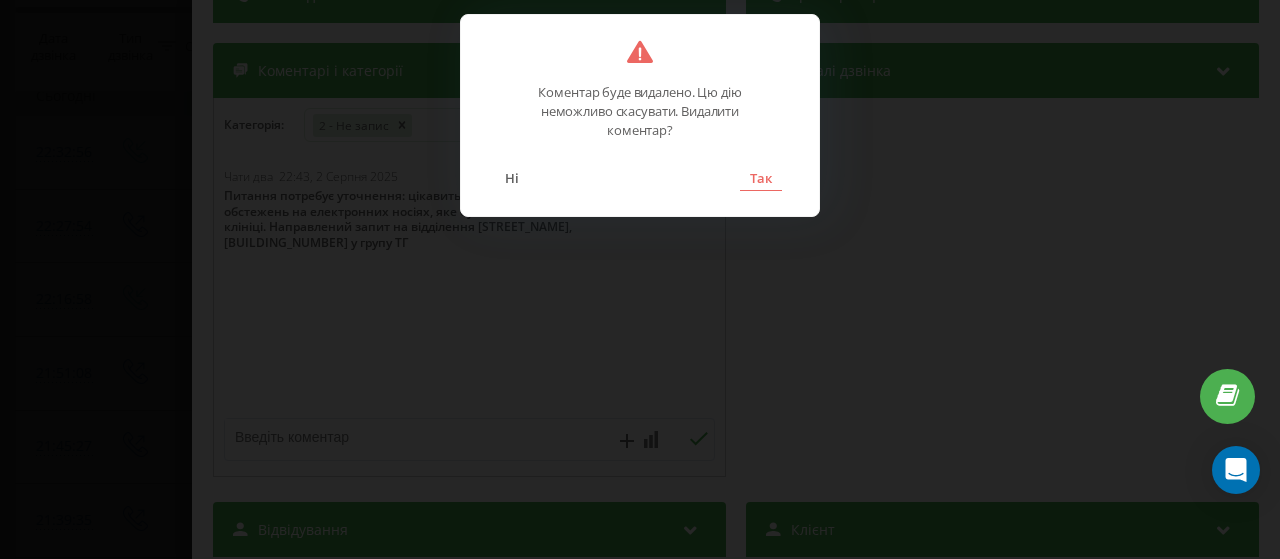 click on "Так" at bounding box center [761, 178] 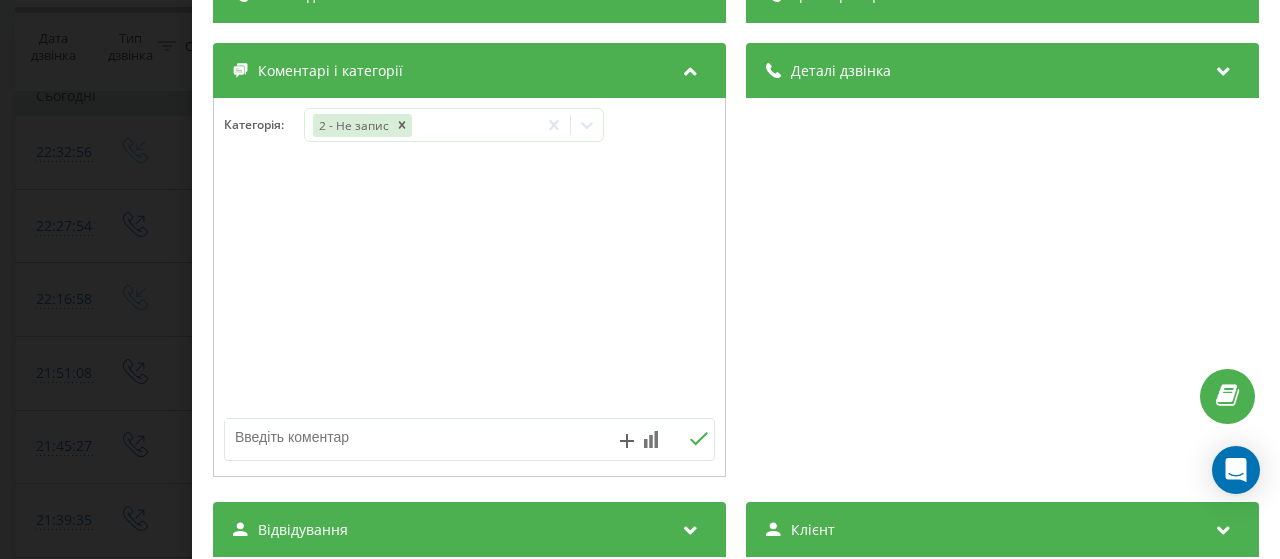 click at bounding box center (420, 437) 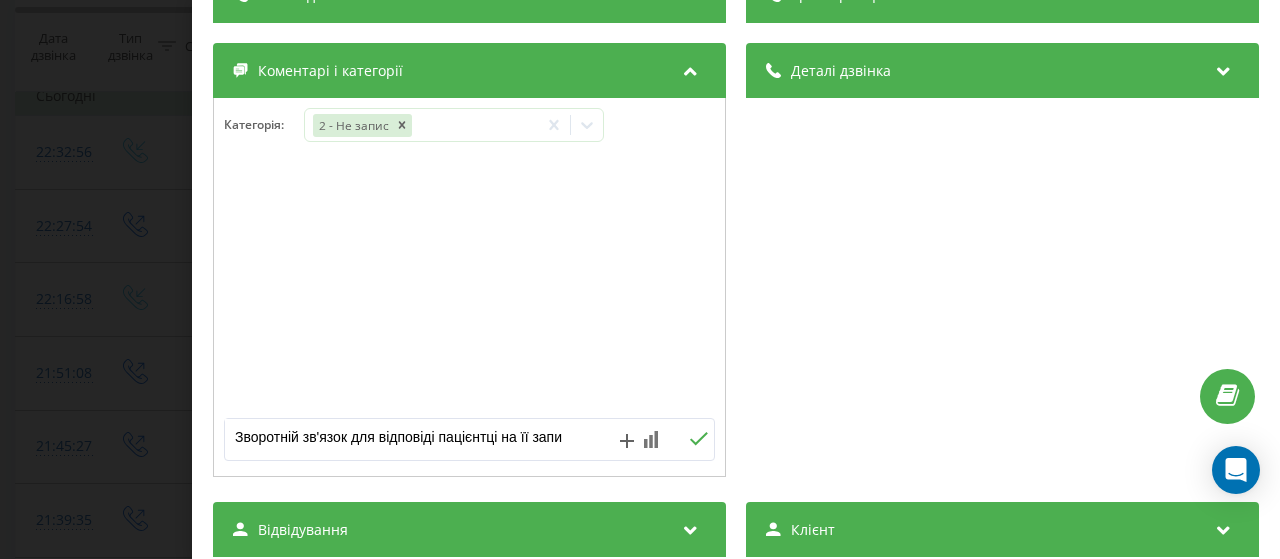 type on "Зворотній зв'язок для відповіді пацієнтці на її запит" 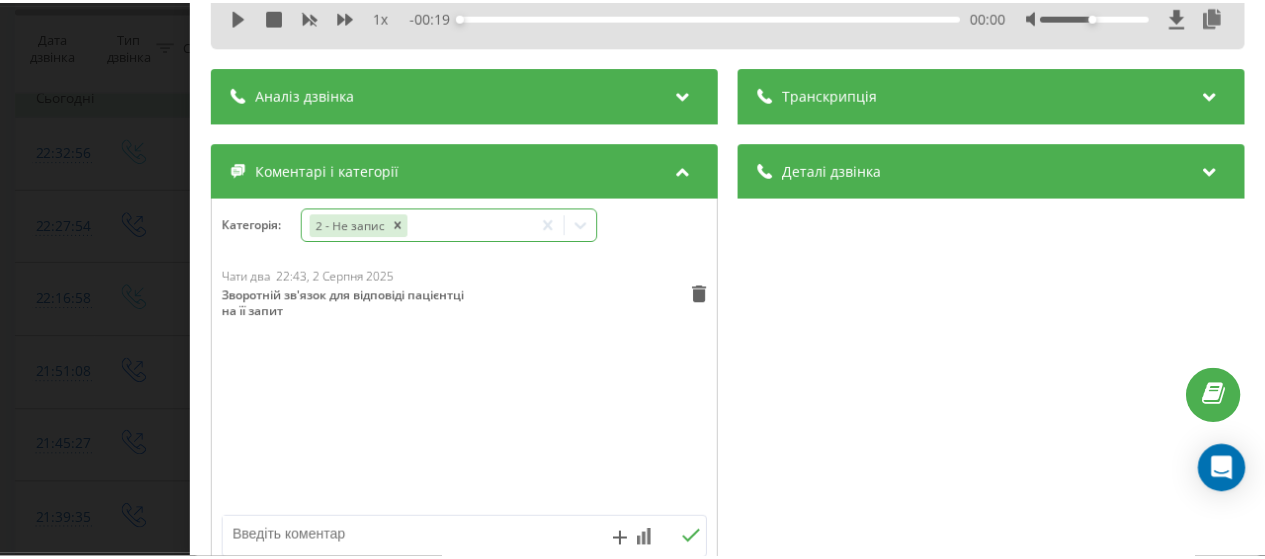 scroll, scrollTop: 0, scrollLeft: 0, axis: both 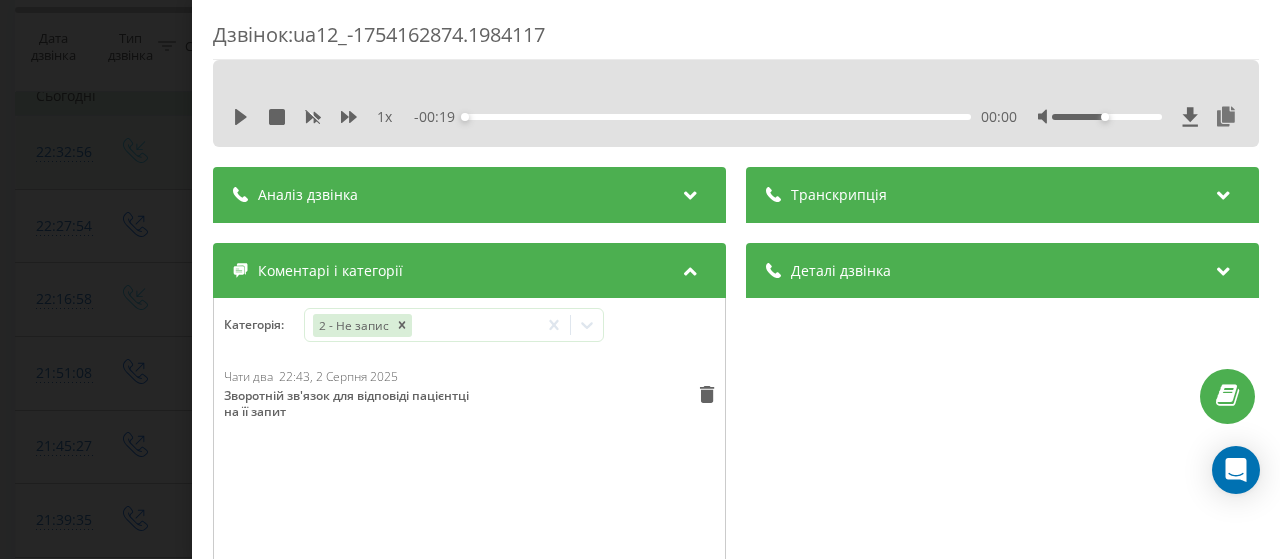 click on "Дзвінок :  ua12_-1754162874.1984117   1 x  - 00:19 00:00   00:00   Транскрипція Для AI-аналізу майбутніх дзвінків  налаштуйте та активуйте профіль на сторінці . Якщо профіль вже є і дзвінок відповідає його умовам, оновіть сторінку через 10 хвилин - AI аналізує поточний дзвінок. Аналіз дзвінка Для AI-аналізу майбутніх дзвінків  налаштуйте та активуйте профіль на сторінці . Якщо профіль вже є і дзвінок відповідає його умовам, оновіть сторінку через 10 хвилин - AI аналізує поточний дзвінок. Деталі дзвінка Загальне Дата дзвінка 2025-08-02 22:27:54 Тип дзвінка Вихідний Статус дзвінка Успішний 380442044040" at bounding box center [640, 279] 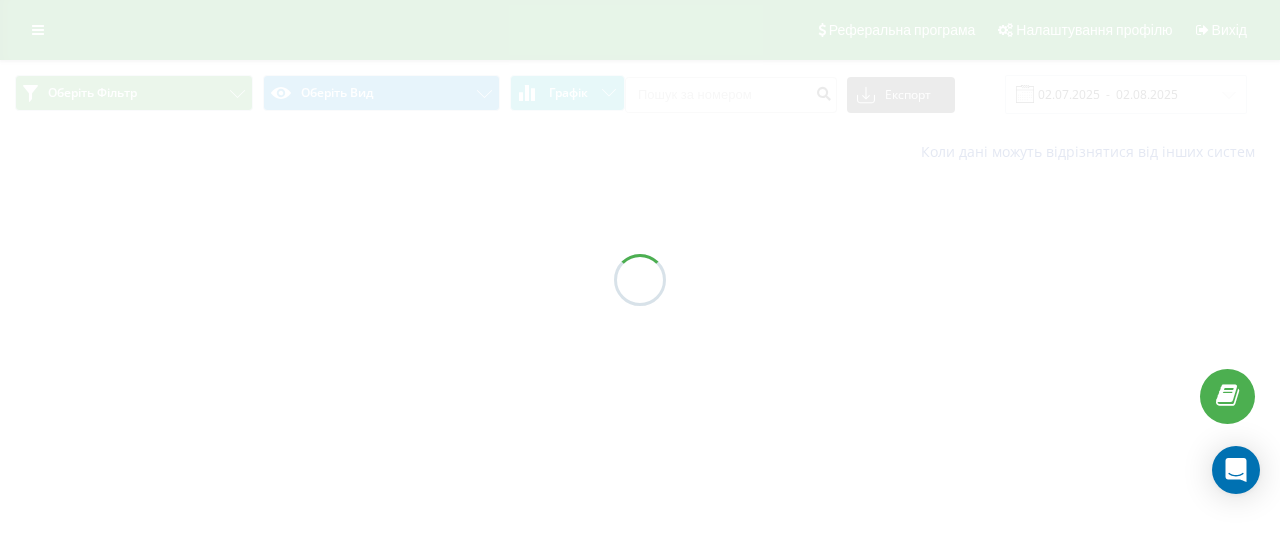 scroll, scrollTop: 0, scrollLeft: 0, axis: both 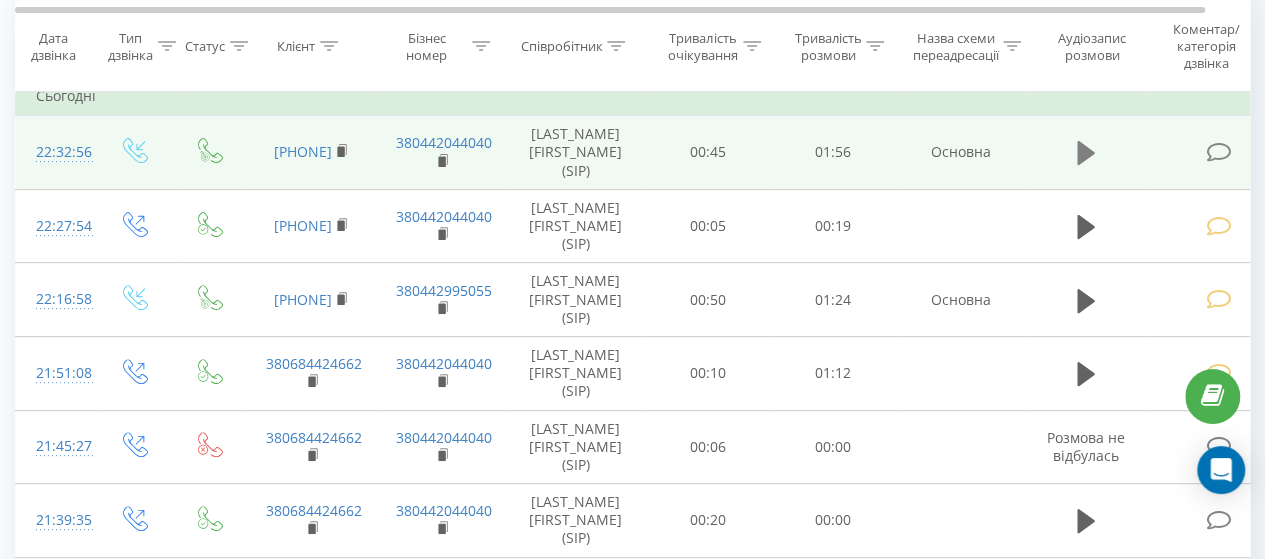 click 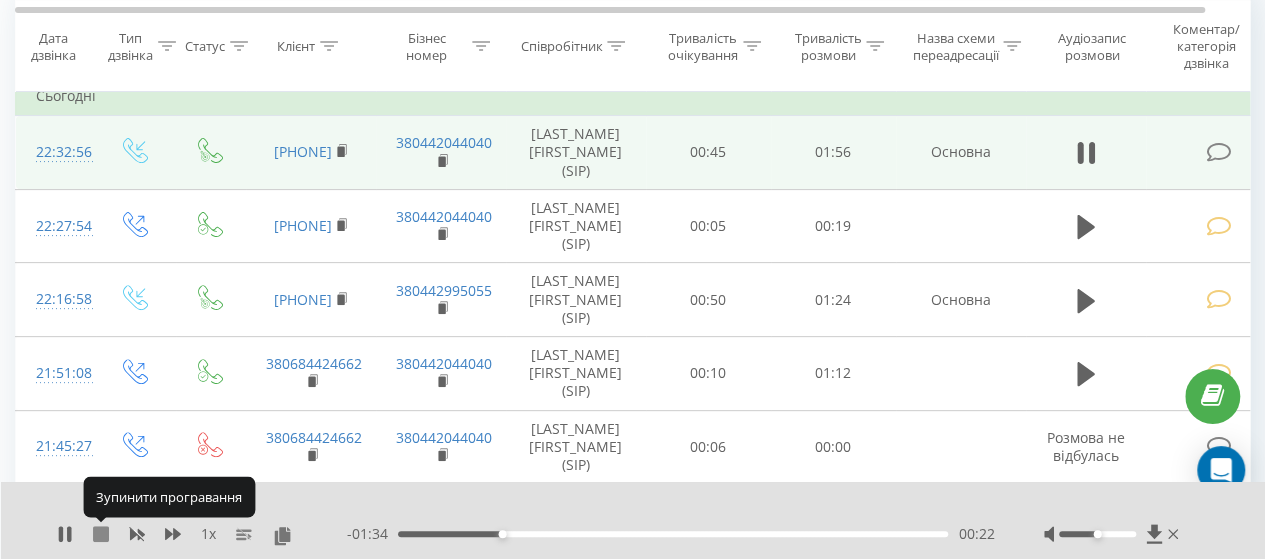 click 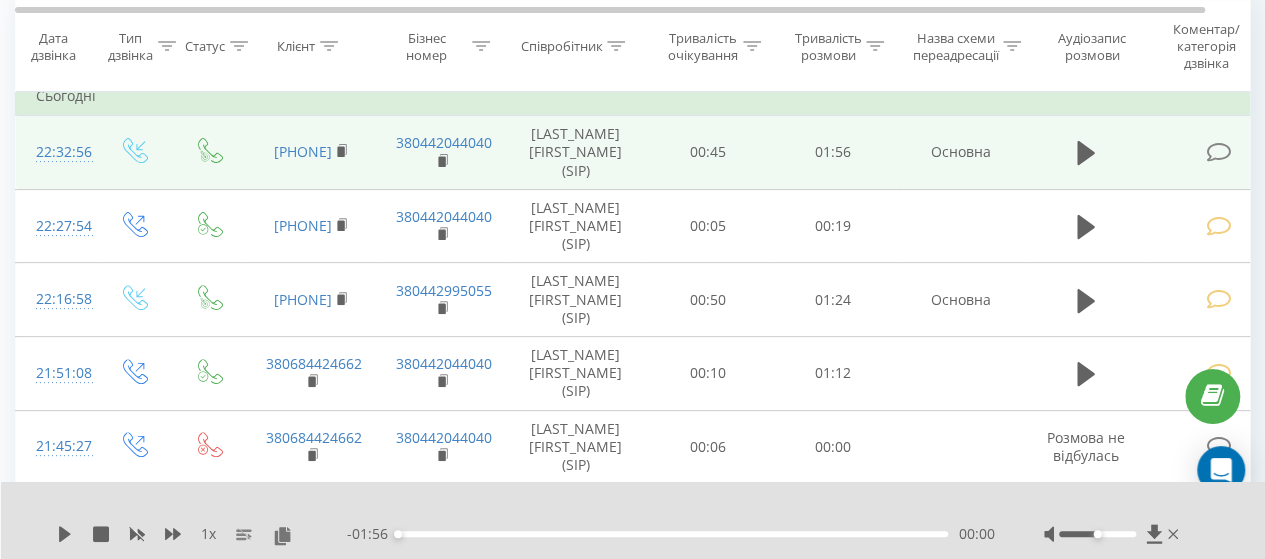 click at bounding box center (1218, 152) 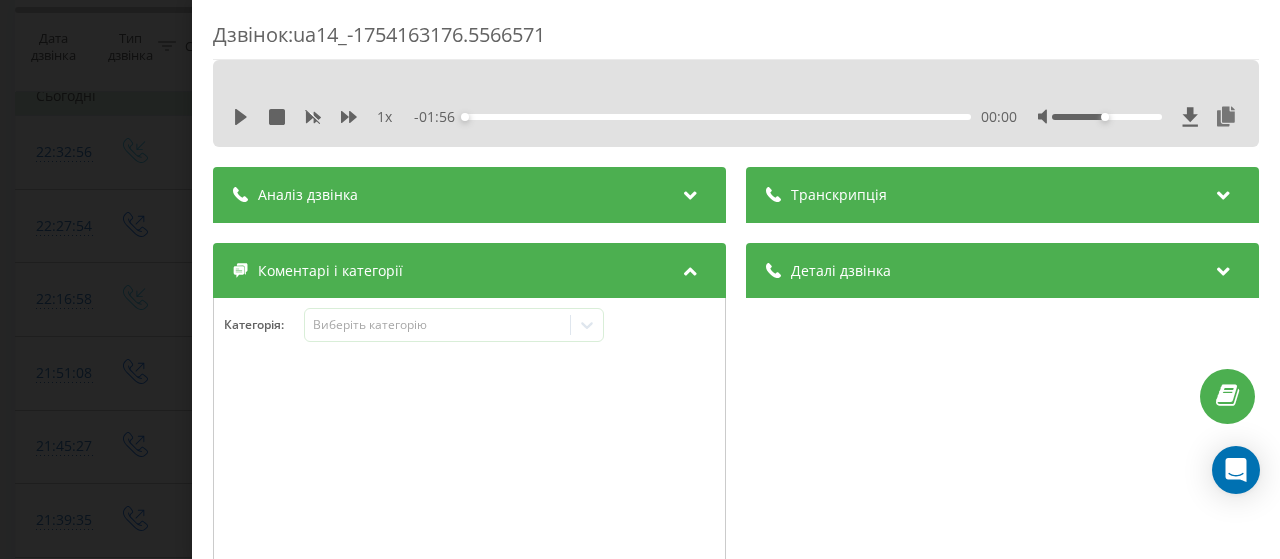 scroll, scrollTop: 100, scrollLeft: 0, axis: vertical 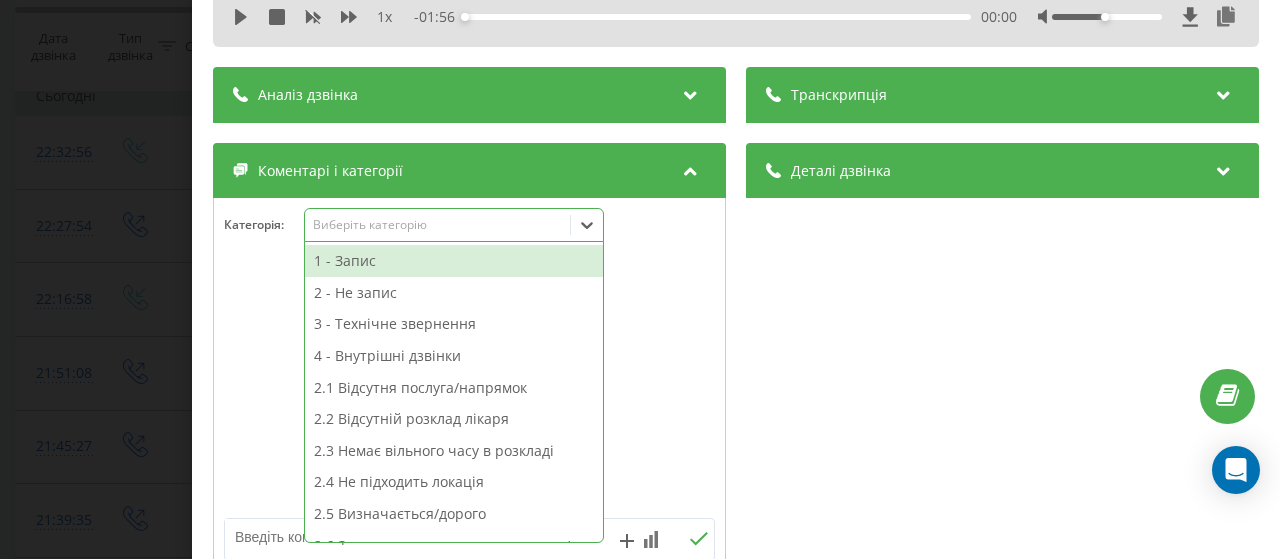click 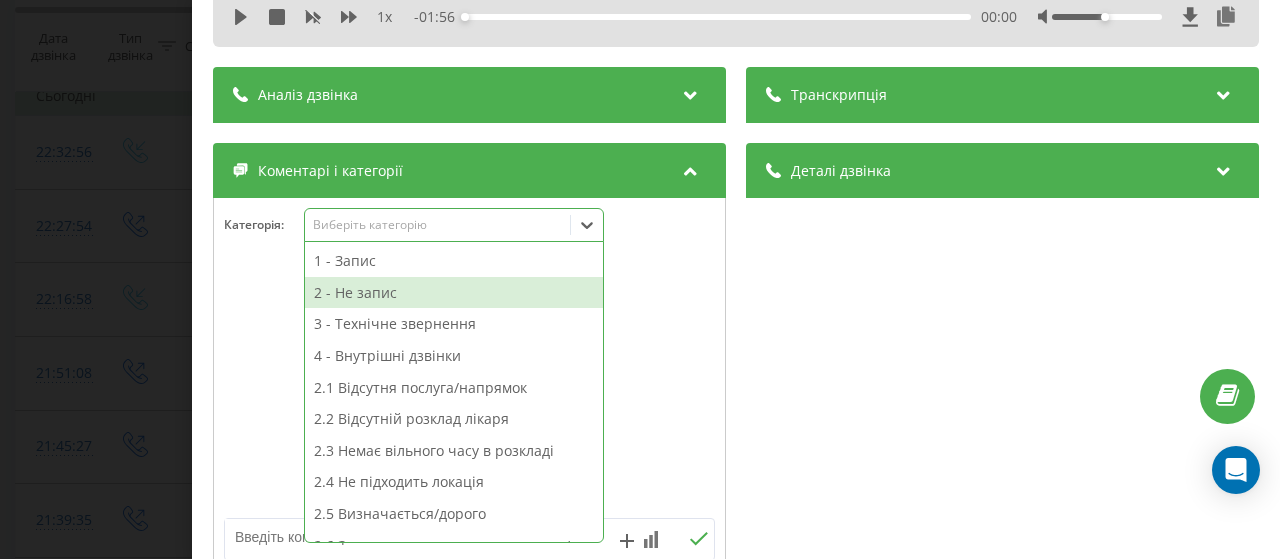 click on "2 - Не запис" at bounding box center (454, 293) 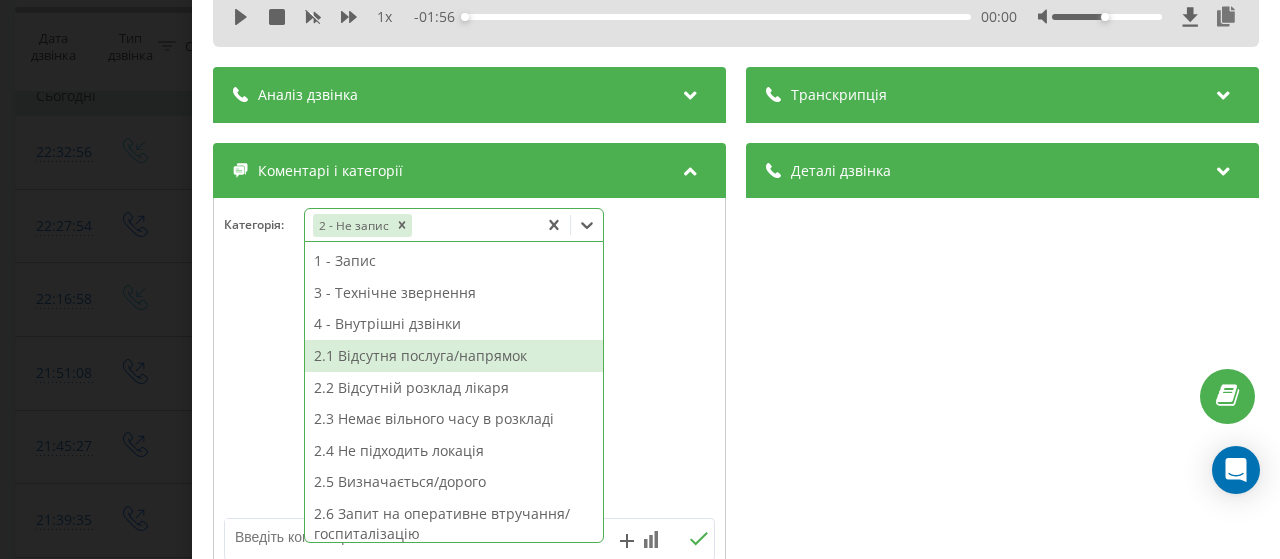 click on "2.1 Відсутня послуга/напрямок" at bounding box center [454, 356] 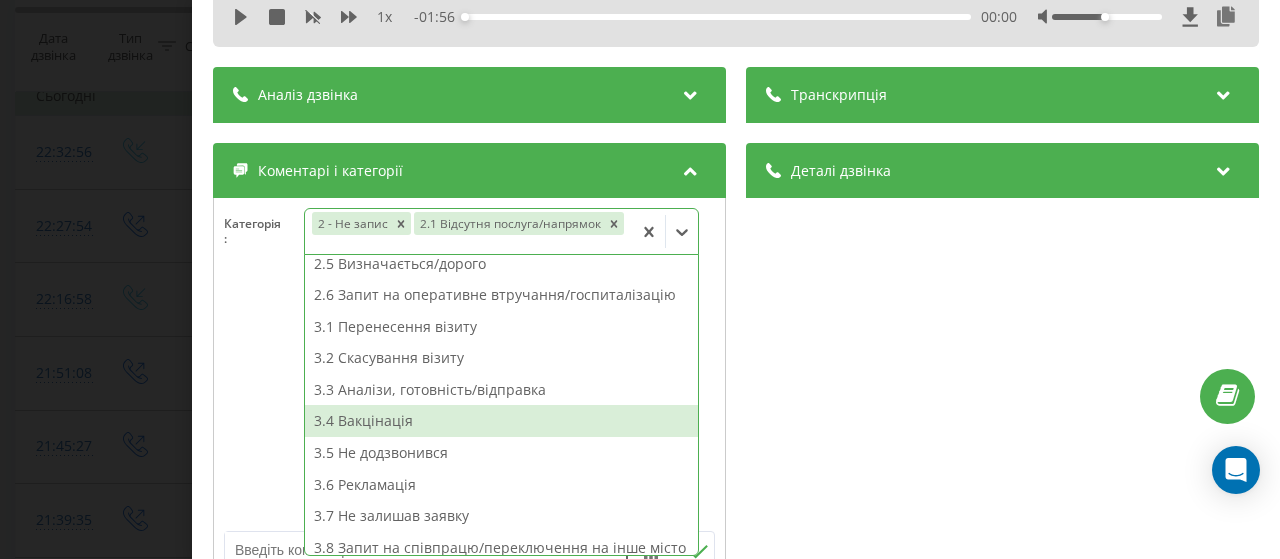 scroll, scrollTop: 282, scrollLeft: 0, axis: vertical 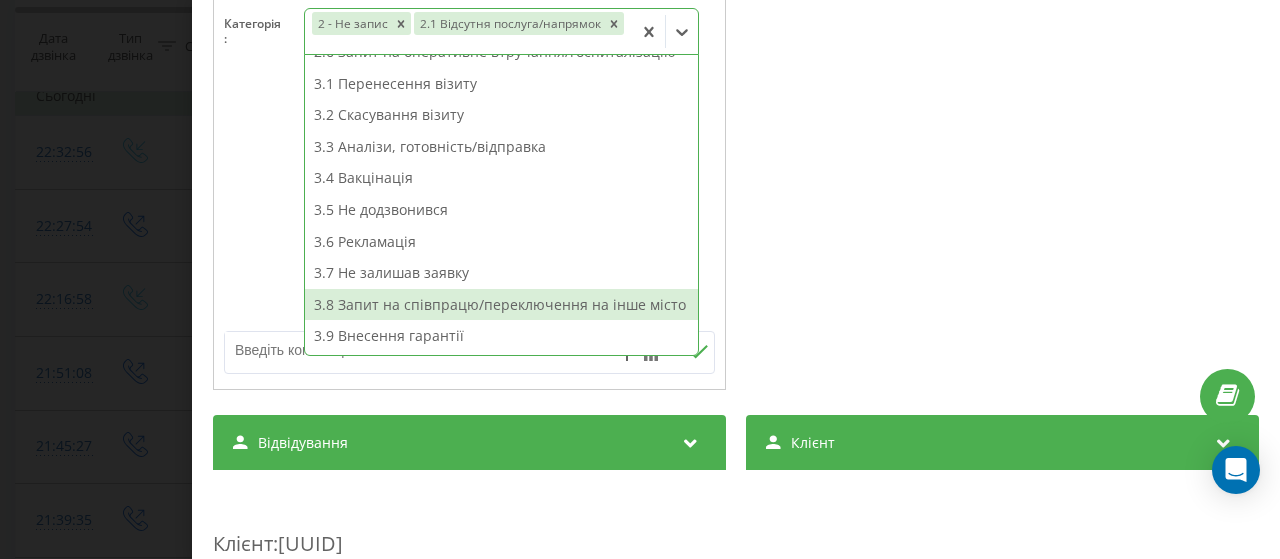 click at bounding box center (420, 350) 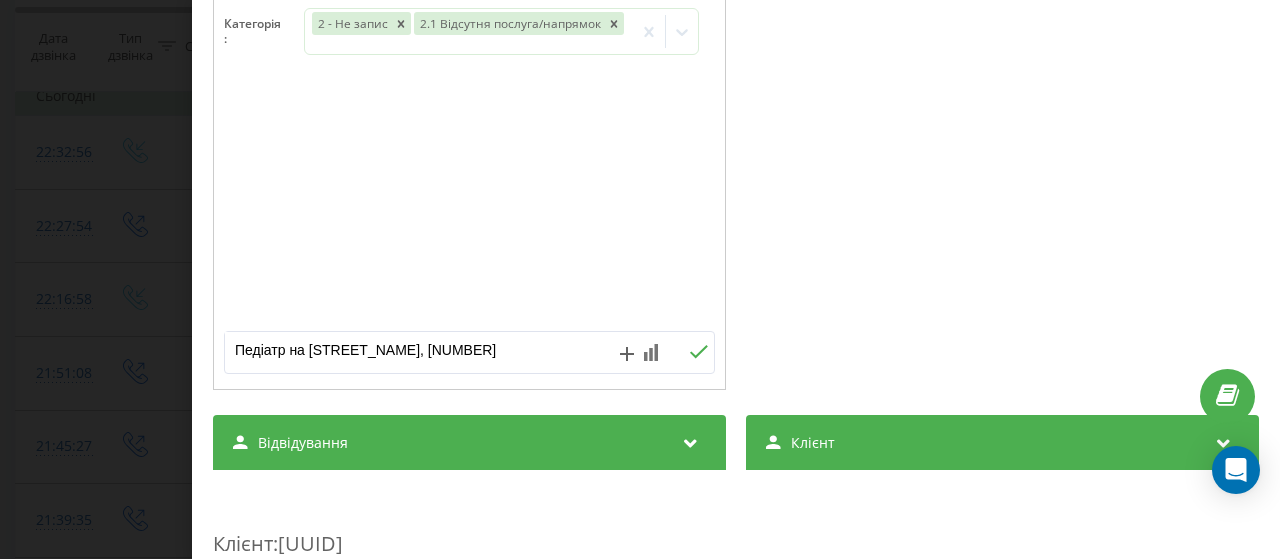 type on "Педіатр на Березняківській, 30Б" 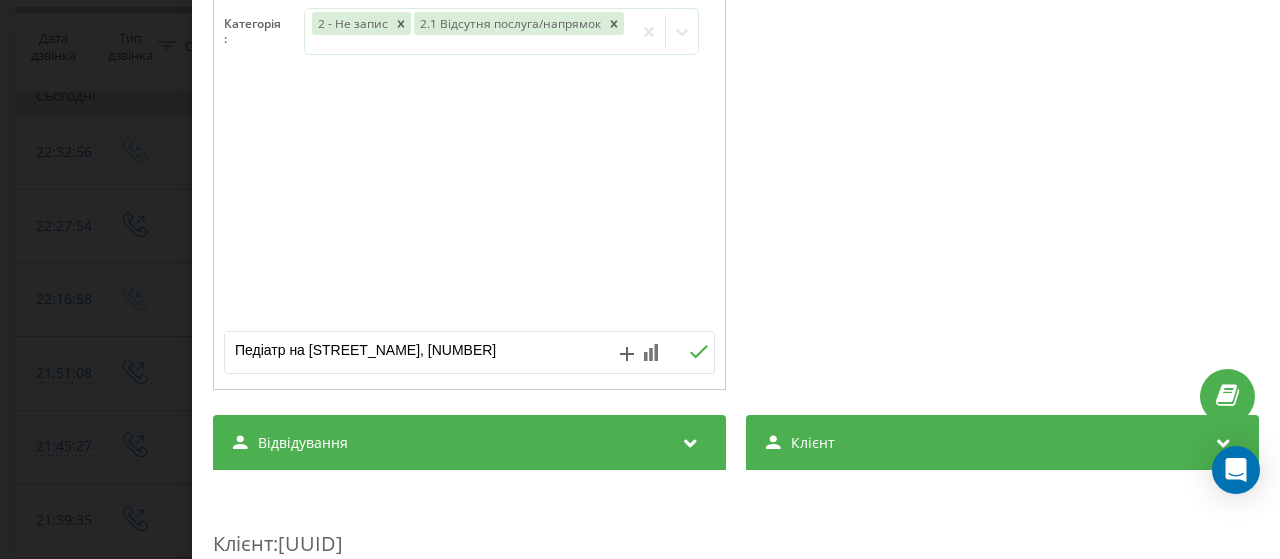 click on "Дзвінок :  ua14_-1754163176.5566571   1 x  - 01:56 00:00   00:00   Транскрипція Для AI-аналізу майбутніх дзвінків  налаштуйте та активуйте профіль на сторінці . Якщо профіль вже є і дзвінок відповідає його умовам, оновіть сторінку через 10 хвилин - AI аналізує поточний дзвінок. Аналіз дзвінка Для AI-аналізу майбутніх дзвінків  налаштуйте та активуйте профіль на сторінці . Якщо профіль вже є і дзвінок відповідає його умовам, оновіть сторінку через 10 хвилин - AI аналізує поточний дзвінок. Деталі дзвінка Загальне Дата дзвінка 2025-08-02 22:32:56 Тип дзвінка Вхідний Статус дзвінка Цільовий 380954187120 :" at bounding box center [640, 279] 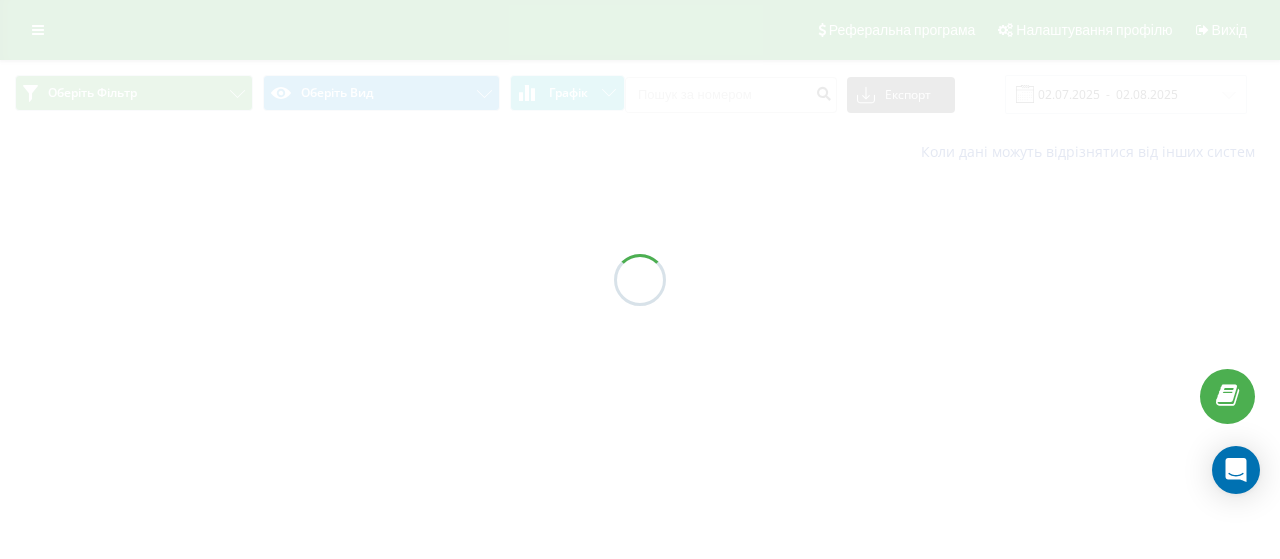 scroll, scrollTop: 0, scrollLeft: 0, axis: both 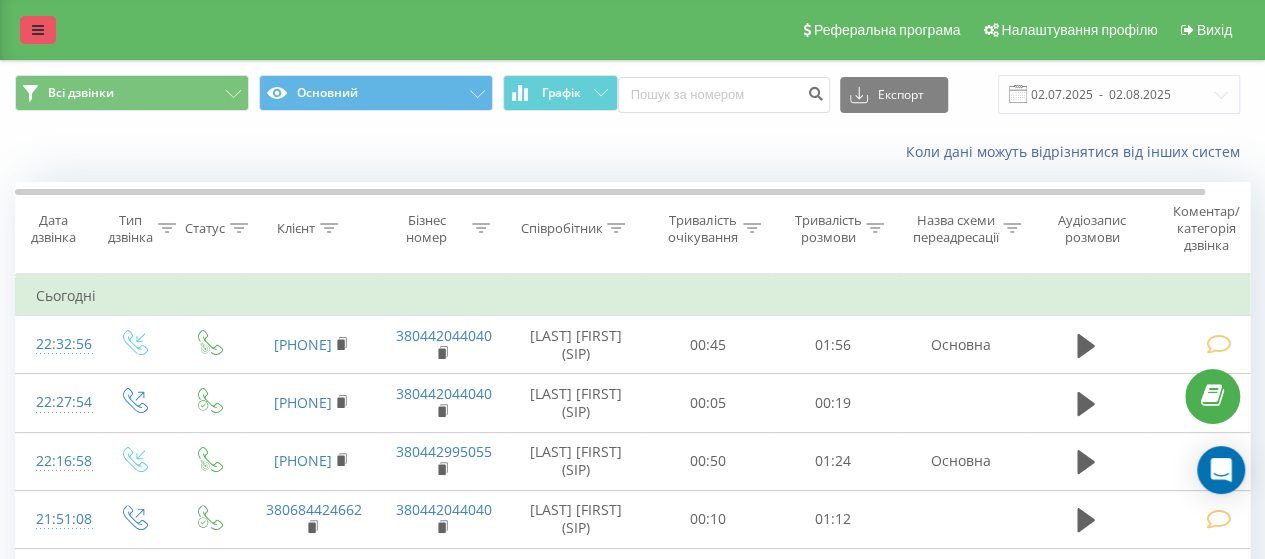 click at bounding box center [38, 30] 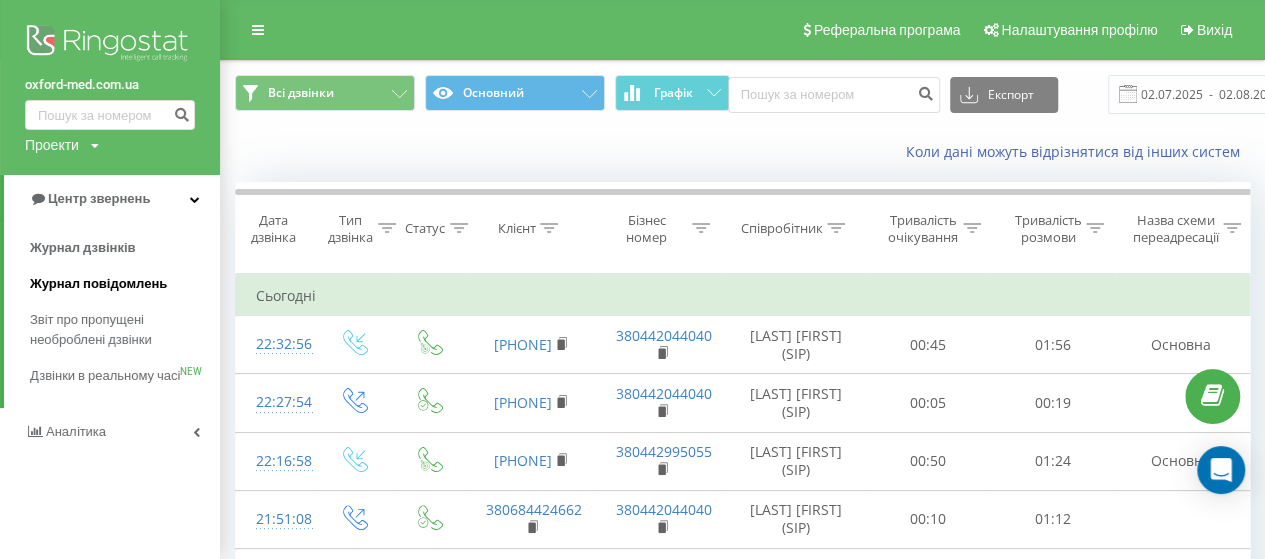 click on "Журнал повідомлень" at bounding box center (98, 284) 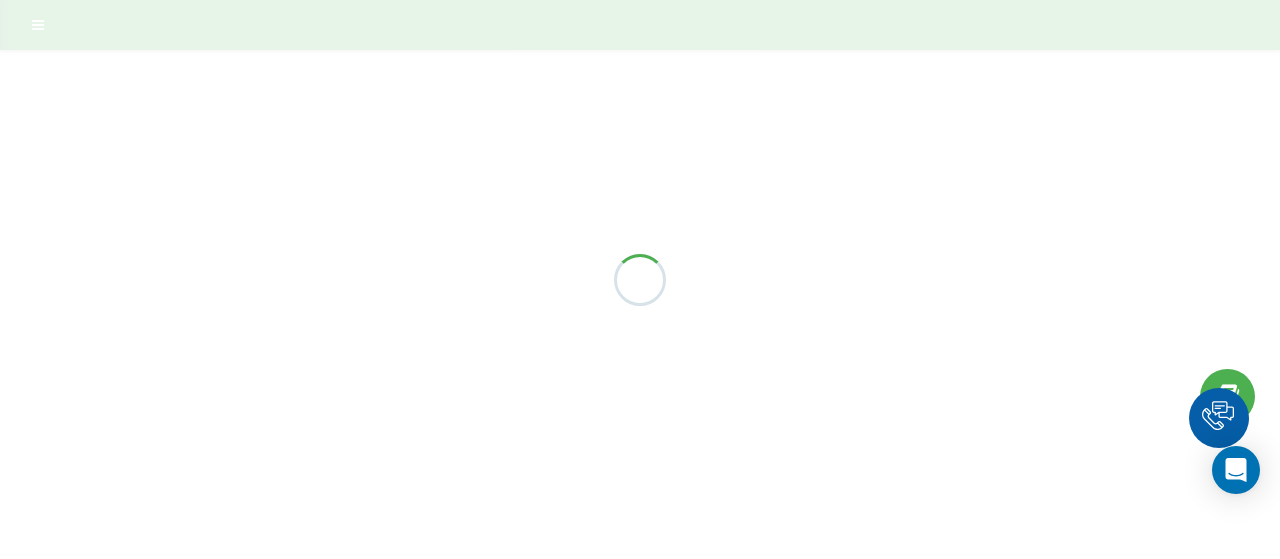 scroll, scrollTop: 0, scrollLeft: 0, axis: both 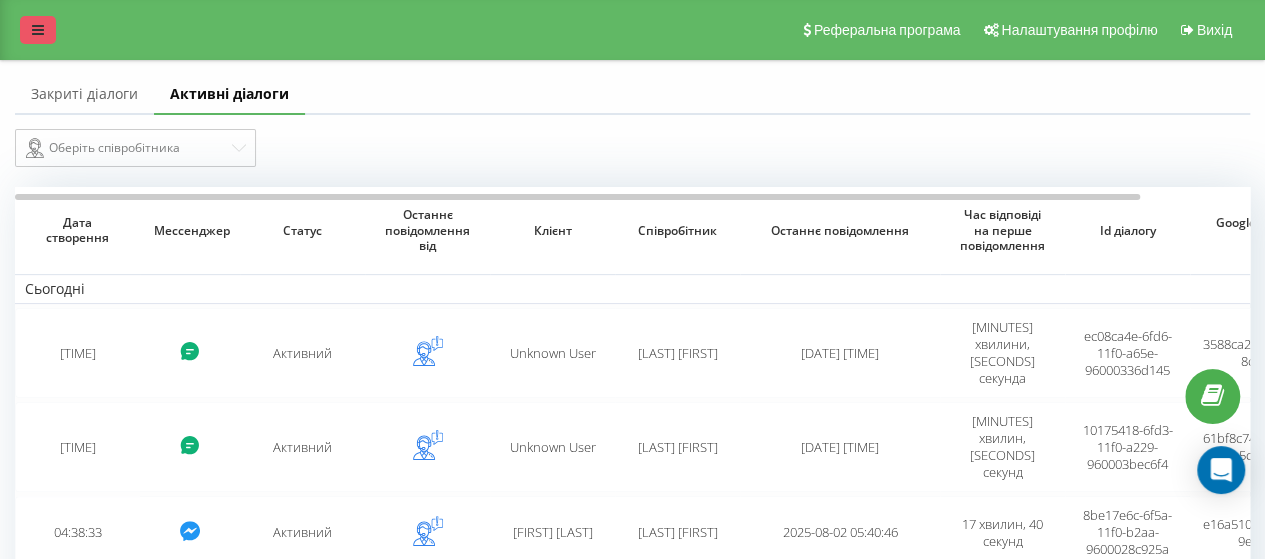 click at bounding box center (38, 30) 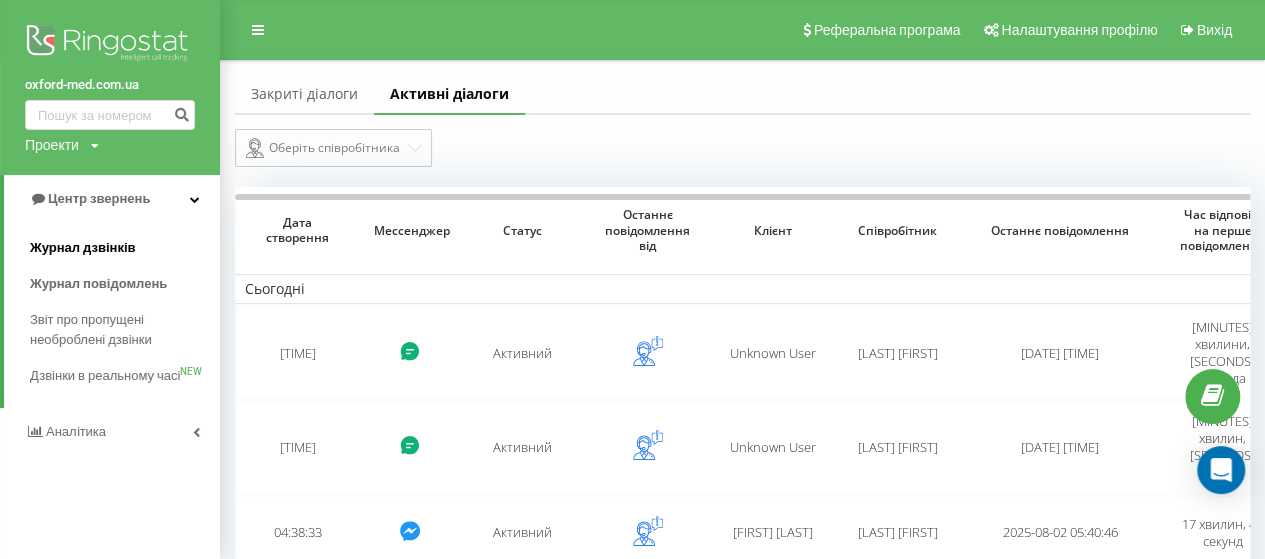 click on "Журнал дзвінків" at bounding box center [83, 248] 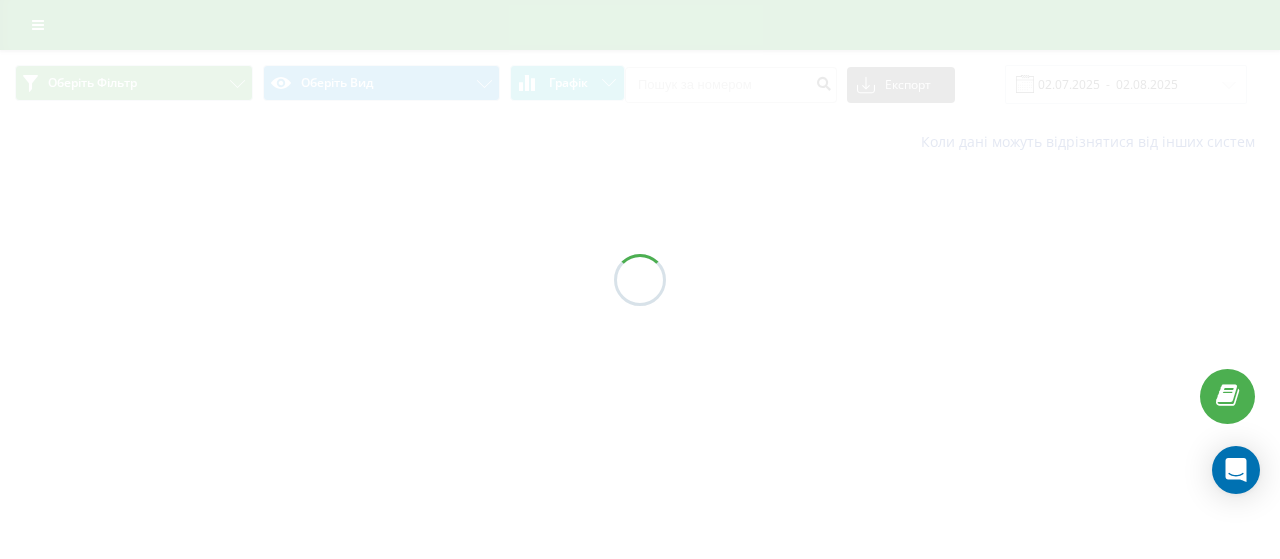 scroll, scrollTop: 0, scrollLeft: 0, axis: both 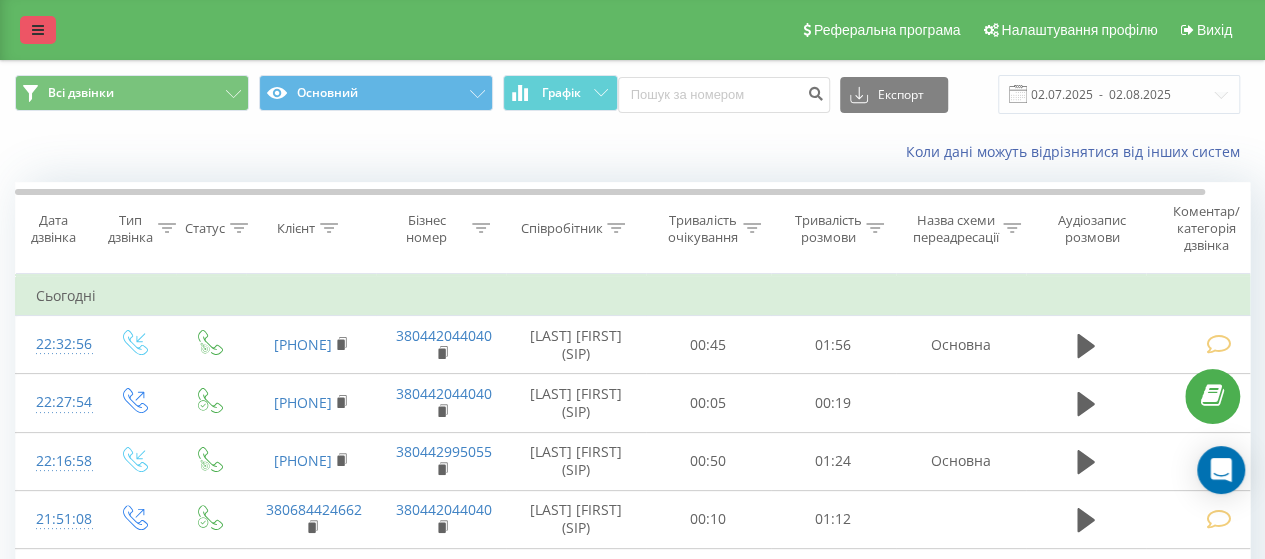 click at bounding box center (38, 30) 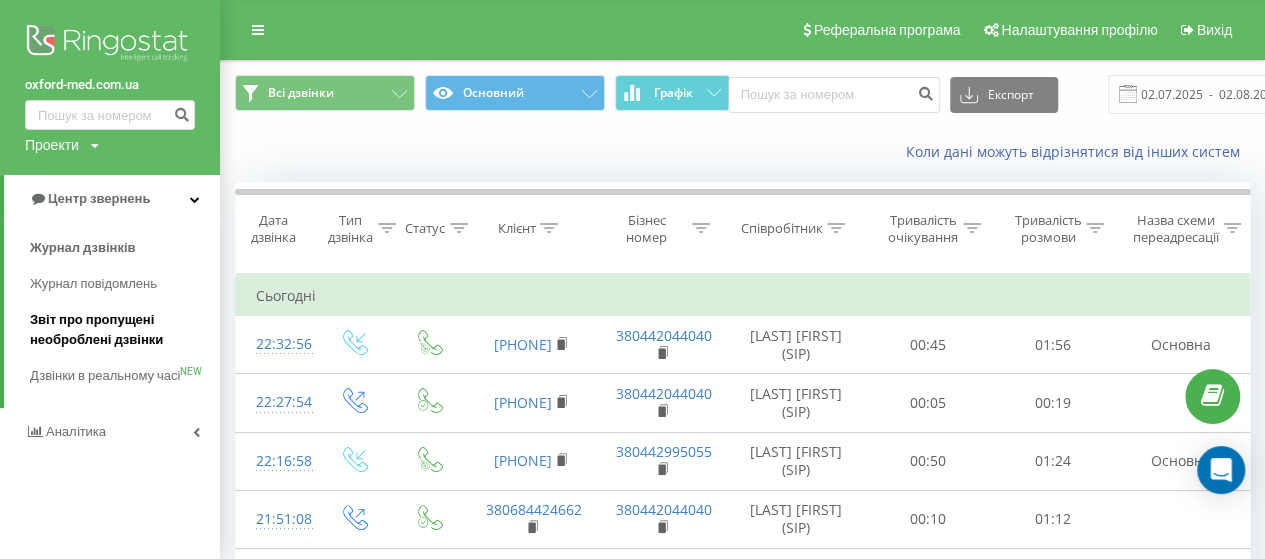 click on "Звіт про пропущені необроблені дзвінки" at bounding box center [120, 330] 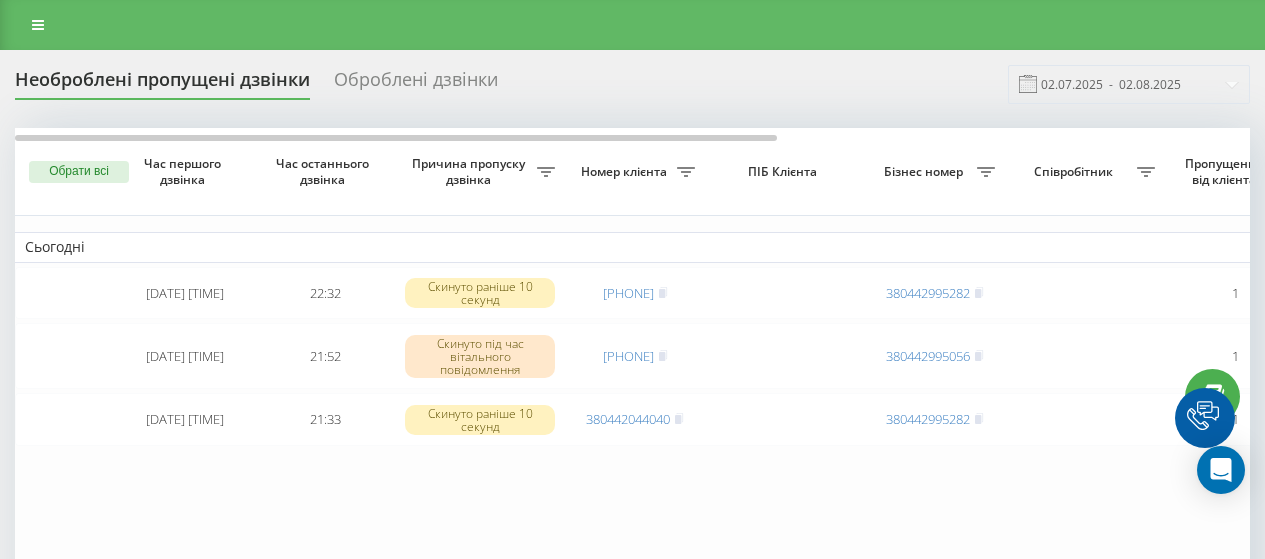 scroll, scrollTop: 0, scrollLeft: 0, axis: both 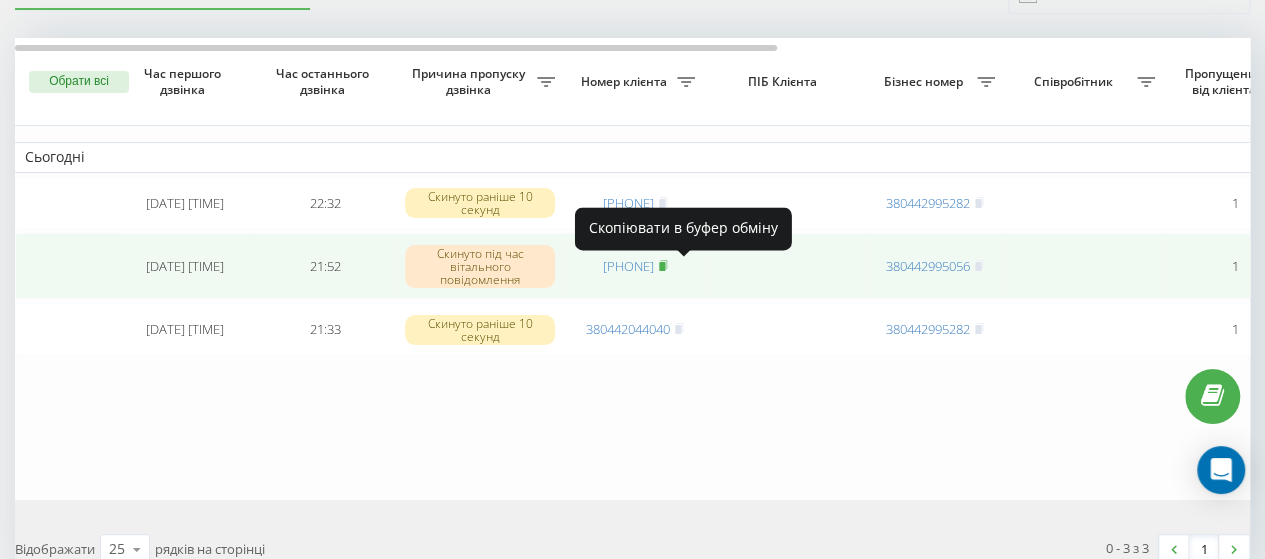 click 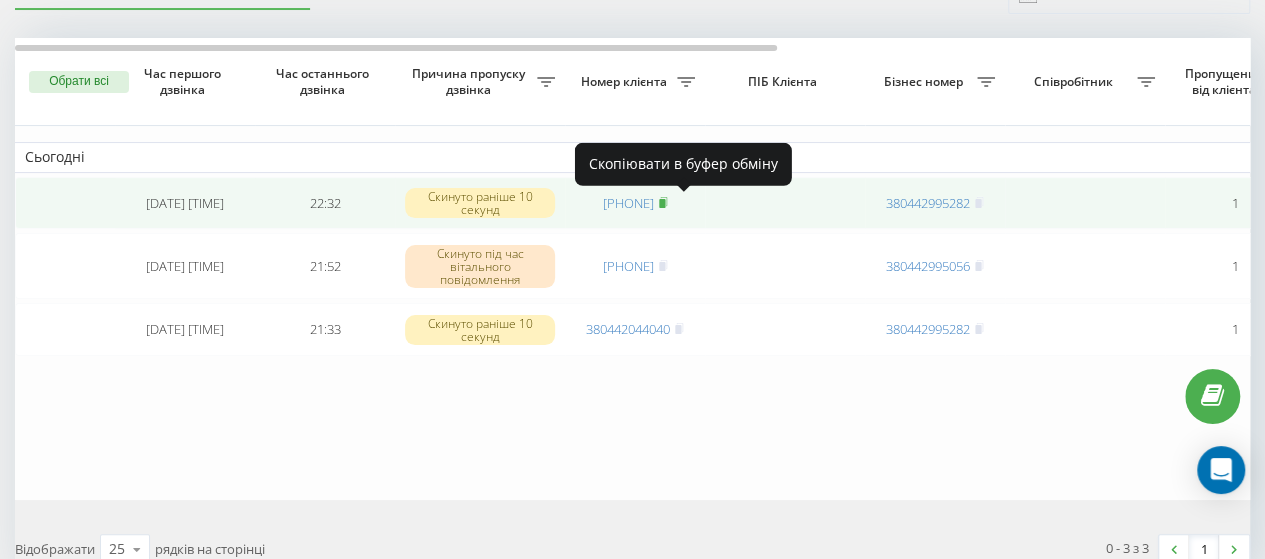click 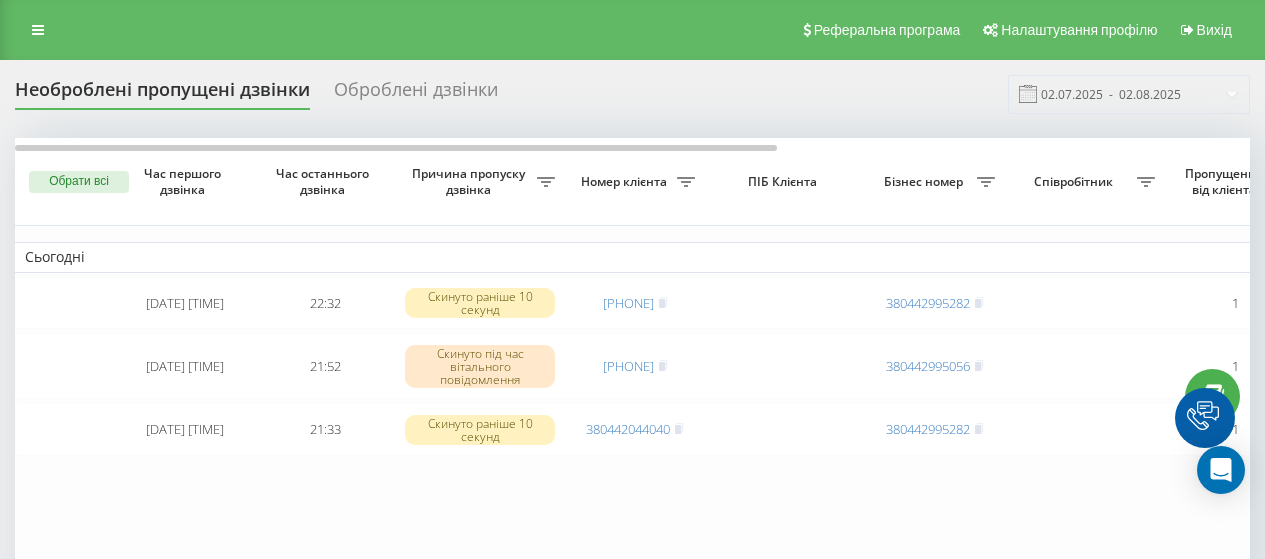scroll, scrollTop: 102, scrollLeft: 0, axis: vertical 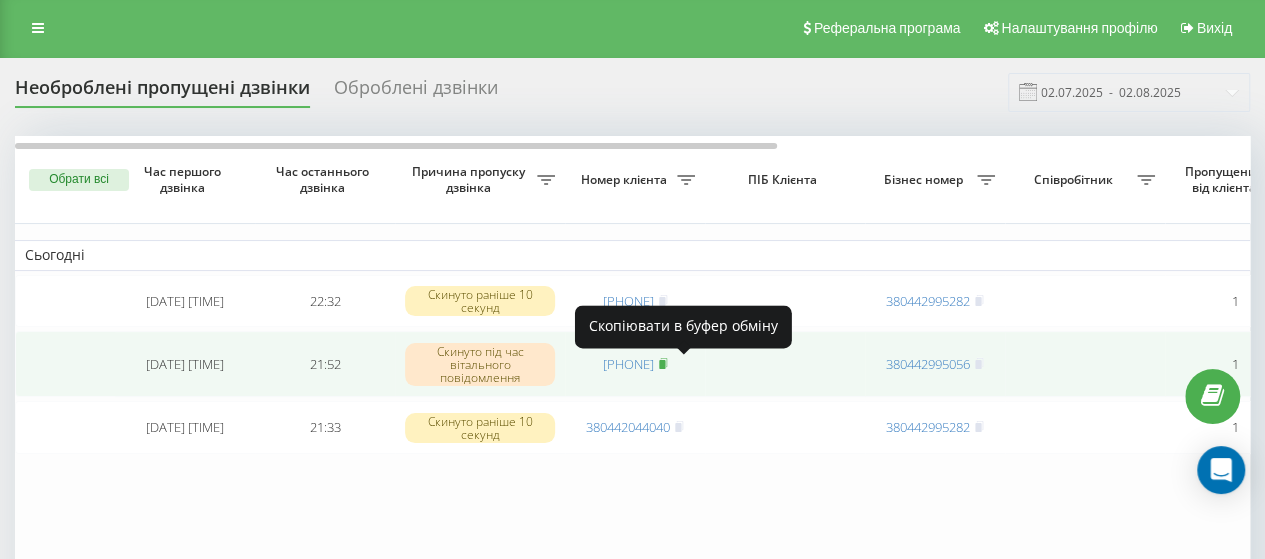 click 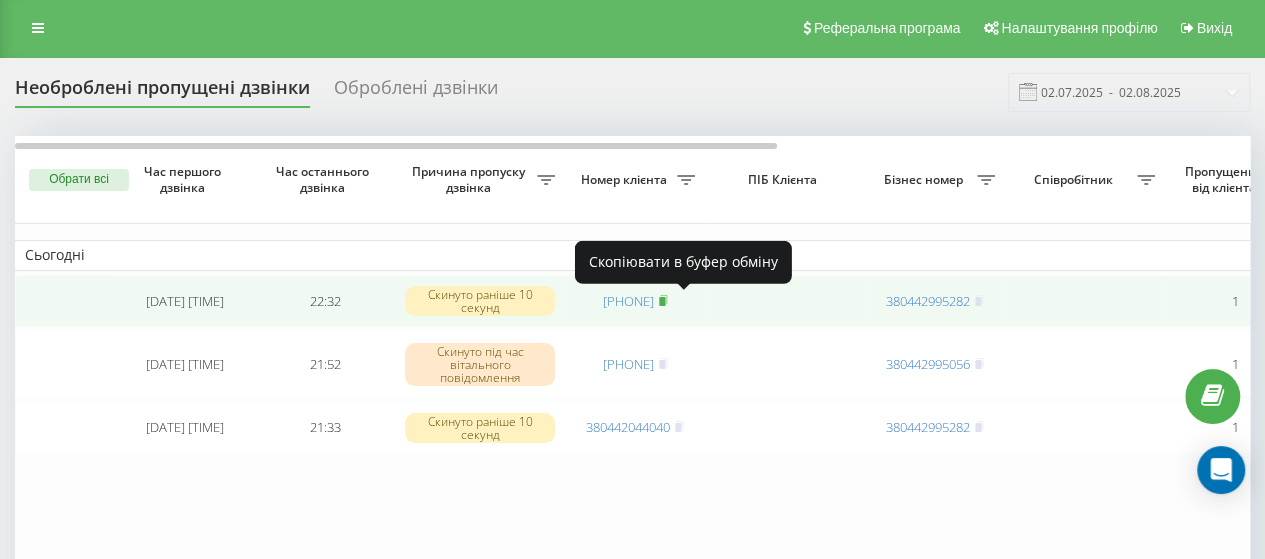 click 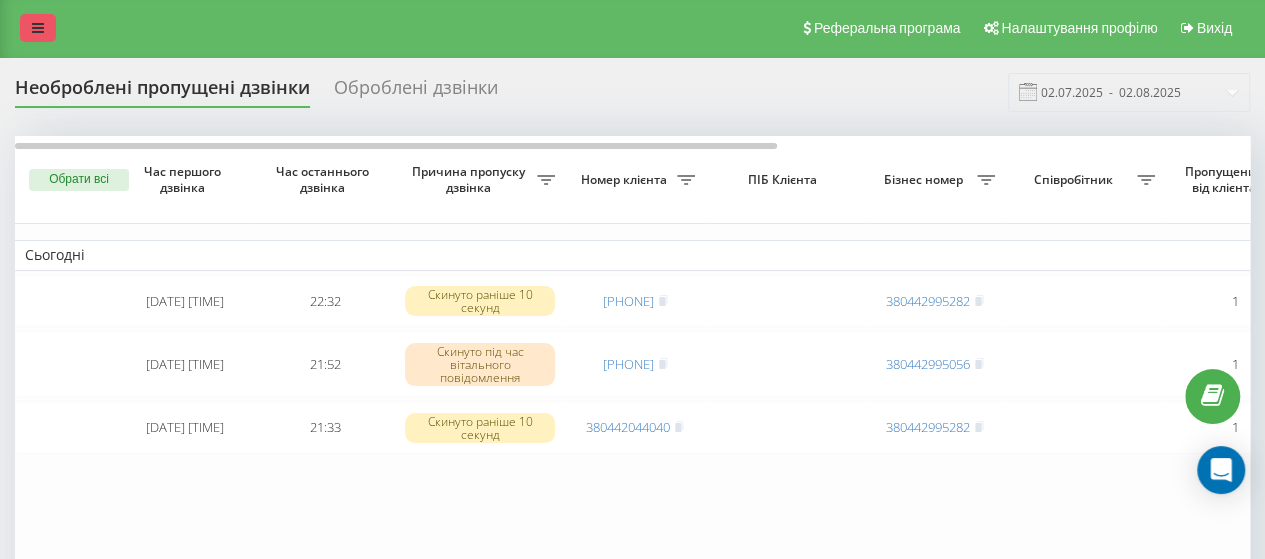 click at bounding box center (38, 28) 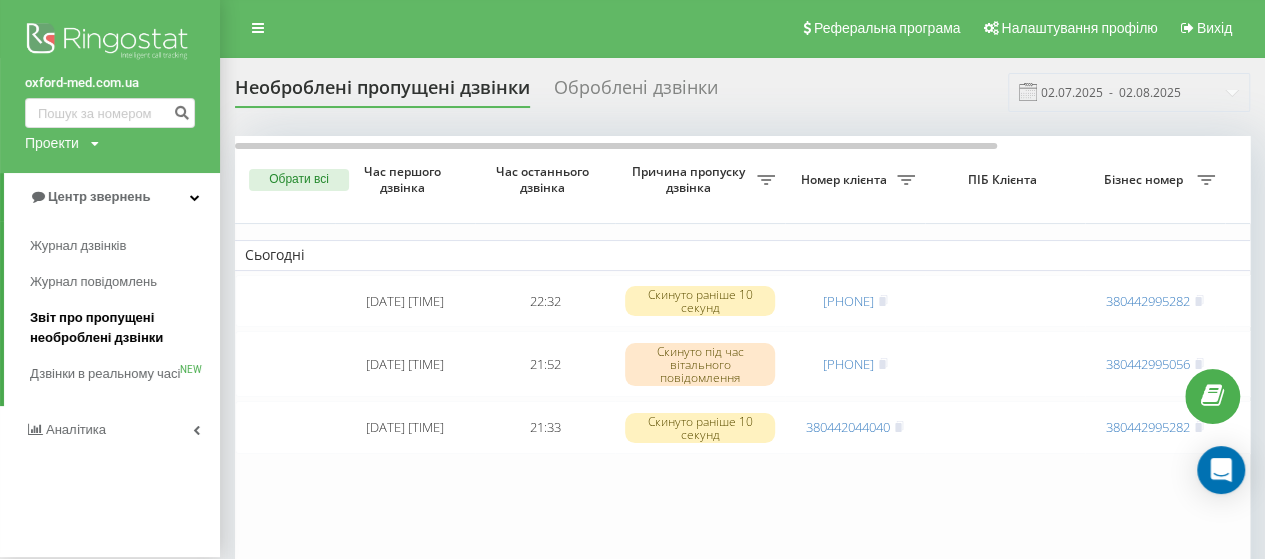 click on "Звіт про пропущені необроблені дзвінки" at bounding box center (120, 328) 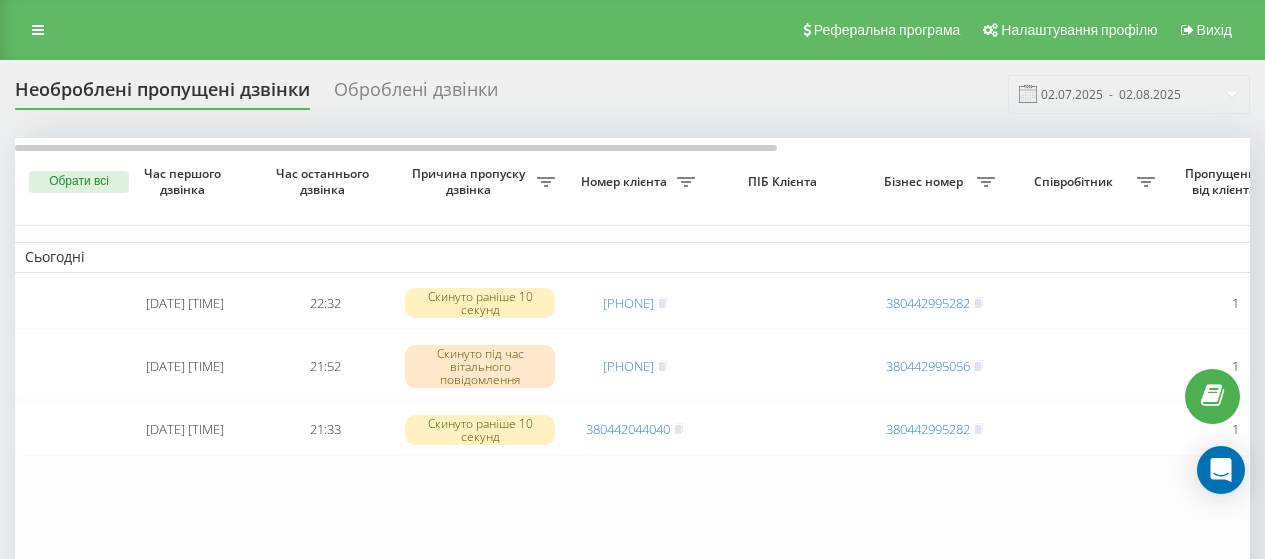 scroll, scrollTop: 0, scrollLeft: 0, axis: both 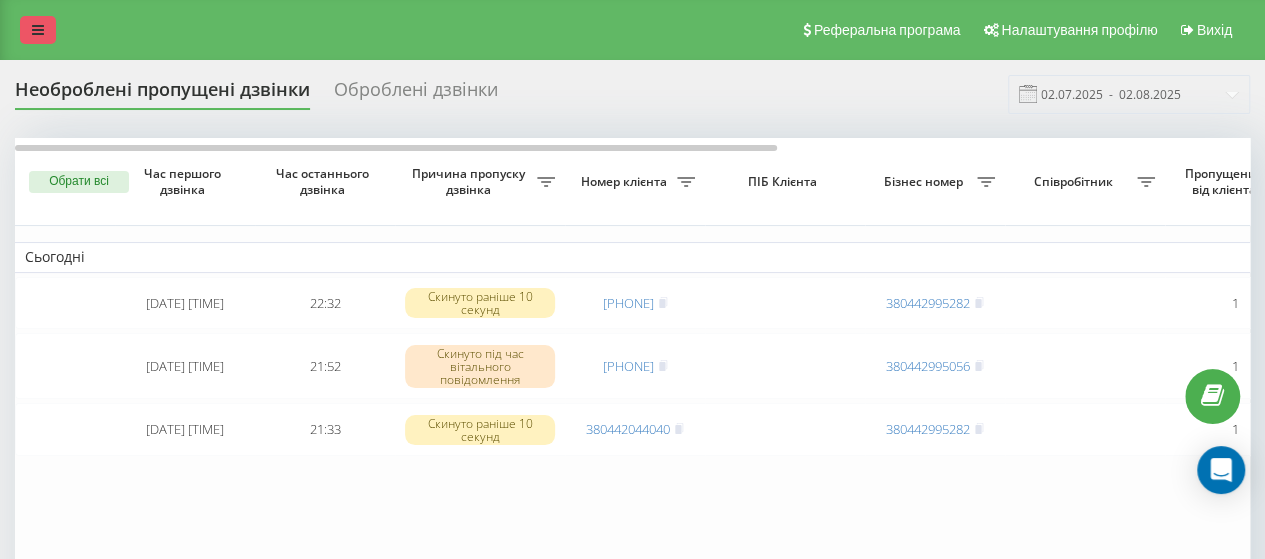 click at bounding box center (38, 30) 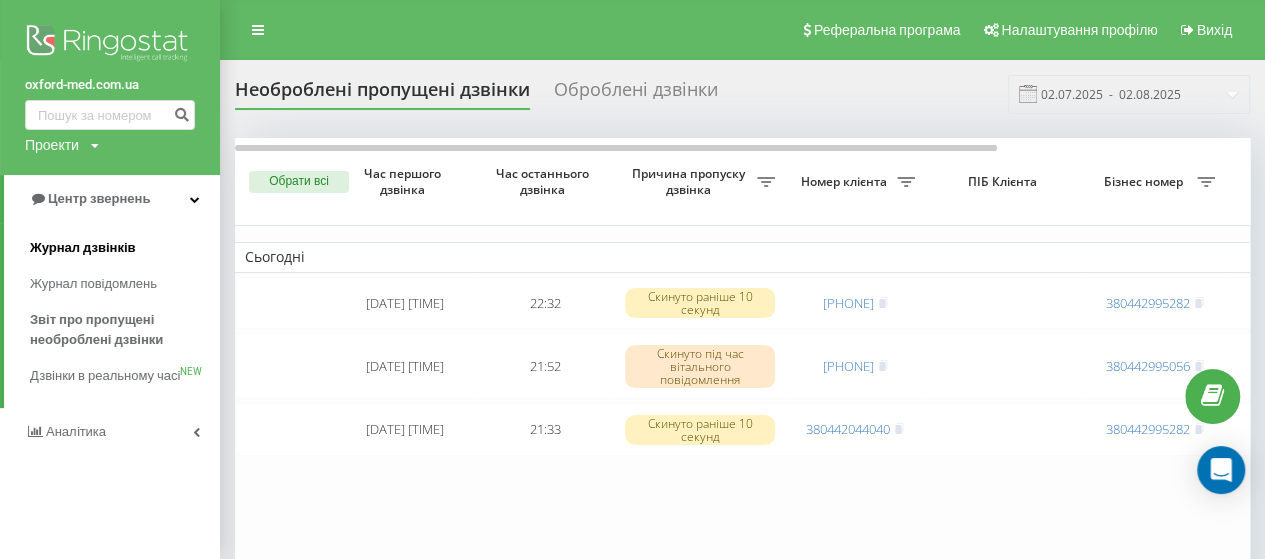 click on "Журнал дзвінків" at bounding box center (83, 248) 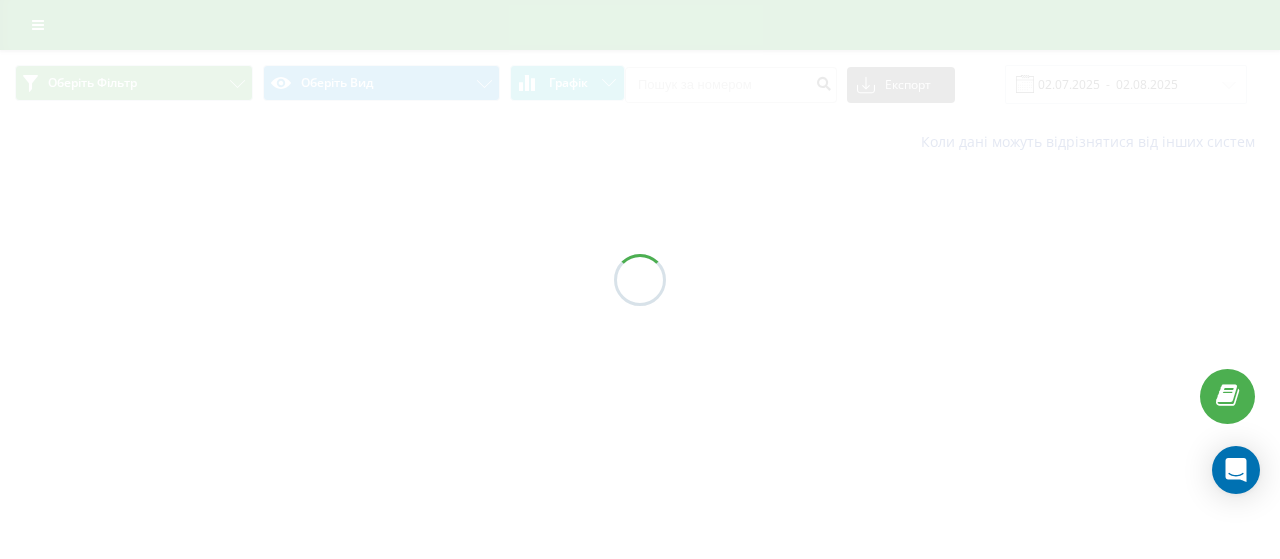 scroll, scrollTop: 0, scrollLeft: 0, axis: both 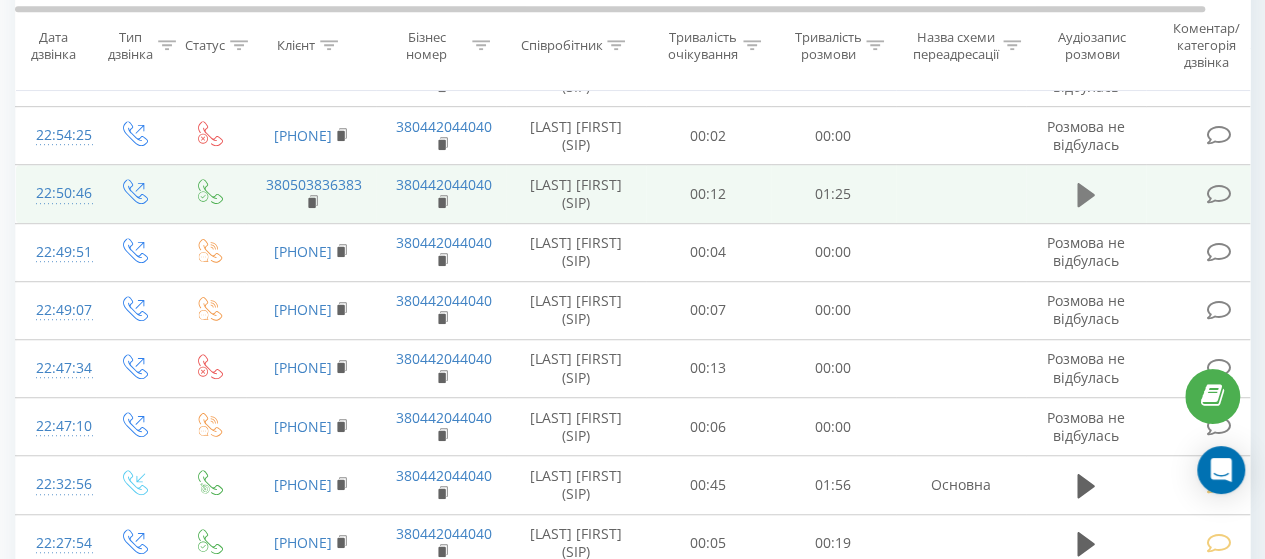 click 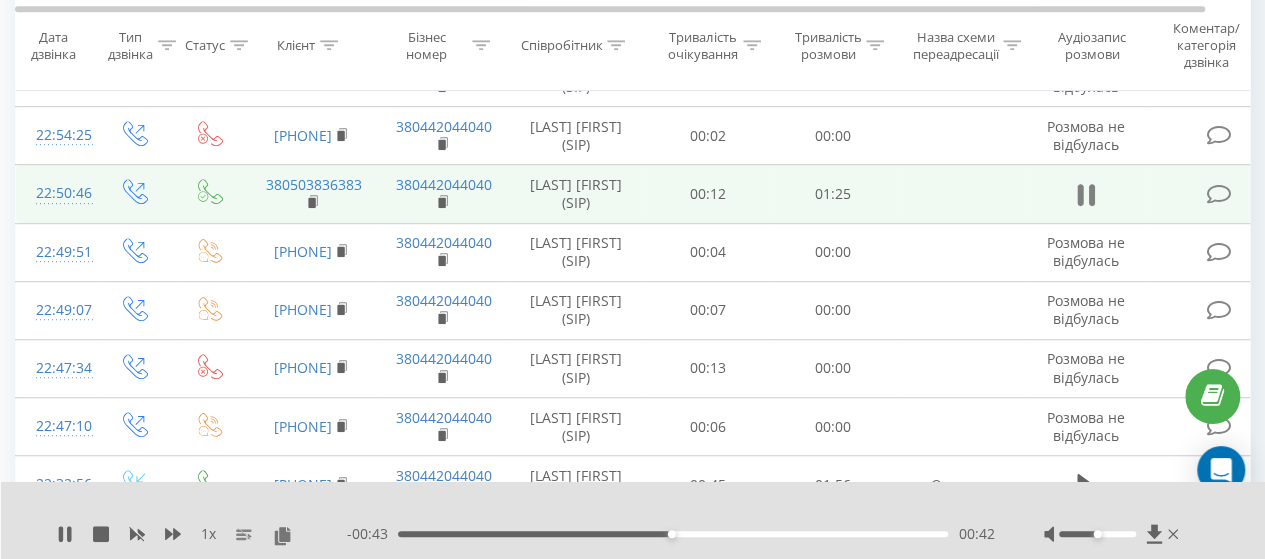 click 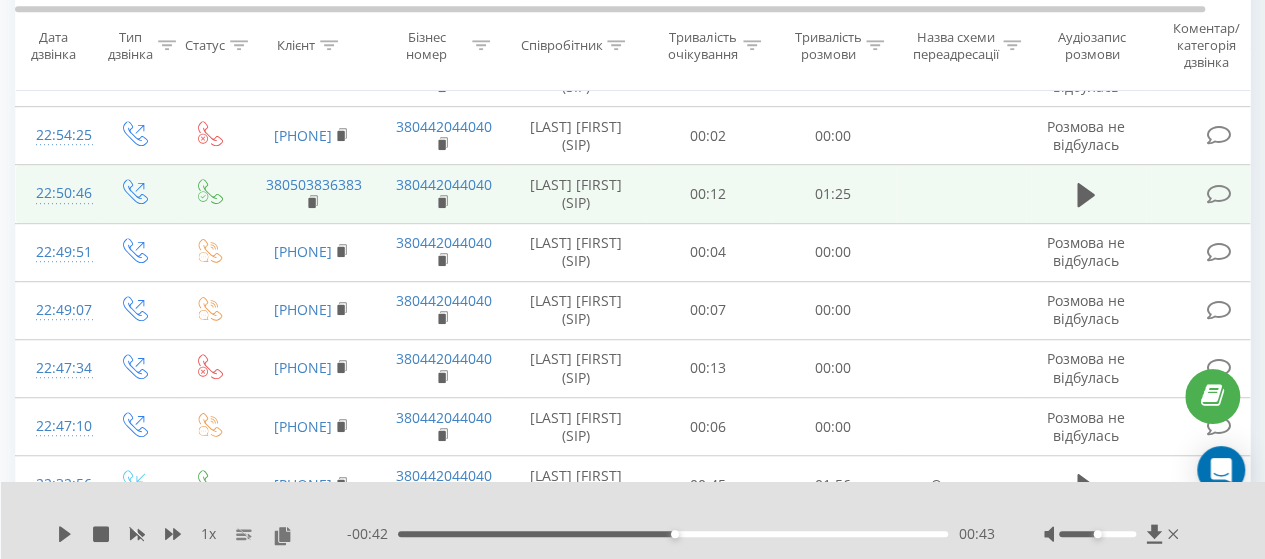 click at bounding box center [1218, 194] 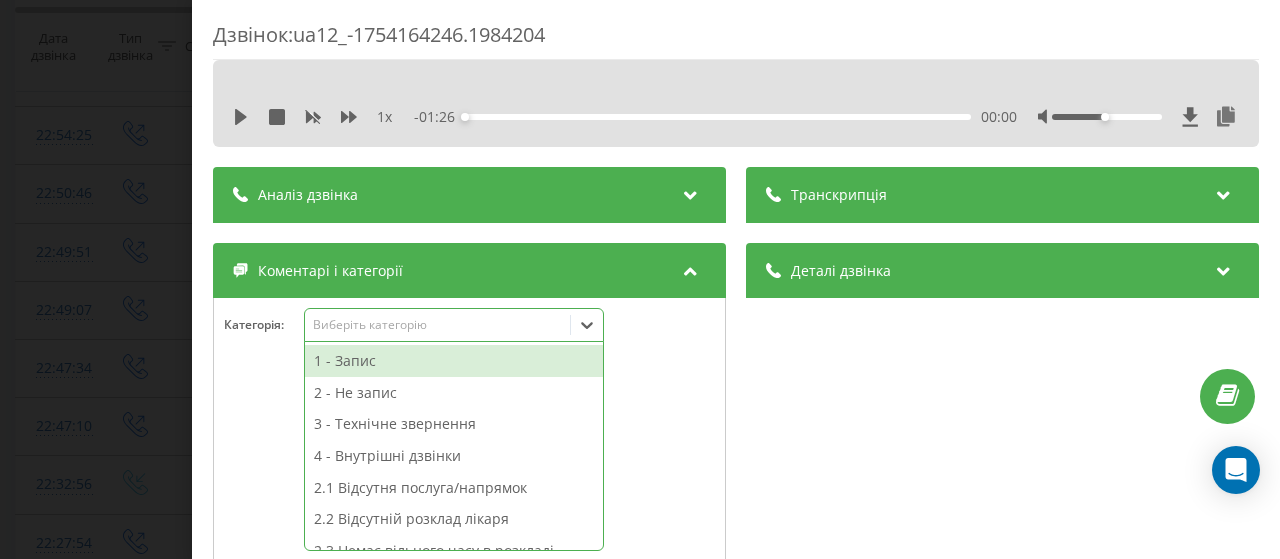 click 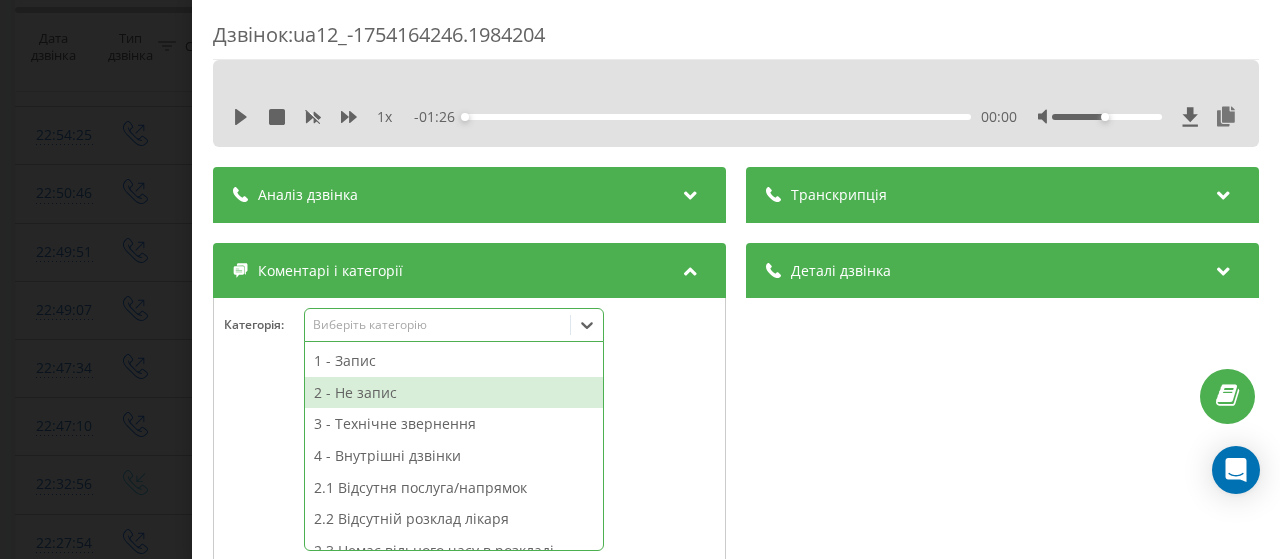 click on "2 - Не запис" at bounding box center [454, 393] 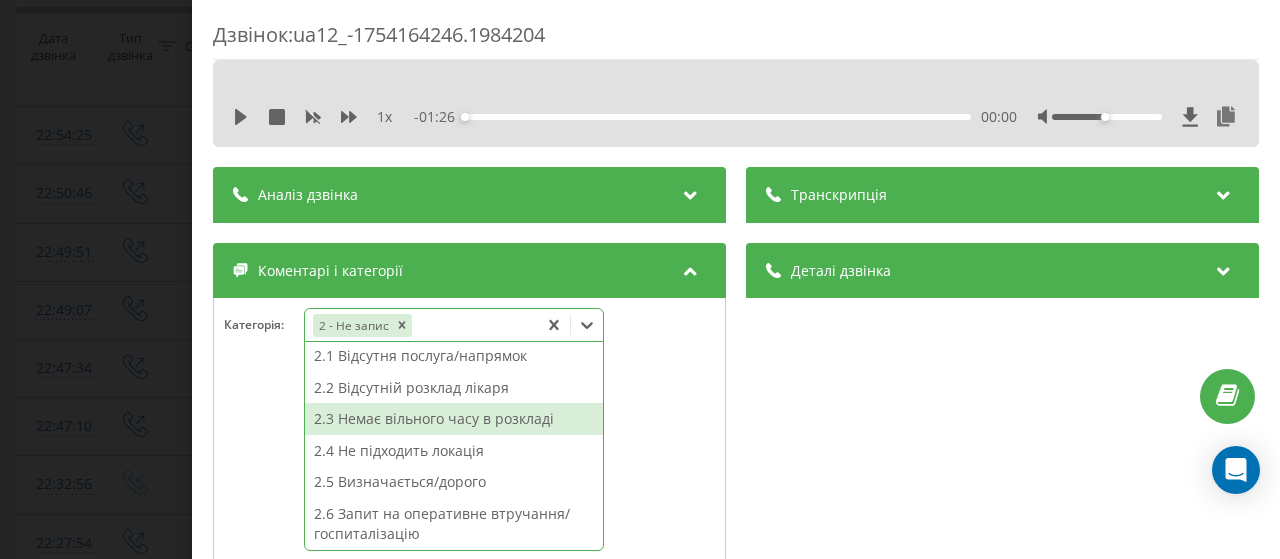 scroll, scrollTop: 0, scrollLeft: 0, axis: both 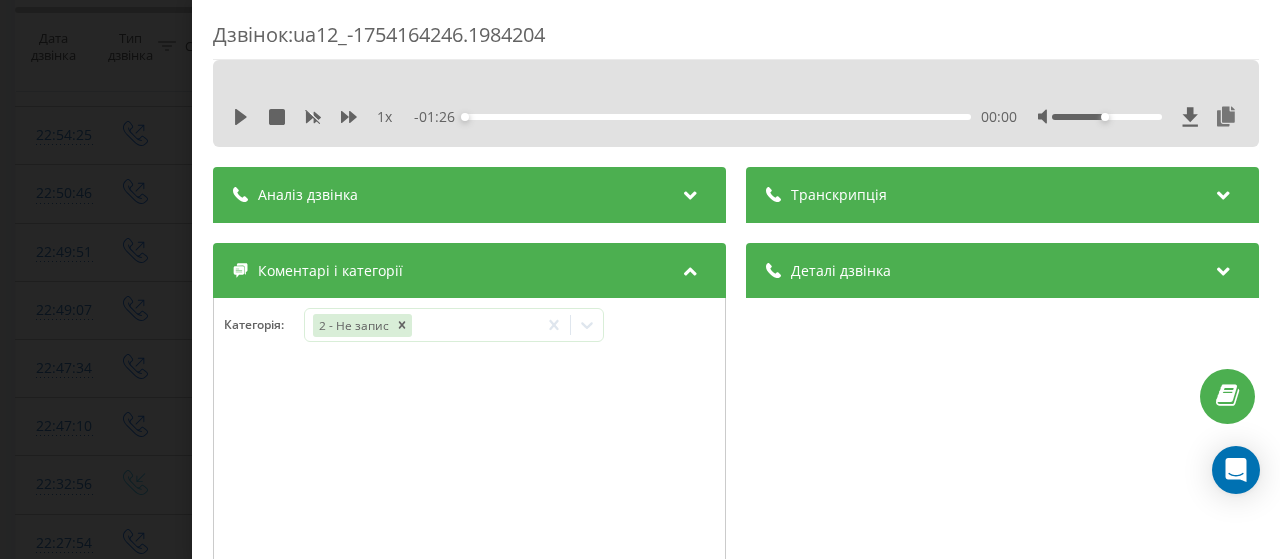 click on "Категорія : 2 - Не запис" at bounding box center (469, 338) 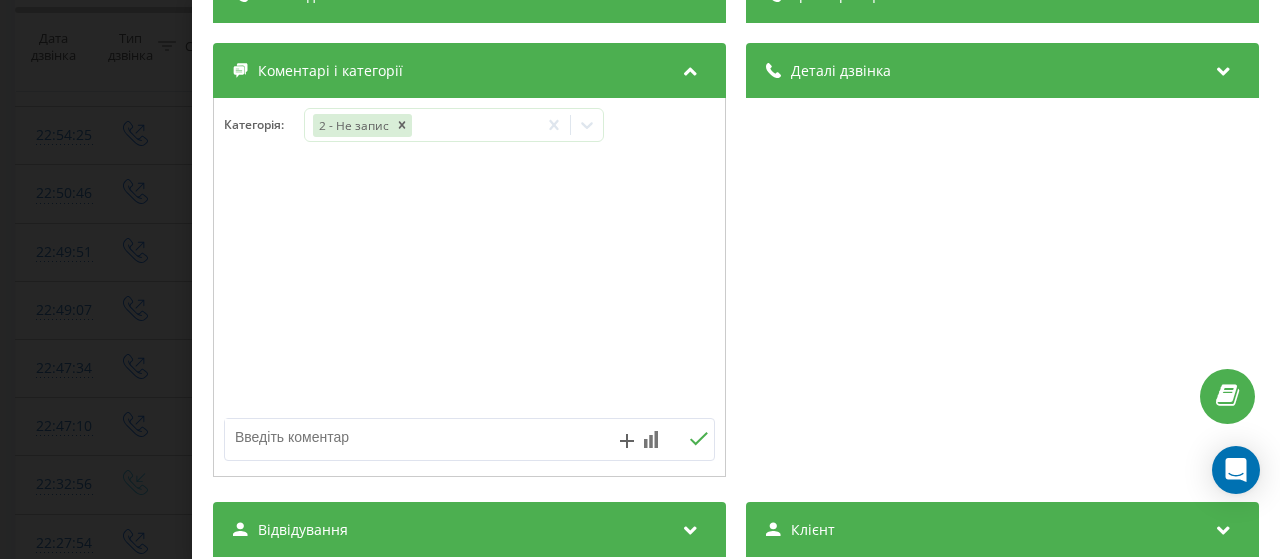 click at bounding box center [420, 437] 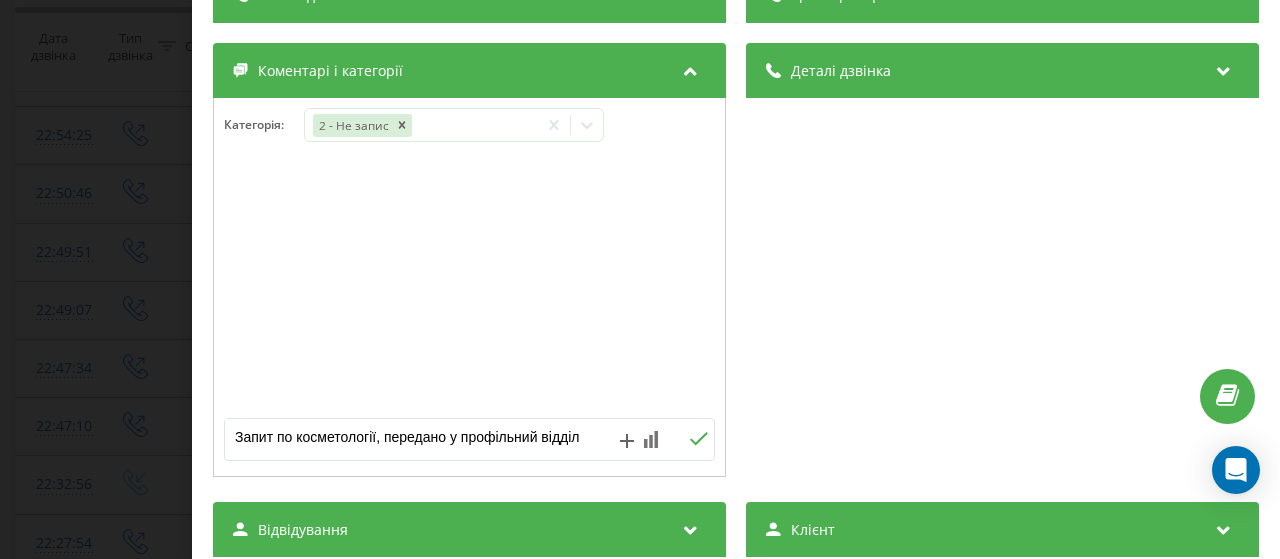 scroll, scrollTop: 300, scrollLeft: 0, axis: vertical 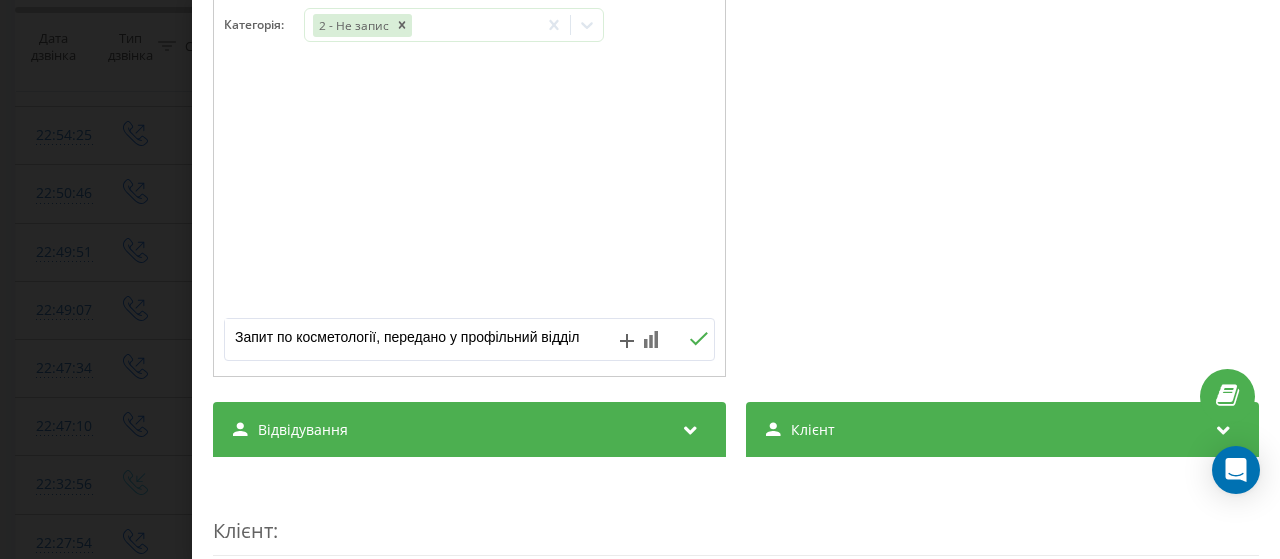 click on "Запит по косметології, передано у профільний відділ" at bounding box center (420, 337) 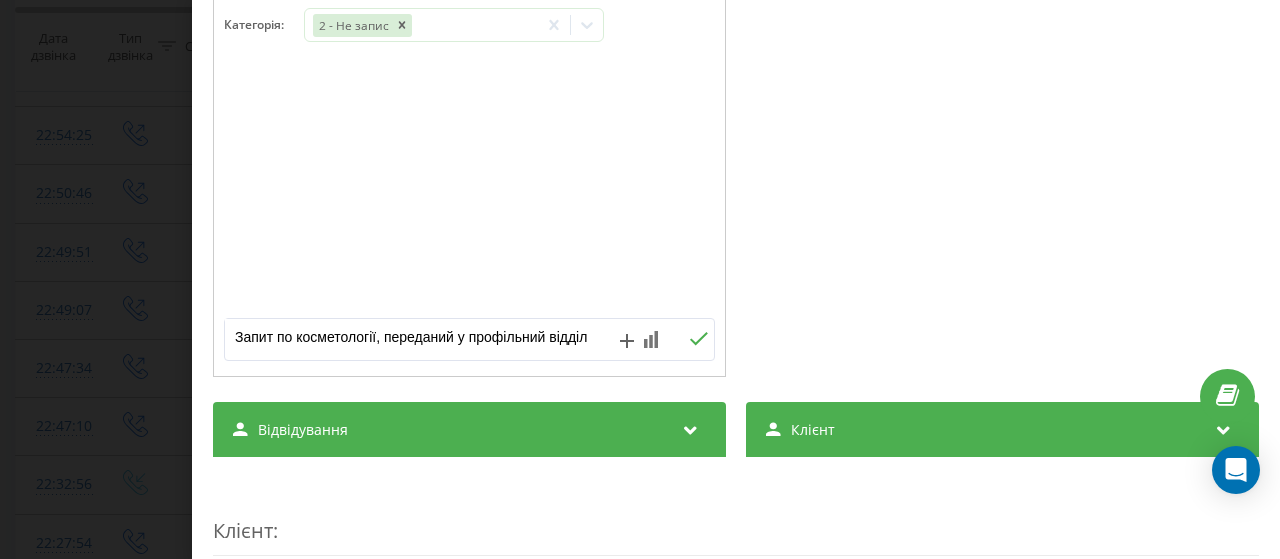 type on "Запит по косметології, переданий у профільний відділ" 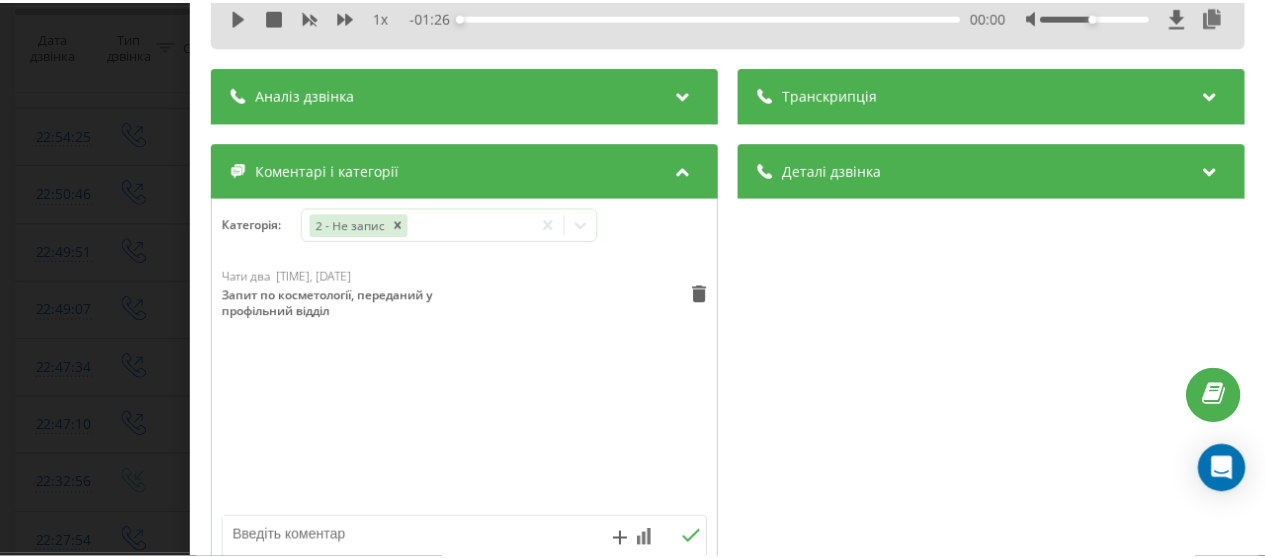 scroll, scrollTop: 0, scrollLeft: 0, axis: both 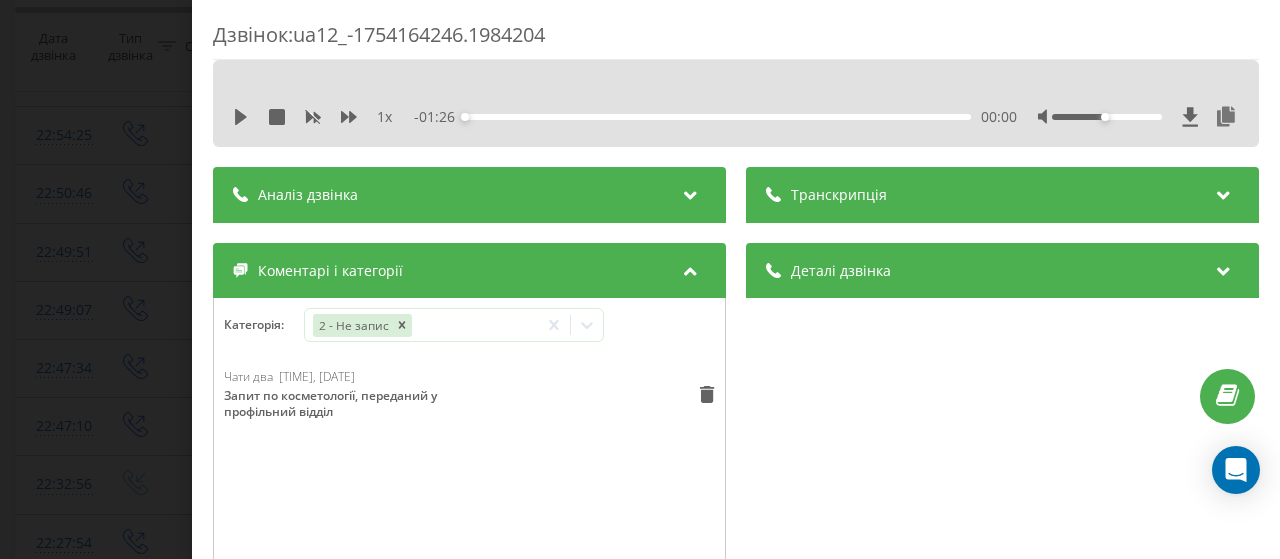 click on "Дзвінок :  ua12_-1754164246.1984204   1 x  - 01:26 00:00   00:00   Транскрипція Для AI-аналізу майбутніх дзвінків  налаштуйте та активуйте профіль на сторінці . Якщо профіль вже є і дзвінок відповідає його умовам, оновіть сторінку через 10 хвилин - AI аналізує поточний дзвінок. Аналіз дзвінка Для AI-аналізу майбутніх дзвінків  налаштуйте та активуйте профіль на сторінці . Якщо профіль вже є і дзвінок відповідає його умовам, оновіть сторінку через 10 хвилин - AI аналізує поточний дзвінок. Деталі дзвінка Загальне Дата дзвінка 2025-08-02 22:50:46 Тип дзвінка Вихідний Статус дзвінка Успішний 380442044040" at bounding box center (640, 279) 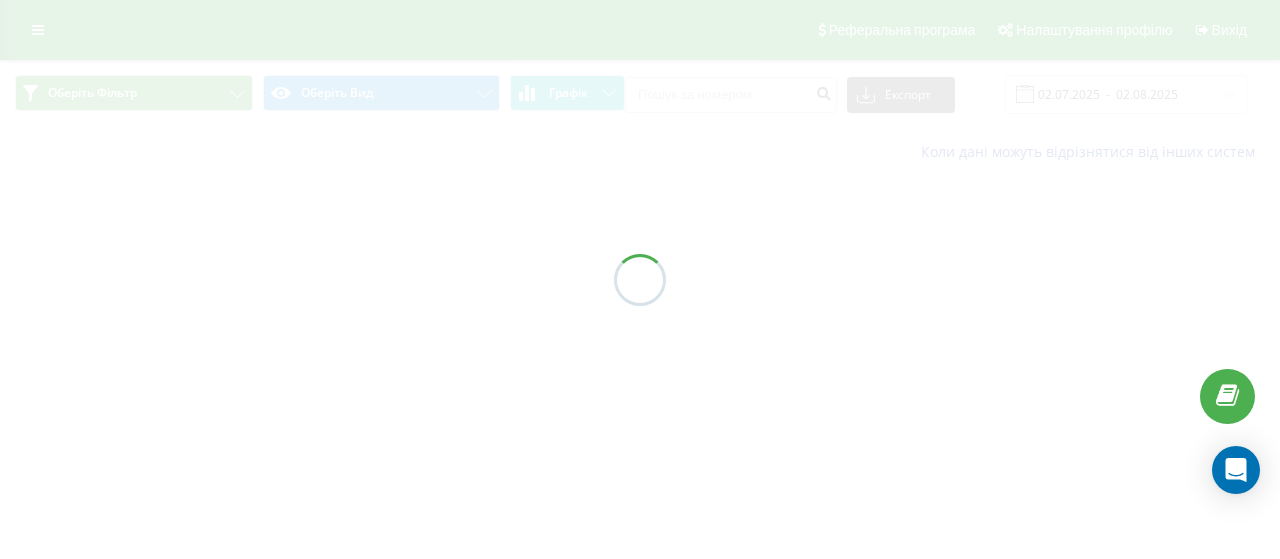 scroll, scrollTop: 0, scrollLeft: 0, axis: both 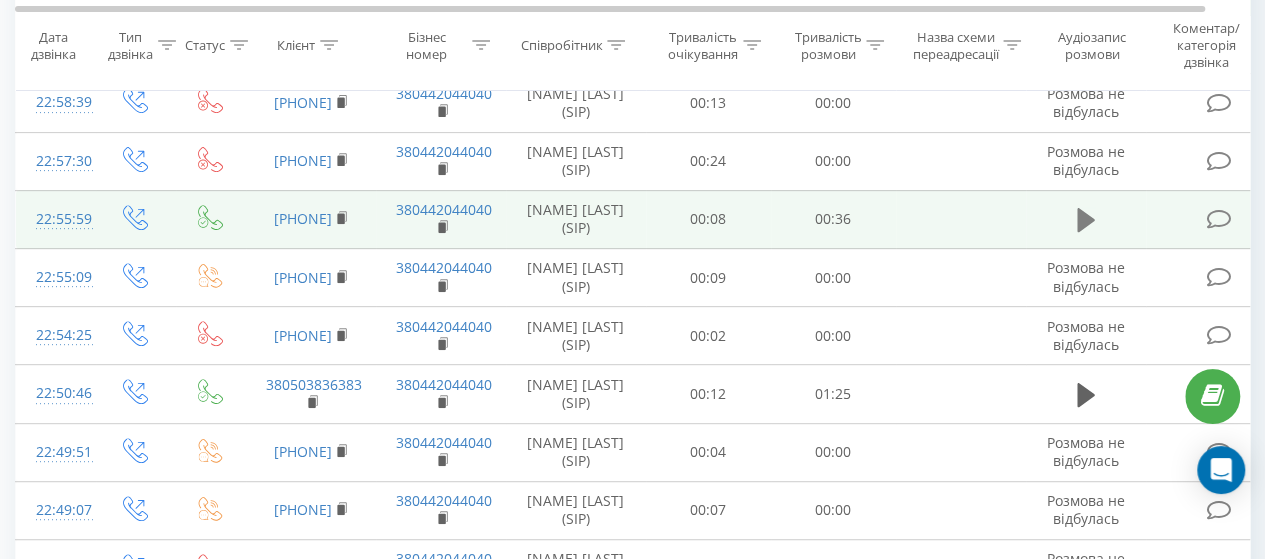 click 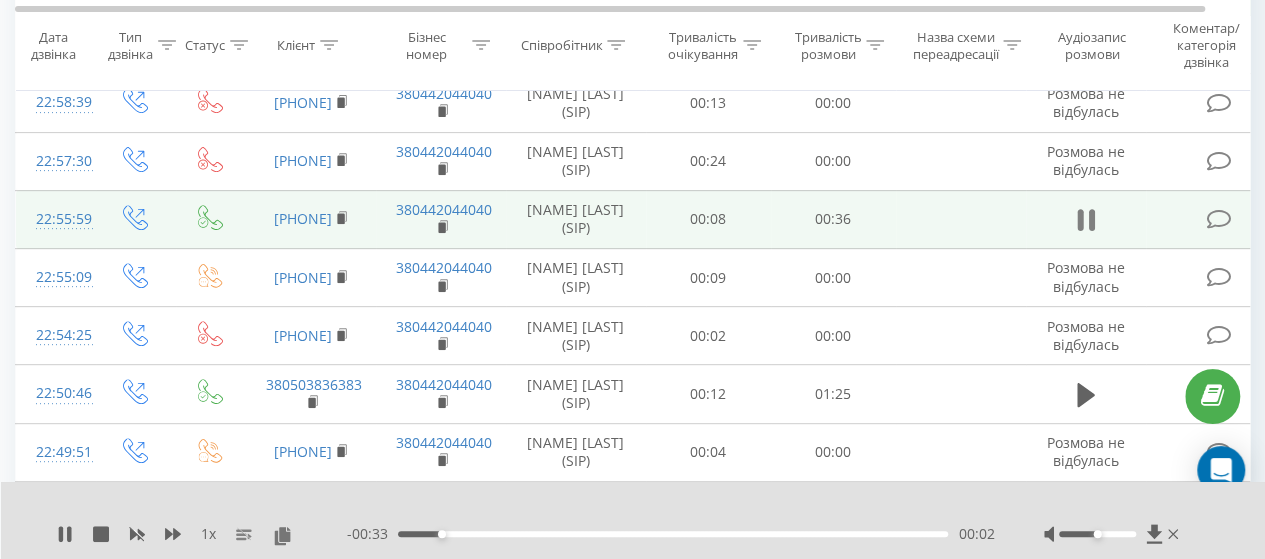 click 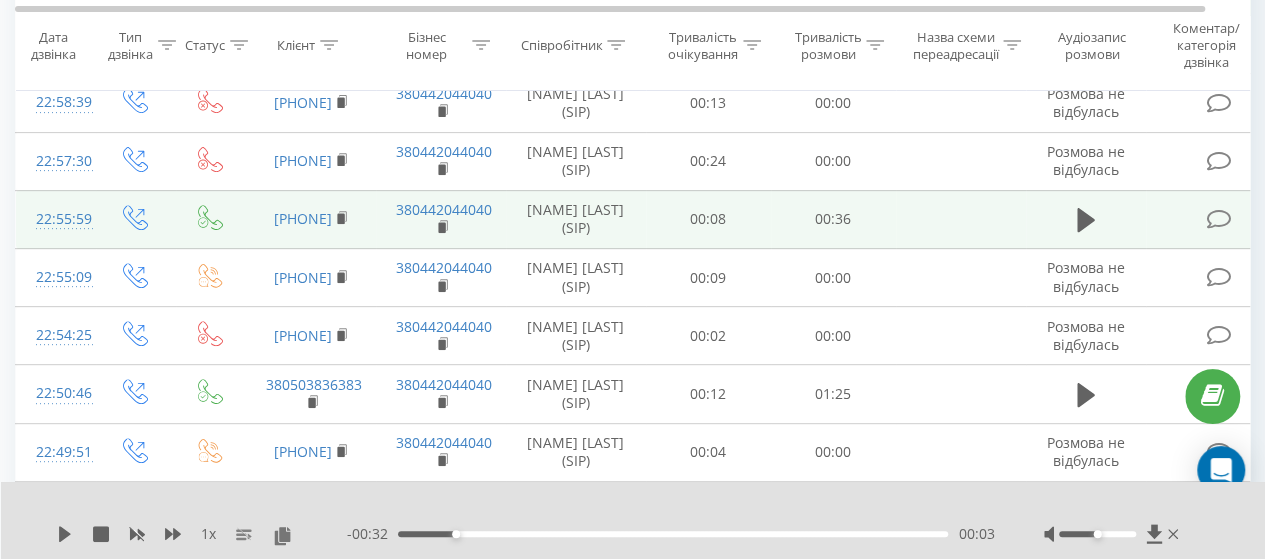 click at bounding box center (1218, 219) 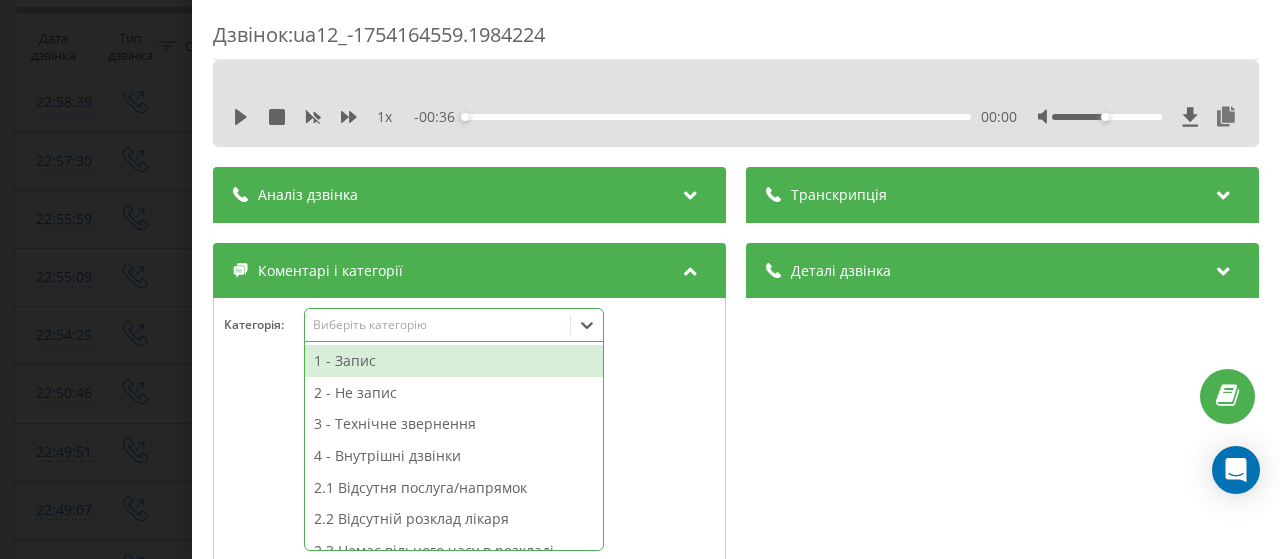 click 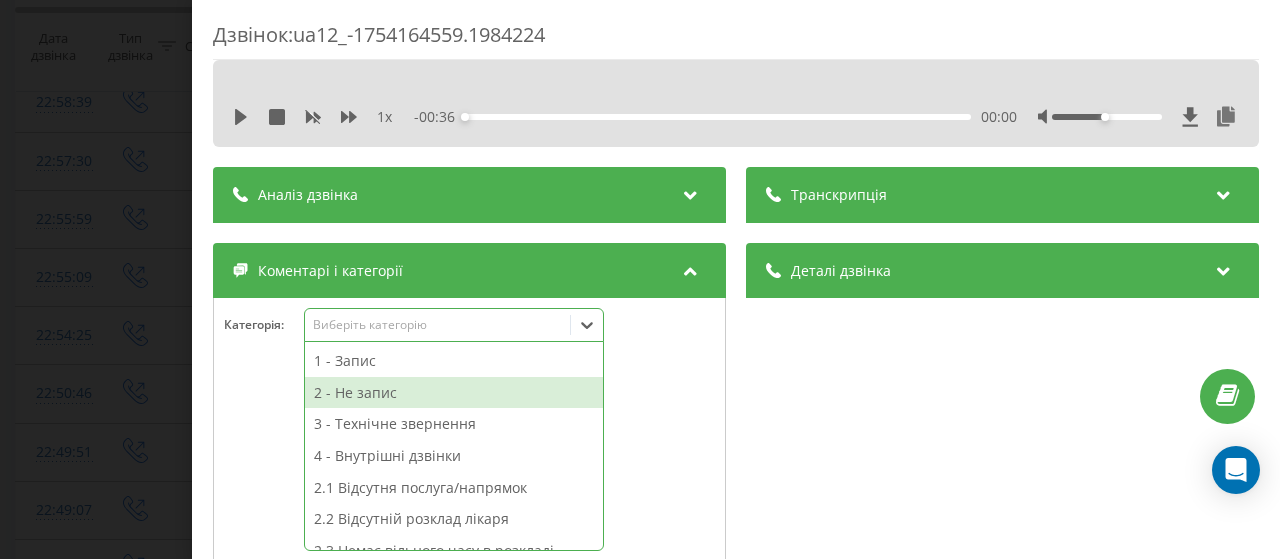 click on "2 - Не запис" at bounding box center [454, 393] 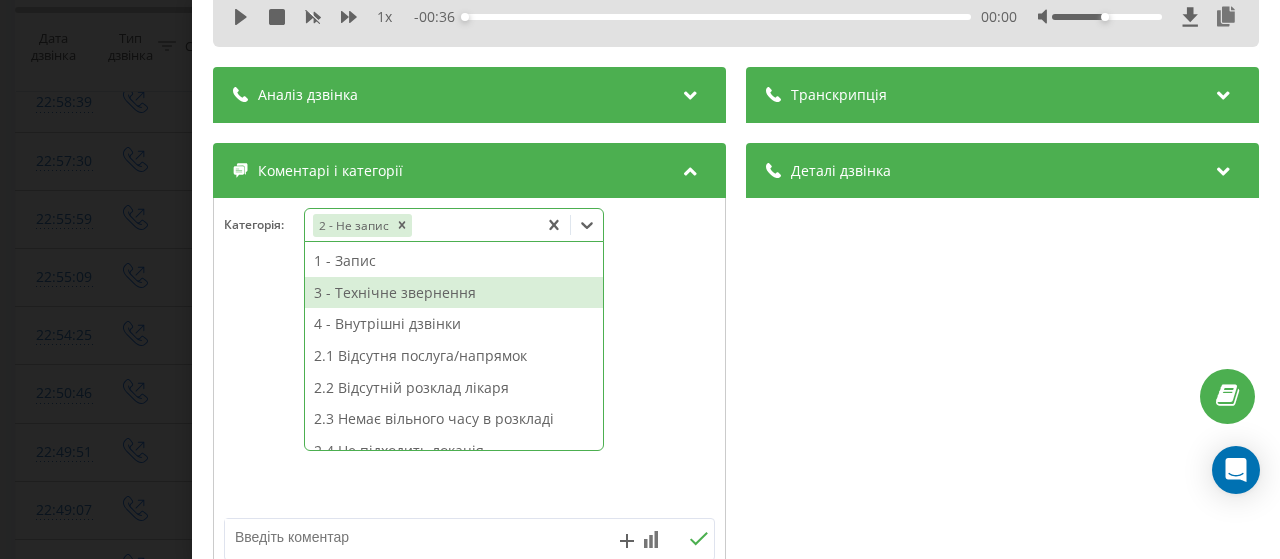 scroll, scrollTop: 200, scrollLeft: 0, axis: vertical 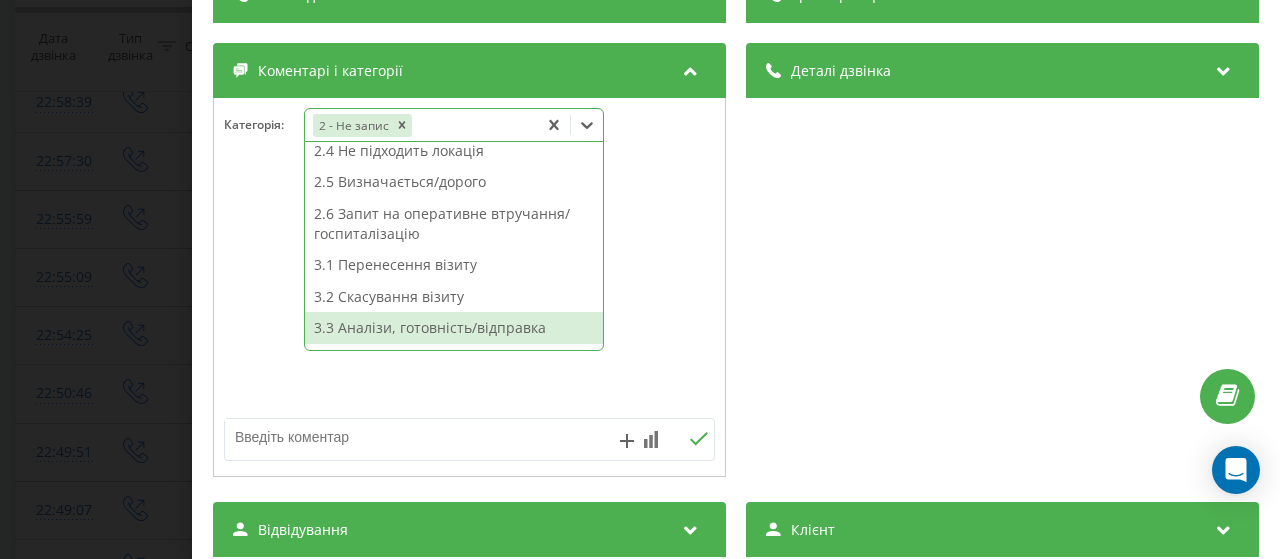 click at bounding box center [420, 437] 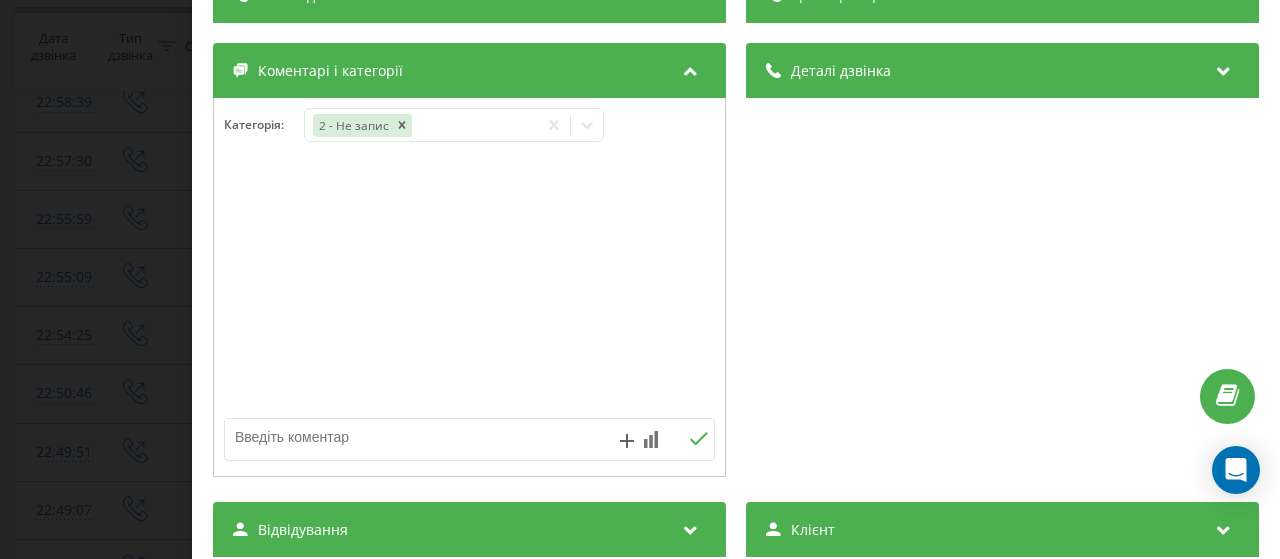 type on "Н" 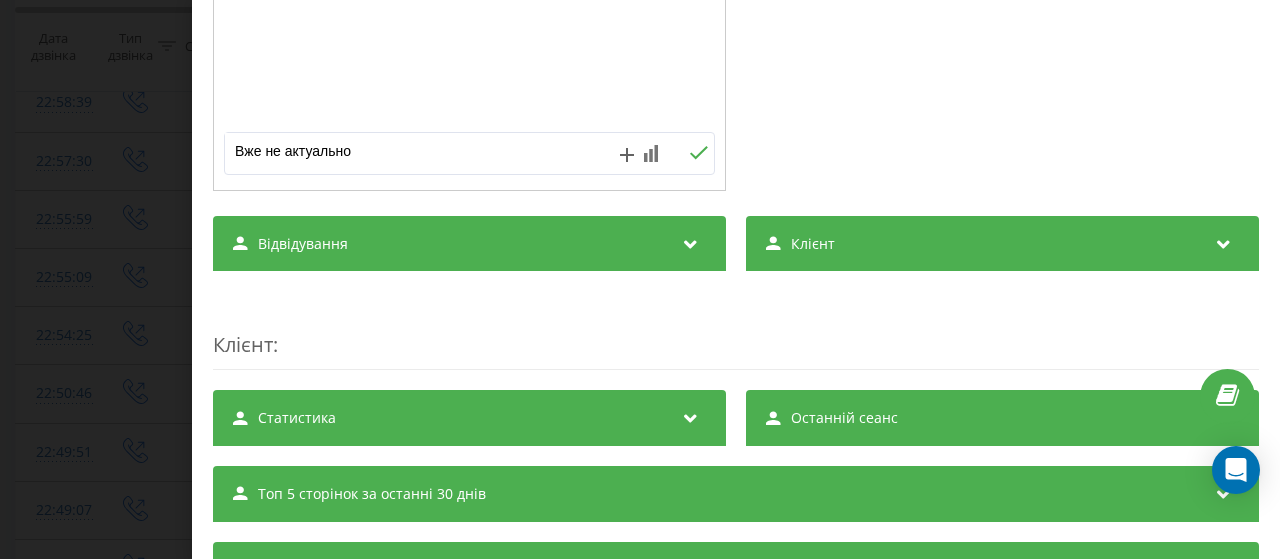 scroll, scrollTop: 286, scrollLeft: 0, axis: vertical 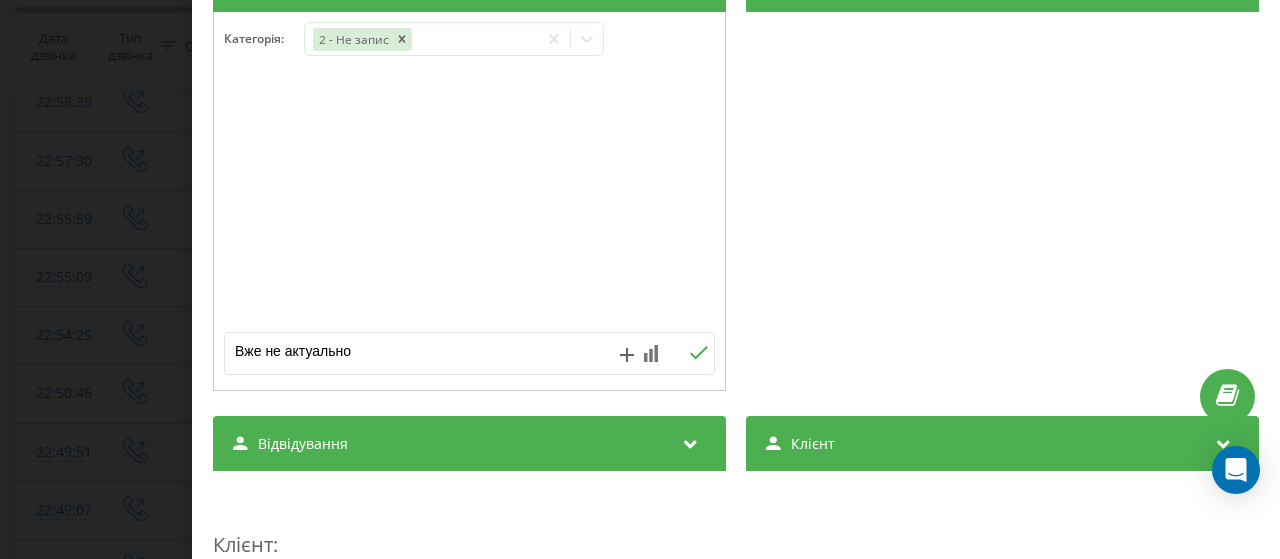 type on "Вже не актуально" 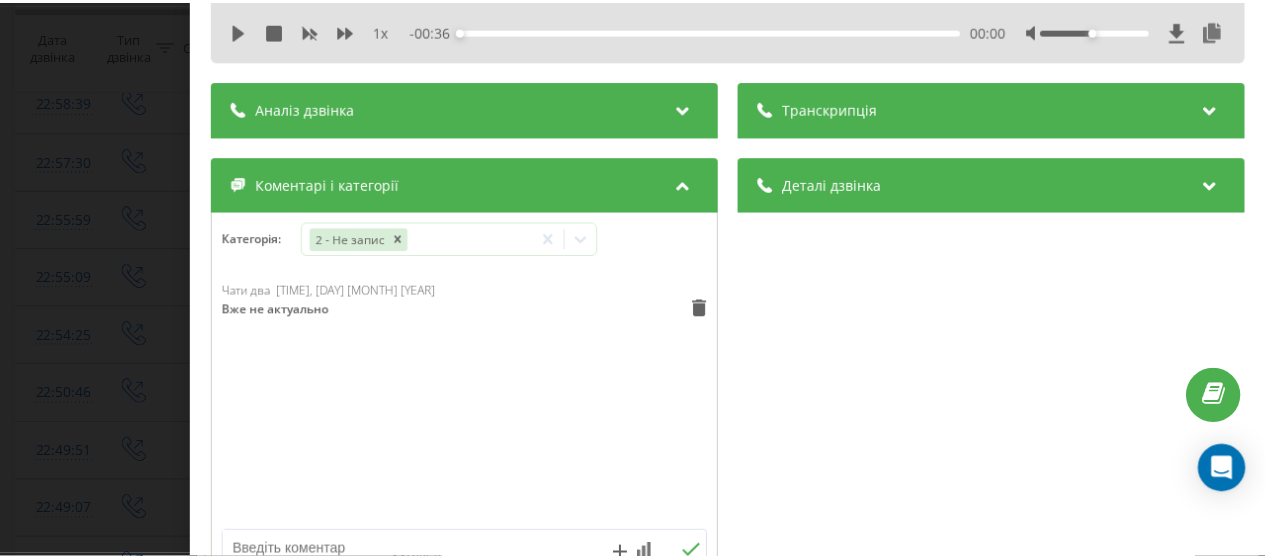 scroll, scrollTop: 0, scrollLeft: 0, axis: both 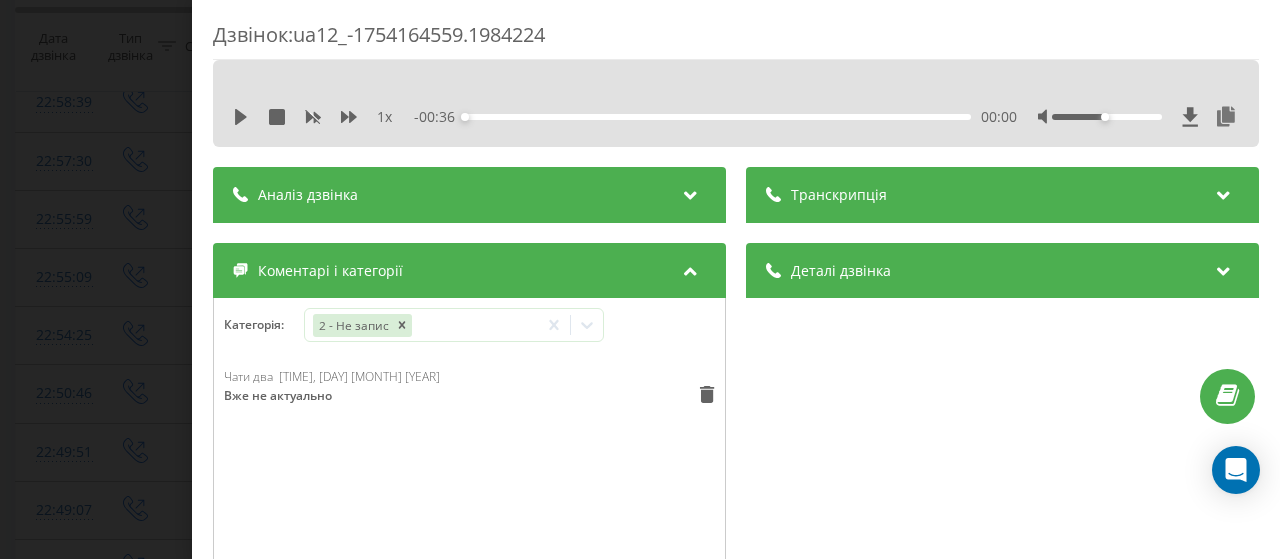 click on "Дзвінок :  ua12_-1754164559.1984224   1 x  - 00:36 00:00   00:00   Транскрипція Для AI-аналізу майбутніх дзвінків  налаштуйте та активуйте профіль на сторінці . Якщо профіль вже є і дзвінок відповідає його умовам, оновіть сторінку через 10 хвилин - AI аналізує поточний дзвінок. Аналіз дзвінка Для AI-аналізу майбутніх дзвінків  налаштуйте та активуйте профіль на сторінці . Якщо профіль вже є і дзвінок відповідає його умовам, оновіть сторінку через 10 хвилин - AI аналізує поточний дзвінок. Деталі дзвінка Загальне Дата дзвінка 2025-08-02 22:55:59 Тип дзвінка Вихідний Статус дзвінка Успішний 380442044040" at bounding box center [640, 279] 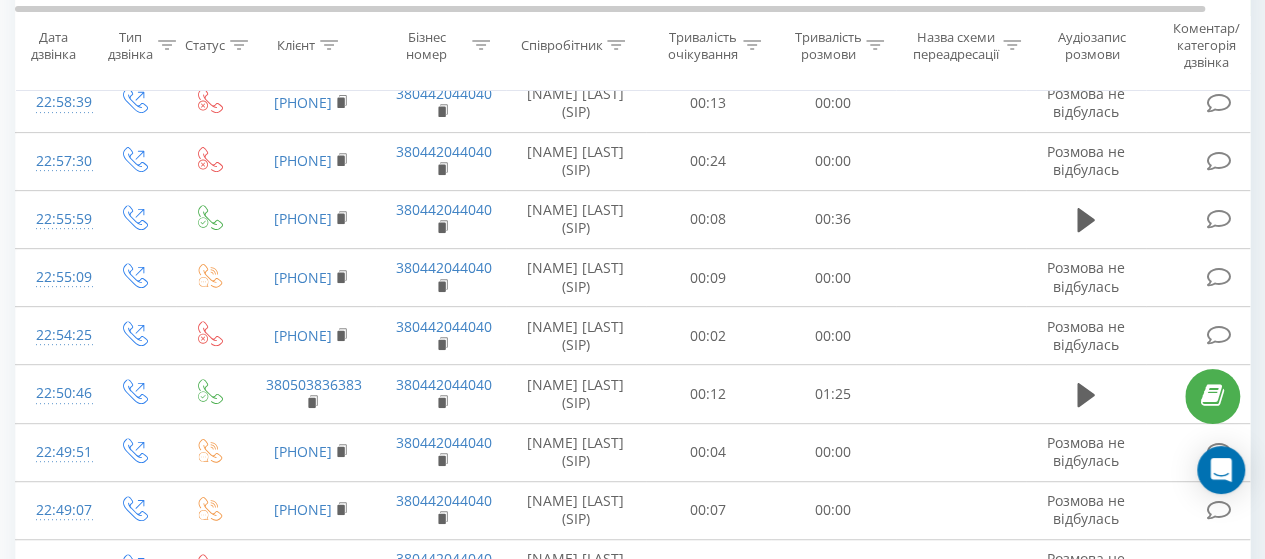 scroll, scrollTop: 0, scrollLeft: 0, axis: both 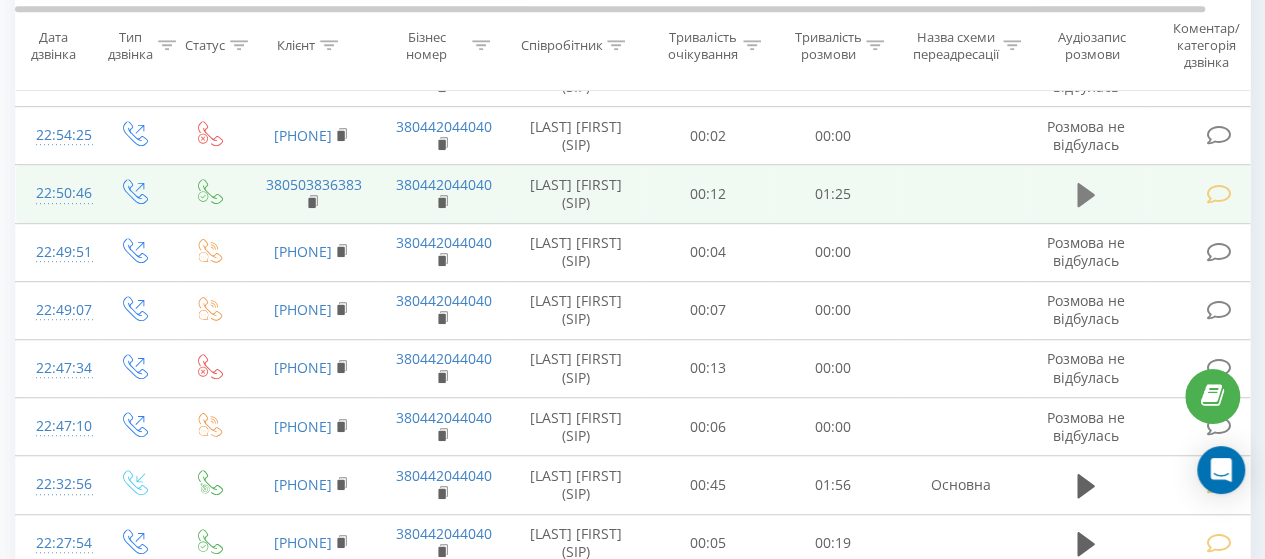 click 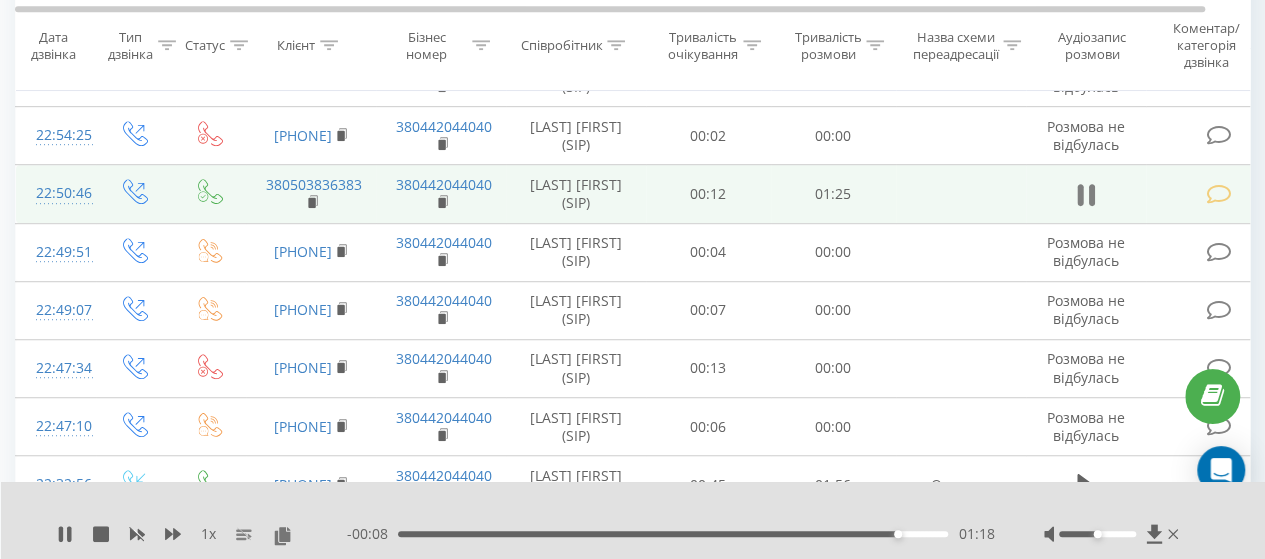 click 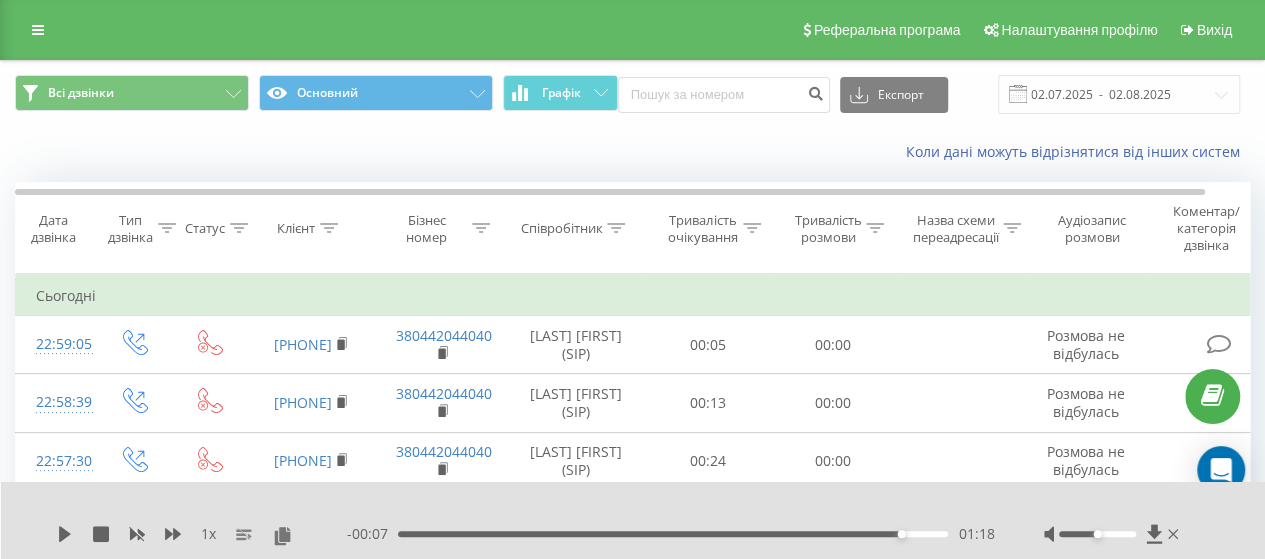 scroll, scrollTop: 100, scrollLeft: 0, axis: vertical 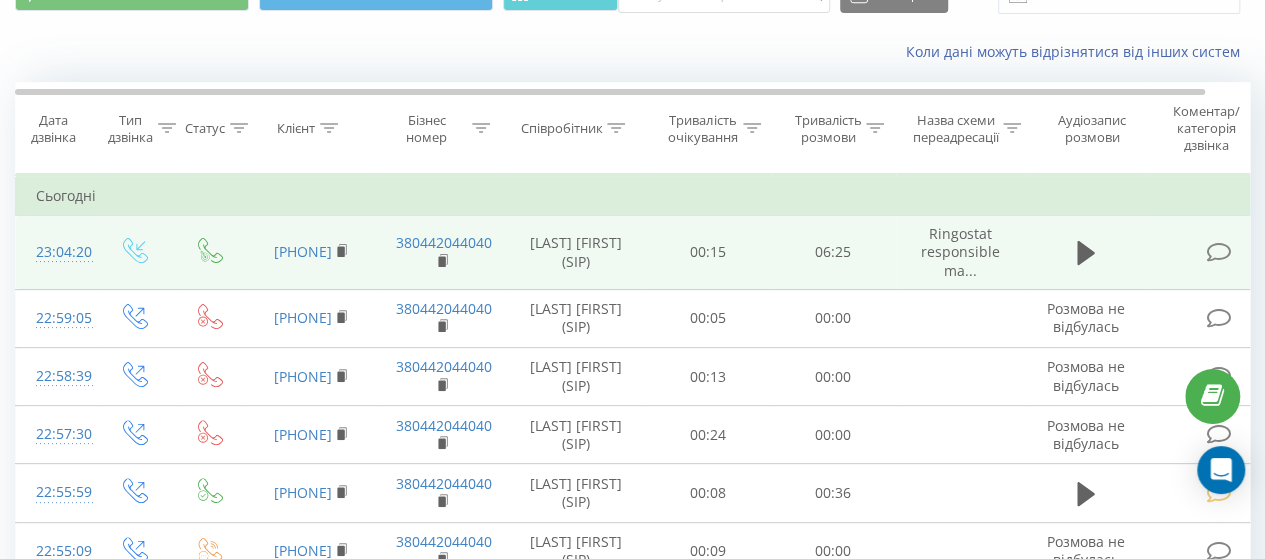 click at bounding box center [1218, 252] 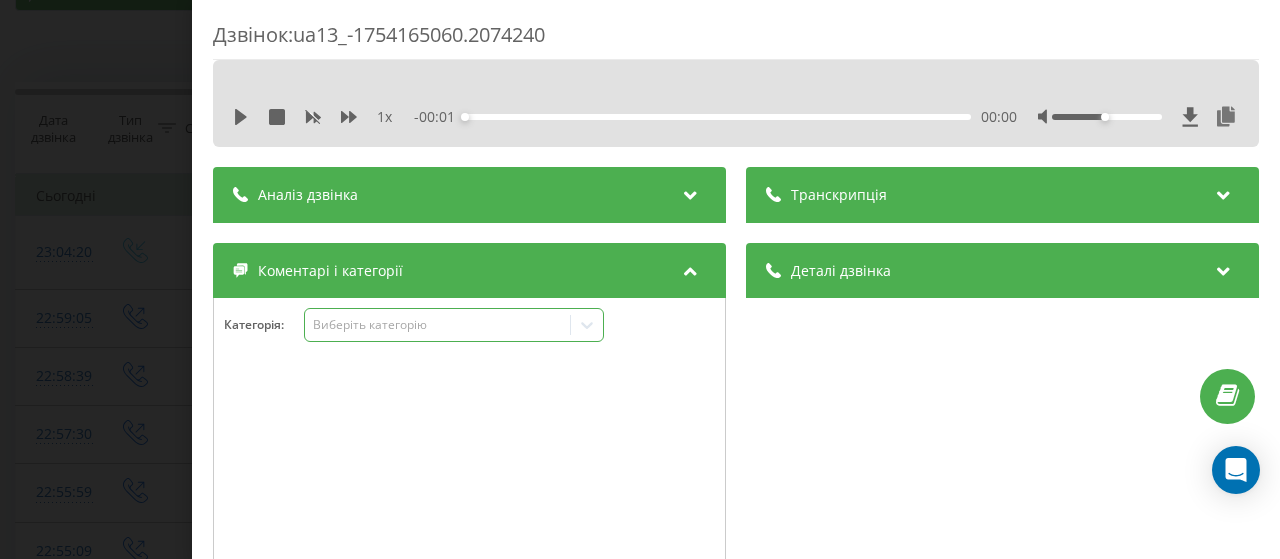 click 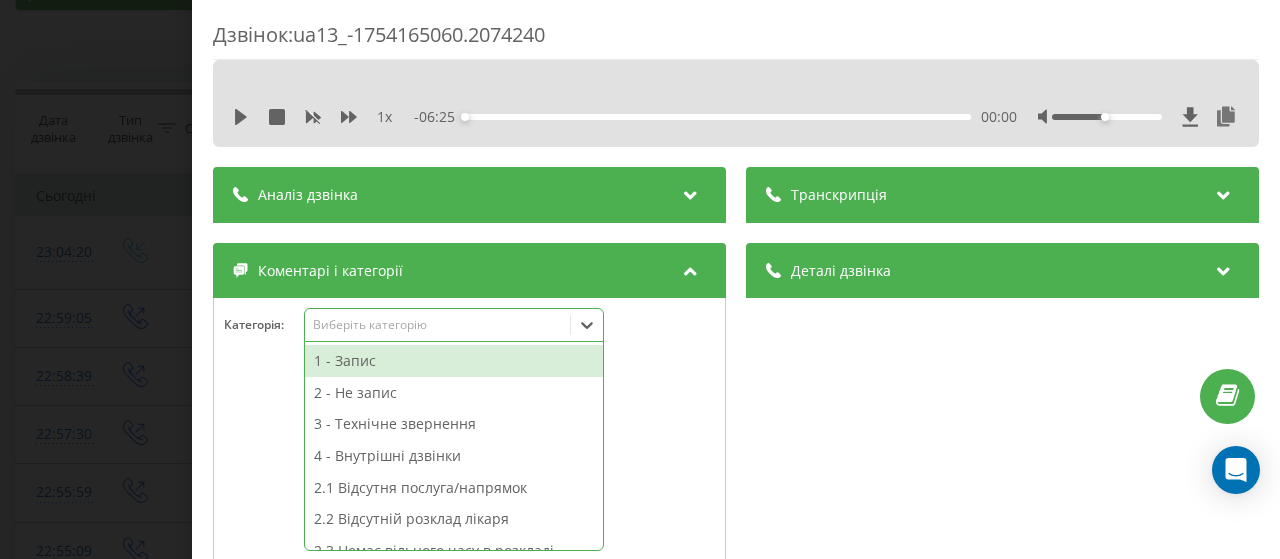 click on "1 - Запис" at bounding box center (454, 361) 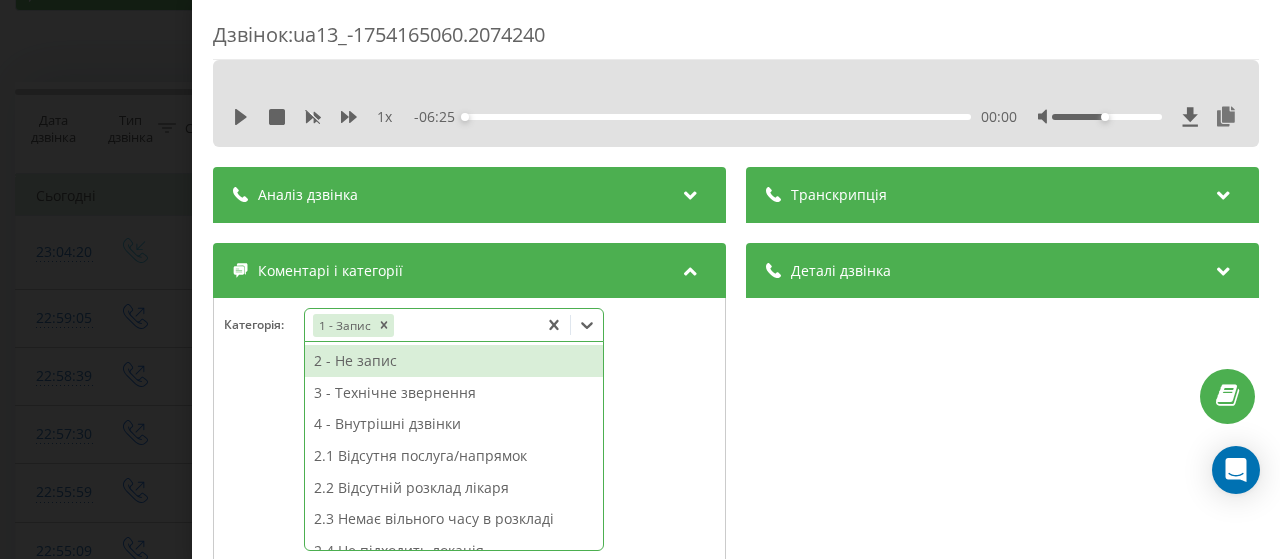 click at bounding box center [469, 488] 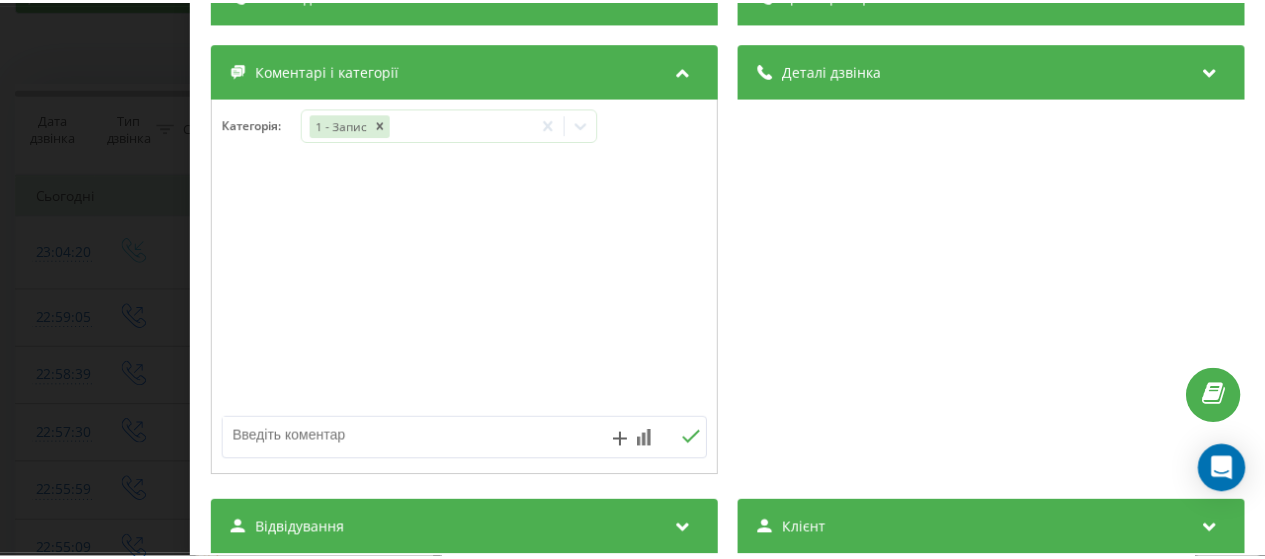 scroll, scrollTop: 0, scrollLeft: 0, axis: both 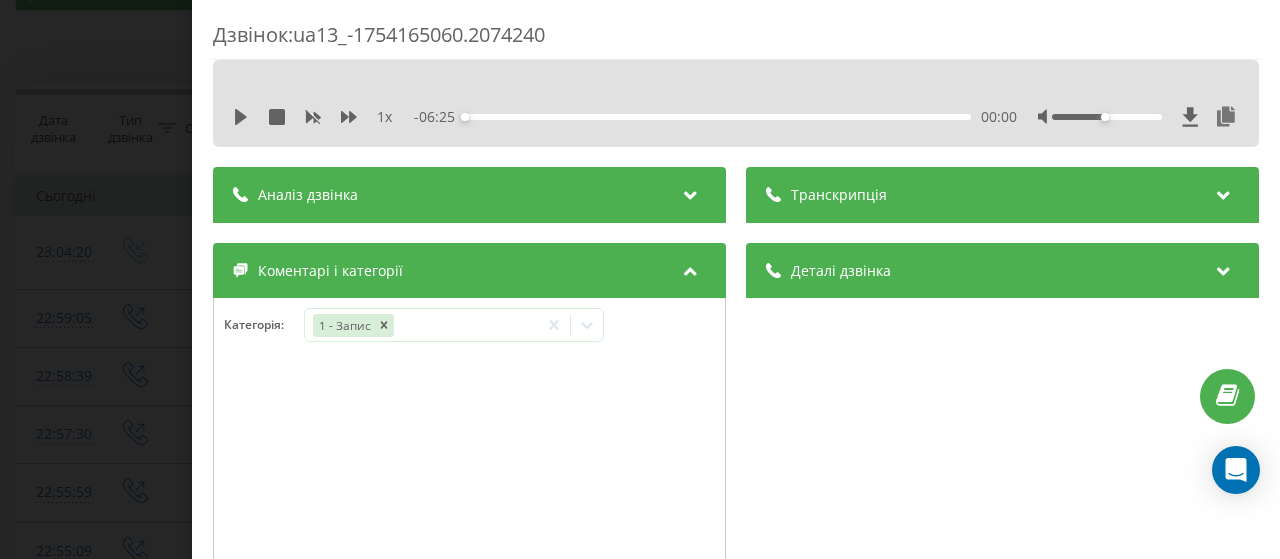click on "Дзвінок :  ua13_-1754165060.2074240   1 x  - 06:25 00:00   00:00   Транскрипція Для AI-аналізу майбутніх дзвінків  налаштуйте та активуйте профіль на сторінці . Якщо профіль вже є і дзвінок відповідає його умовам, оновіть сторінку через 10 хвилин - AI аналізує поточний дзвінок. Аналіз дзвінка Для AI-аналізу майбутніх дзвінків  налаштуйте та активуйте профіль на сторінці . Якщо профіль вже є і дзвінок відповідає його умовам, оновіть сторінку через 10 хвилин - AI аналізує поточний дзвінок. Деталі дзвінка Загальне Дата дзвінка 2025-08-02 23:04:20 Тип дзвінка Вхідний Статус дзвінка Цільовий 380971698859 :" at bounding box center (640, 279) 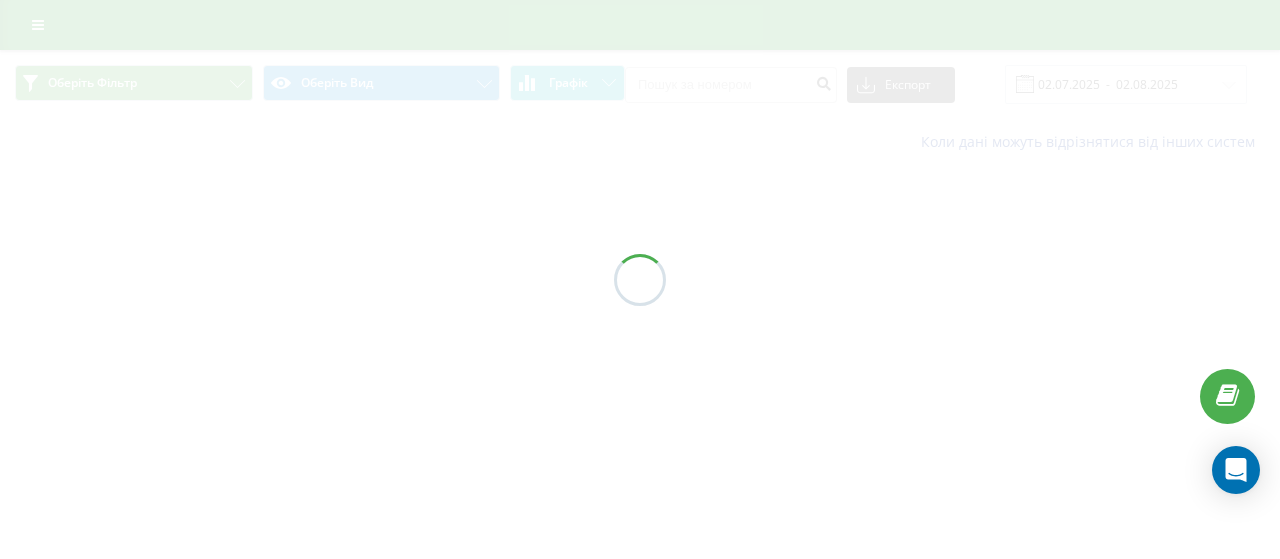 scroll, scrollTop: 0, scrollLeft: 0, axis: both 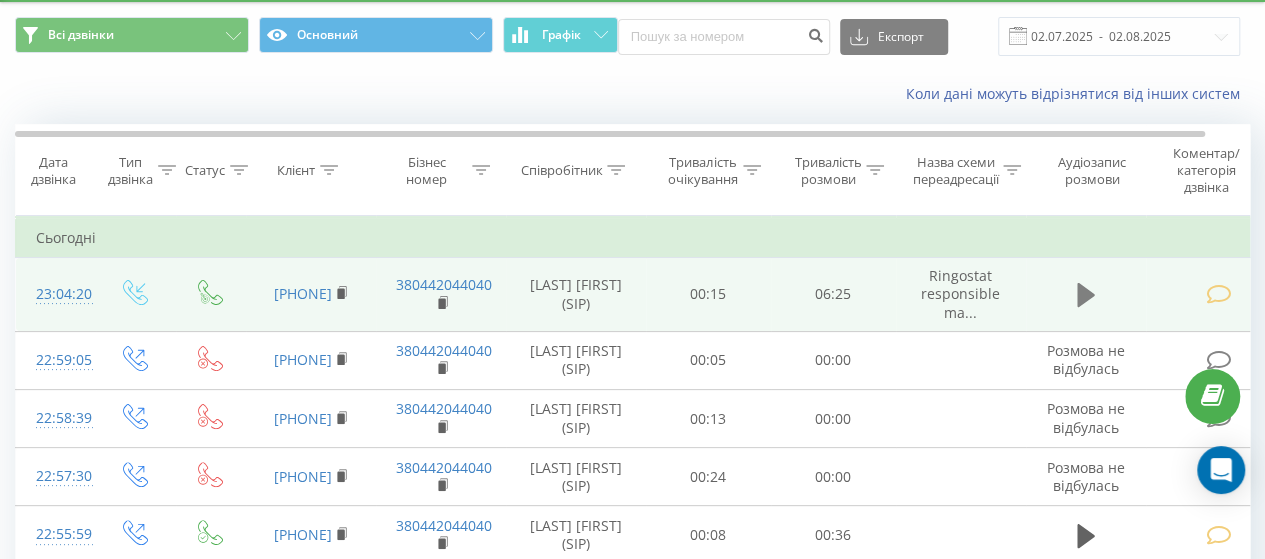 click 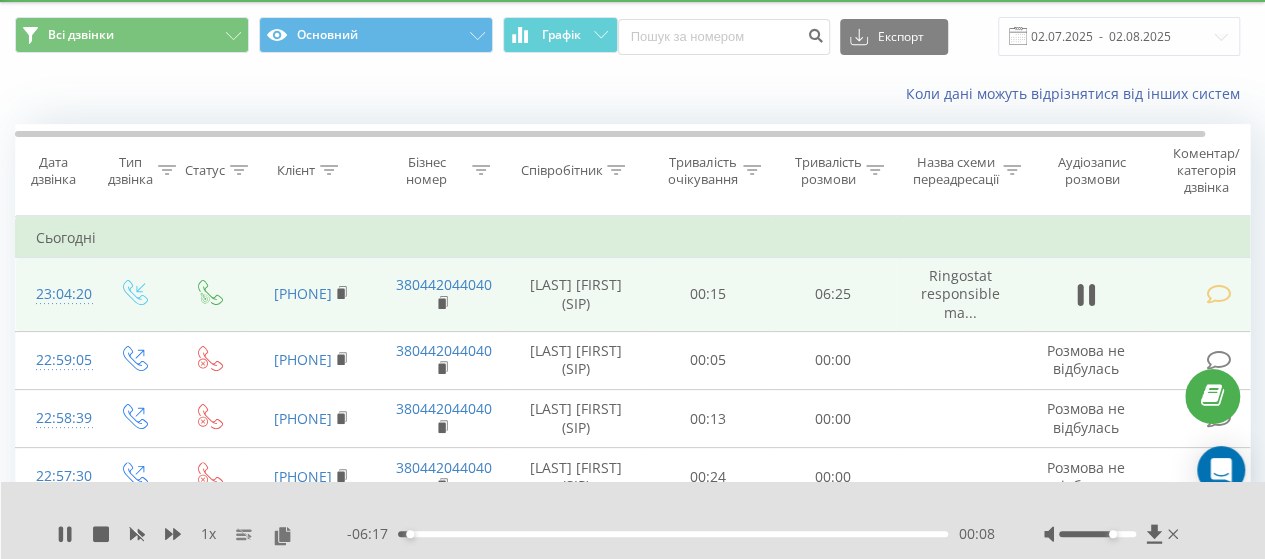 click at bounding box center (1097, 534) 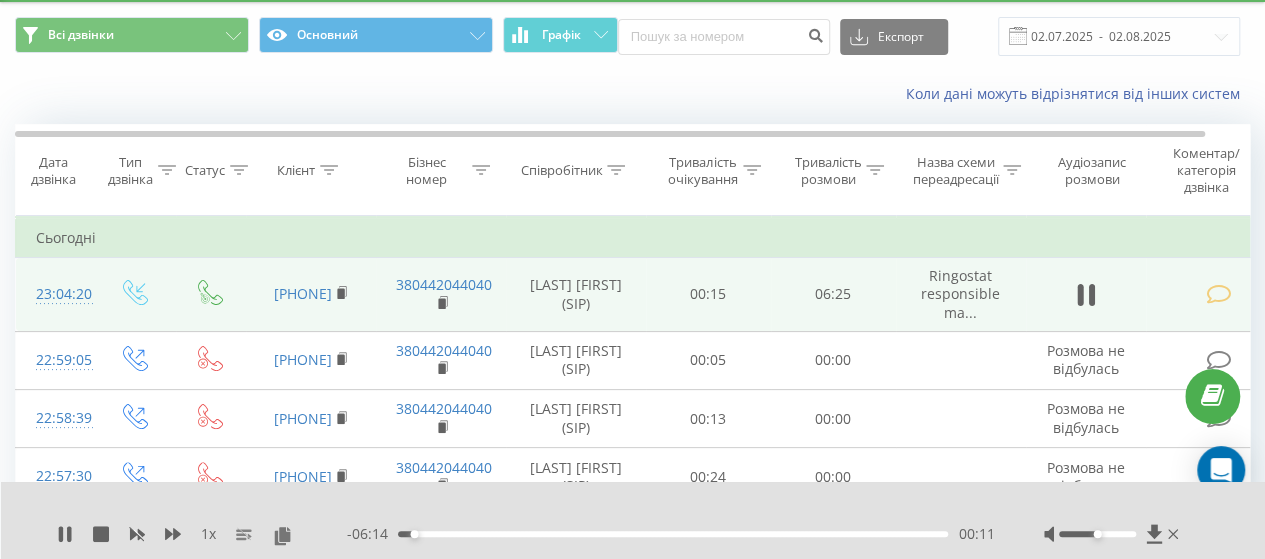 drag, startPoint x: 1110, startPoint y: 532, endPoint x: 1097, endPoint y: 539, distance: 14.764823 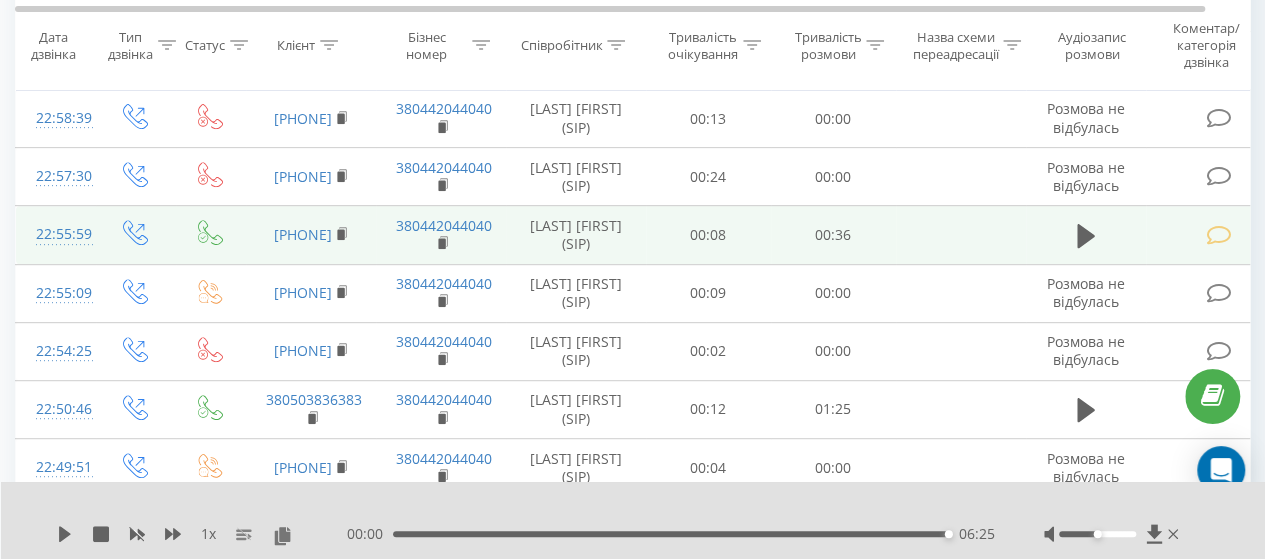 scroll, scrollTop: 58, scrollLeft: 0, axis: vertical 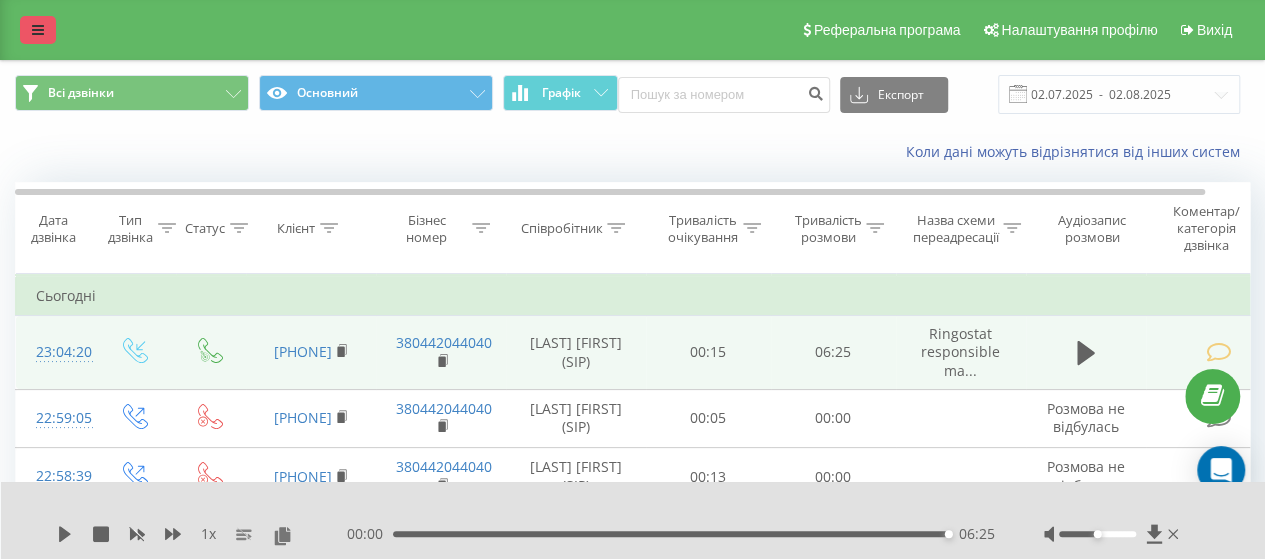 click at bounding box center (38, 30) 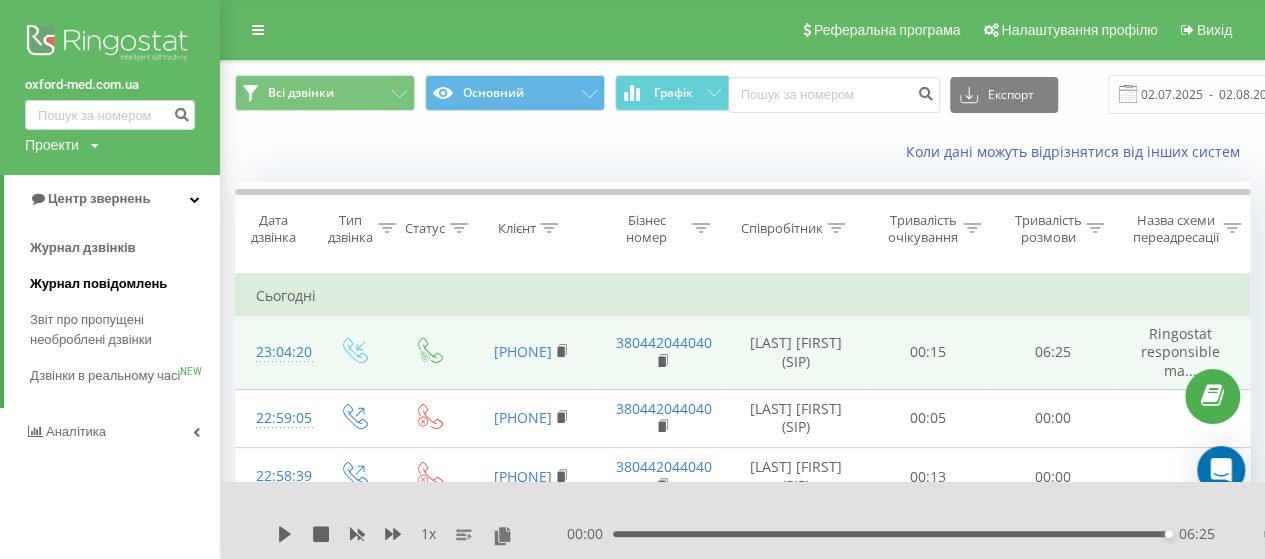 click on "Журнал повідомлень" at bounding box center (98, 284) 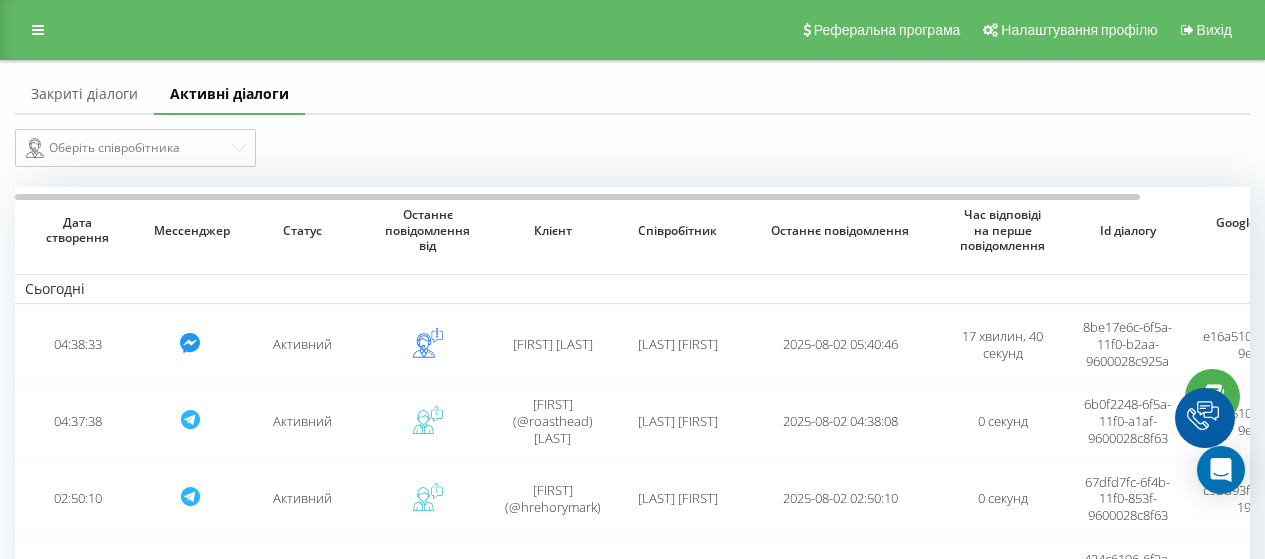 scroll, scrollTop: 0, scrollLeft: 0, axis: both 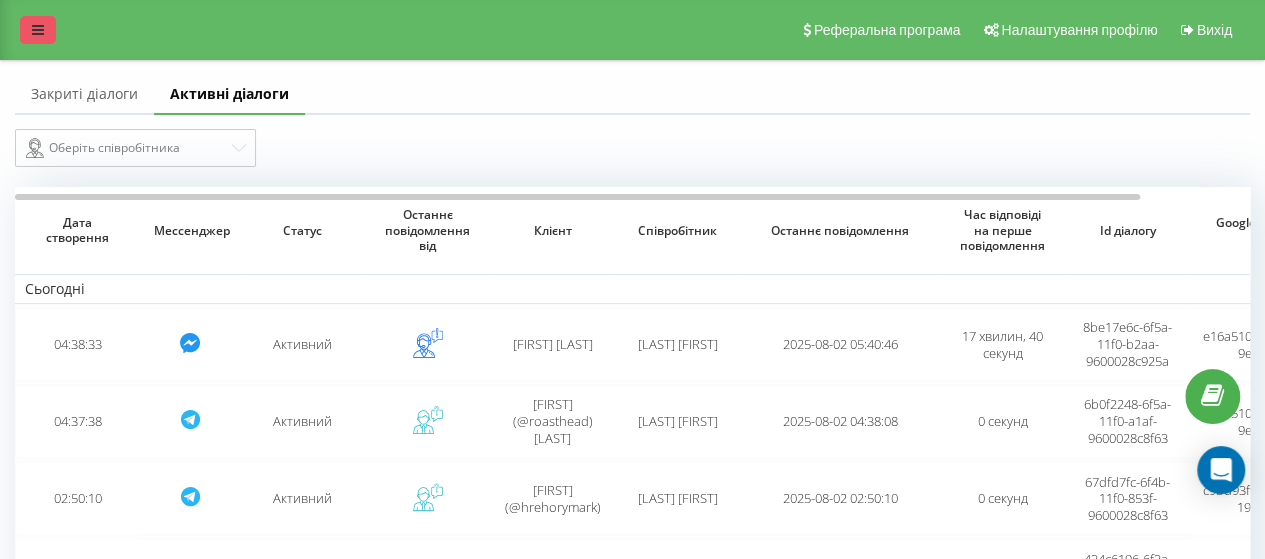 click at bounding box center (38, 30) 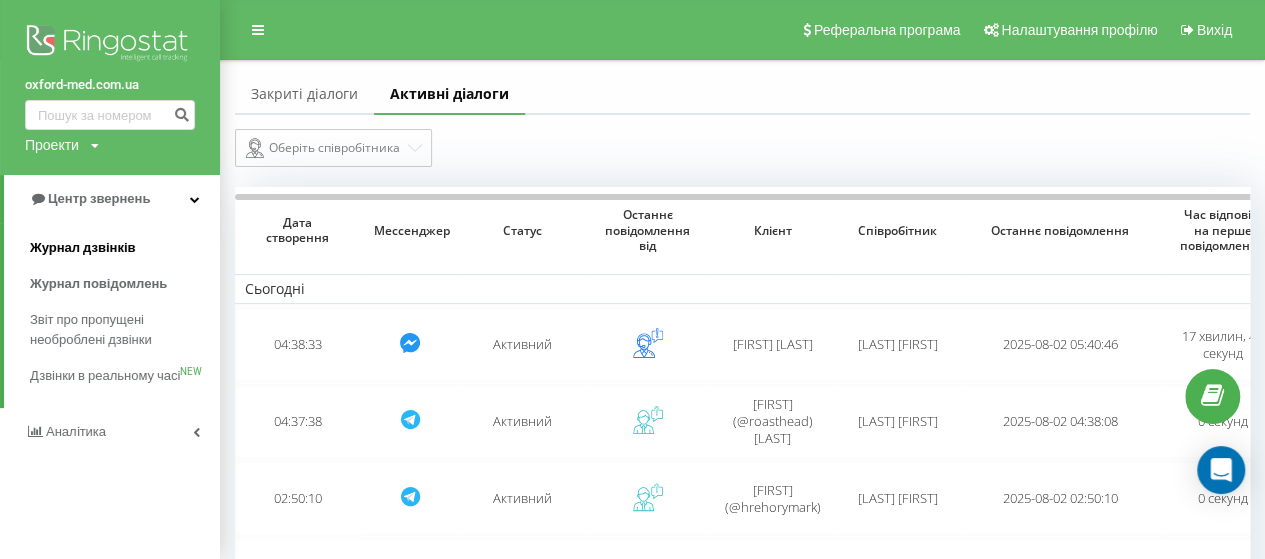 click on "Журнал дзвінків" at bounding box center (83, 248) 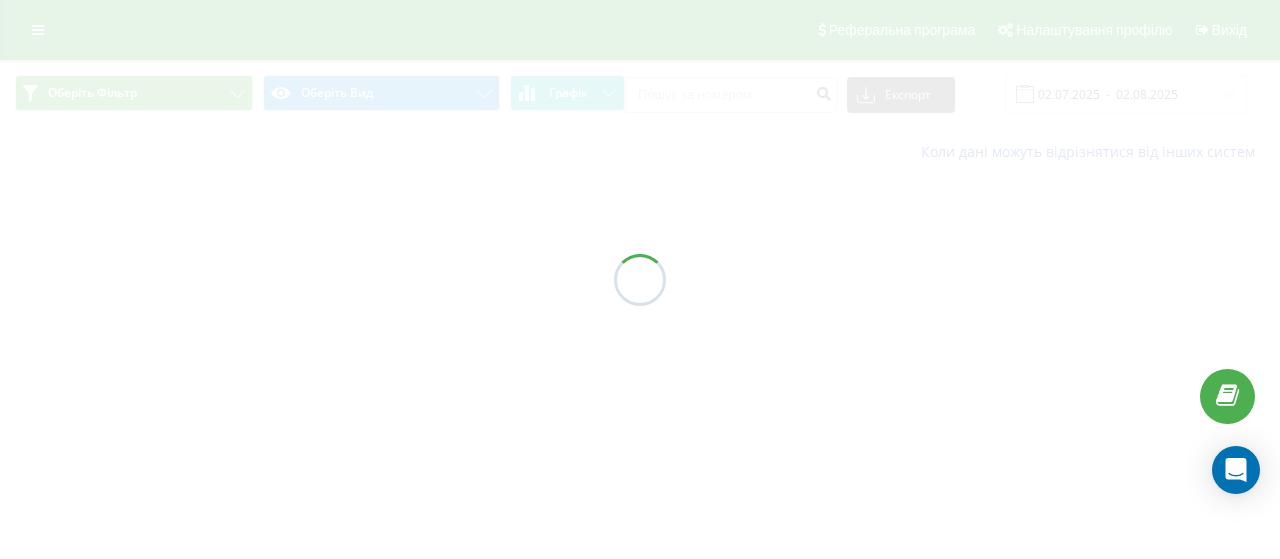 scroll, scrollTop: 0, scrollLeft: 0, axis: both 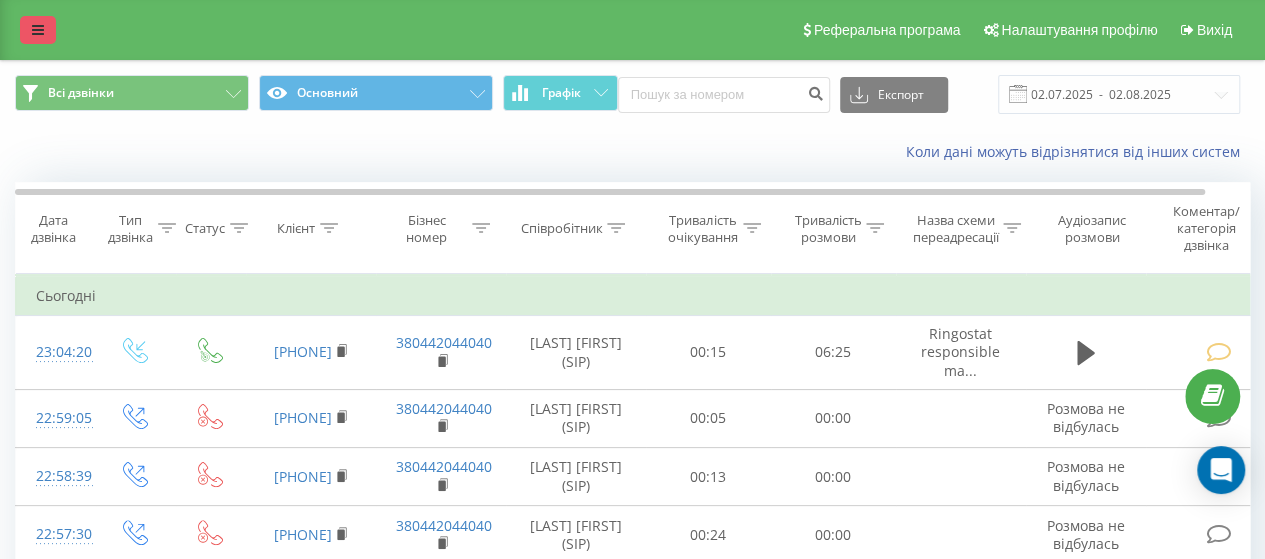 click at bounding box center [38, 30] 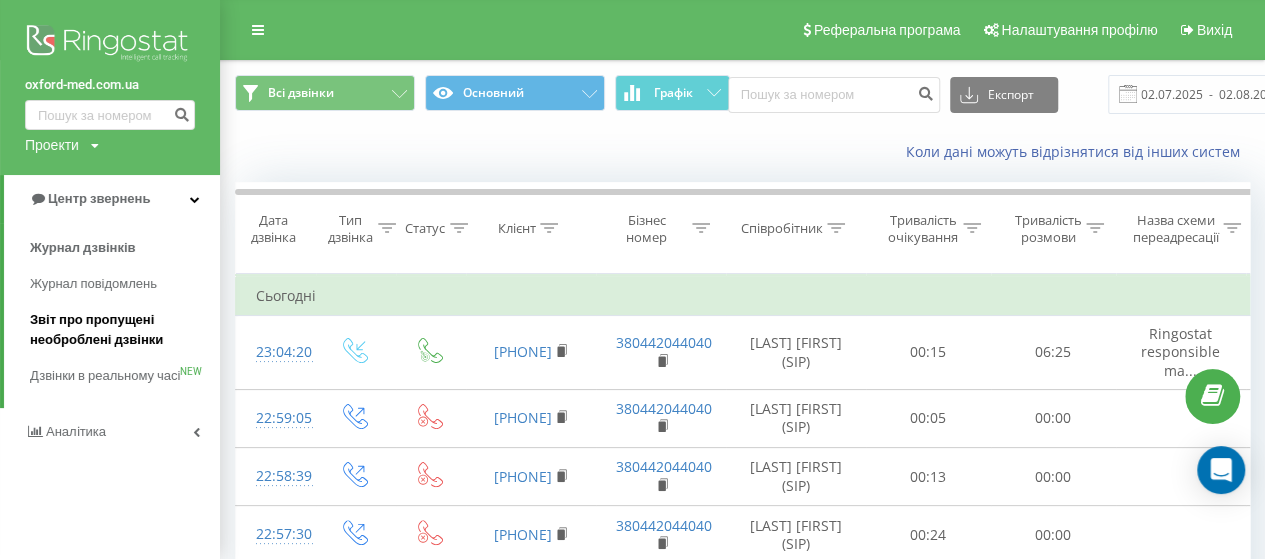 click on "Звіт про пропущені необроблені дзвінки" at bounding box center [120, 330] 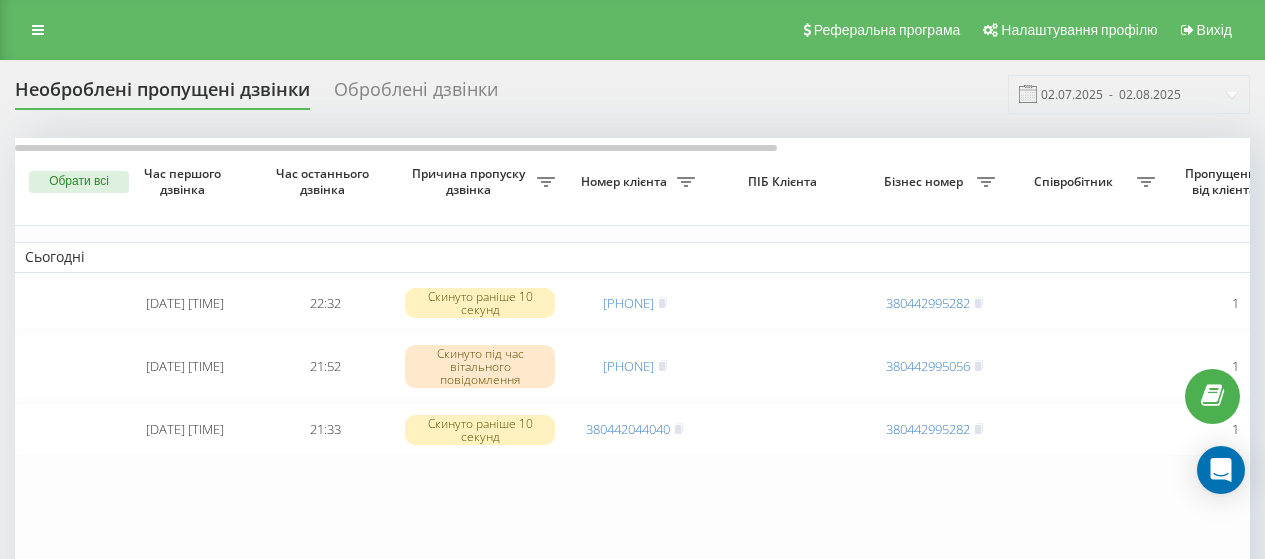 scroll, scrollTop: 0, scrollLeft: 0, axis: both 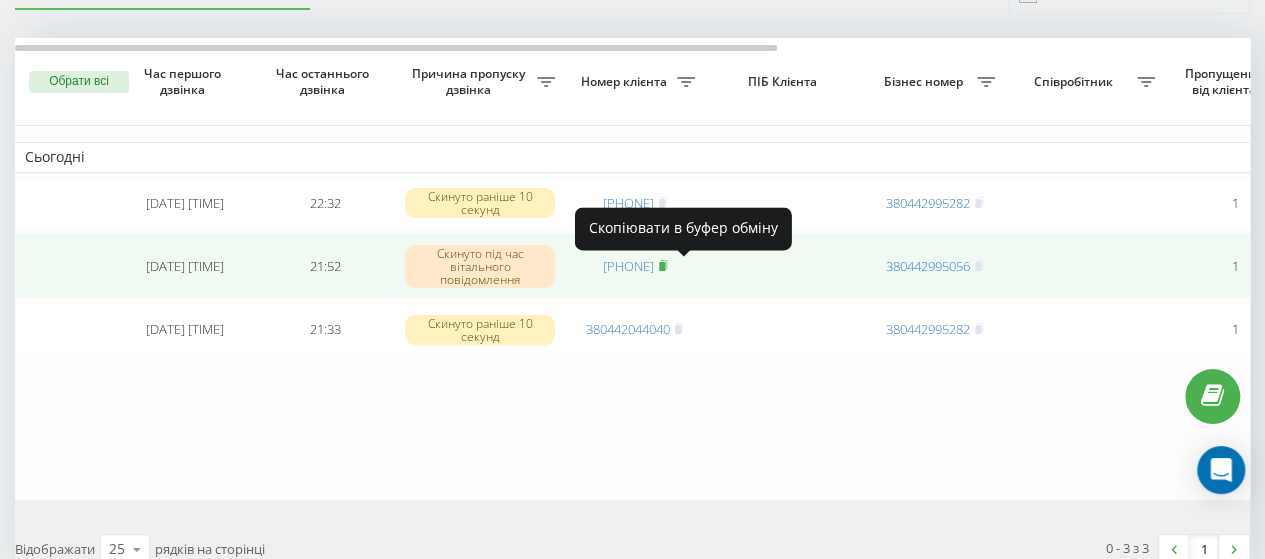 click 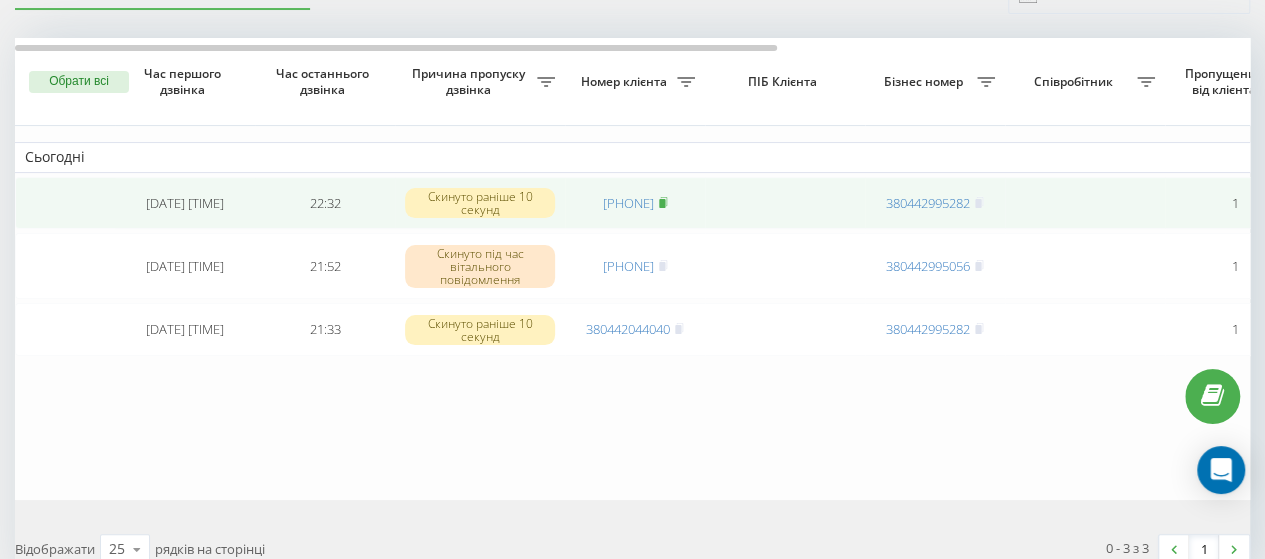 click 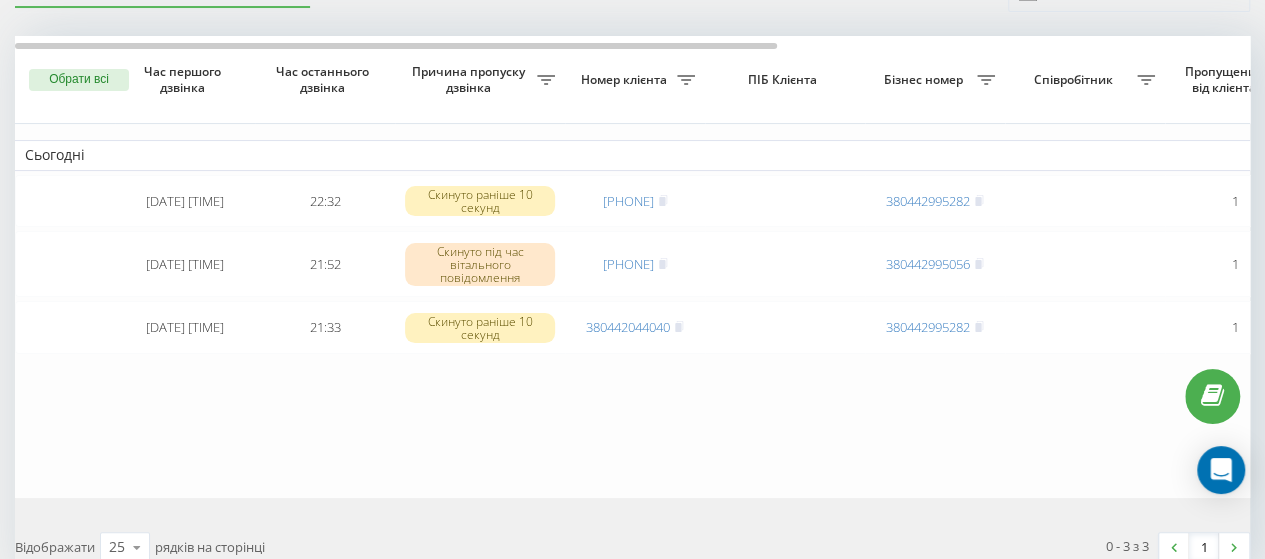 scroll, scrollTop: 0, scrollLeft: 0, axis: both 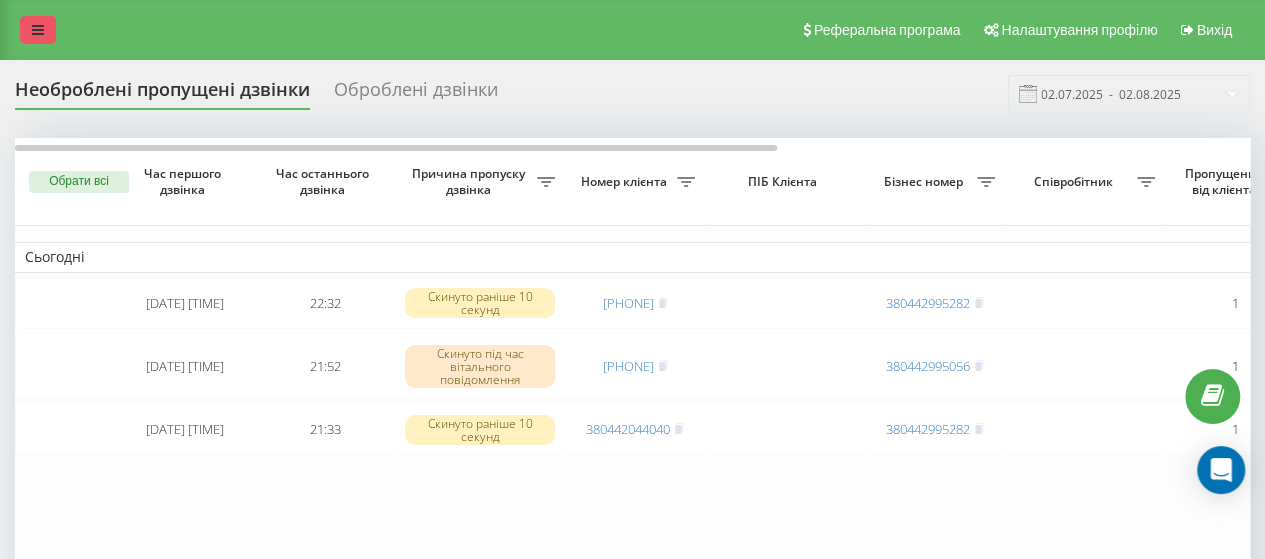 click at bounding box center [38, 30] 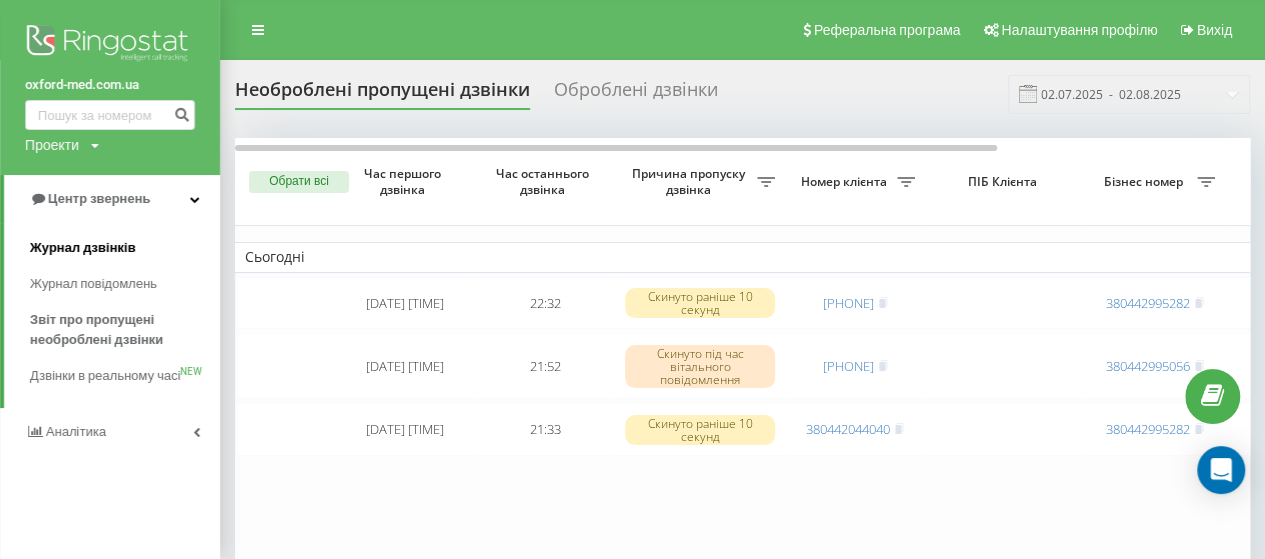 click on "Журнал дзвінків" at bounding box center (83, 248) 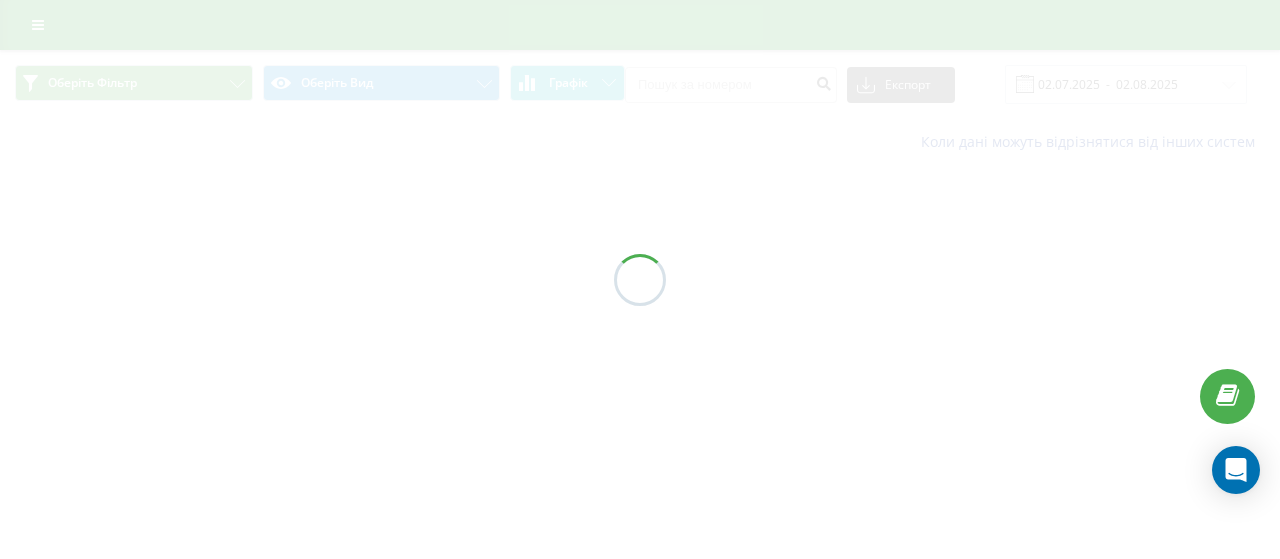 scroll, scrollTop: 0, scrollLeft: 0, axis: both 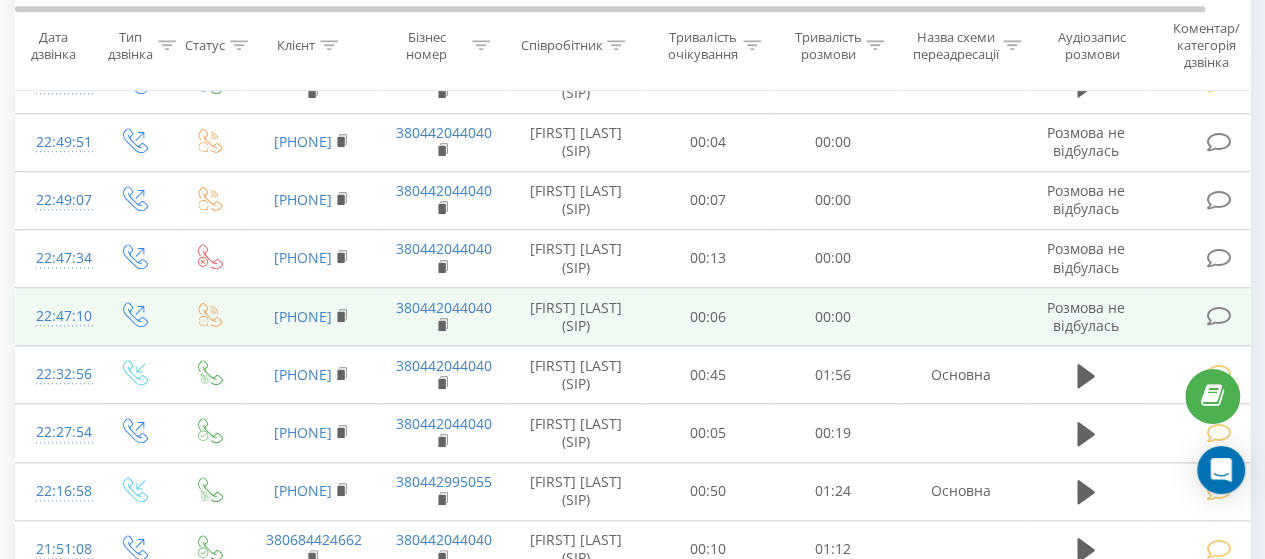 click at bounding box center [1218, 316] 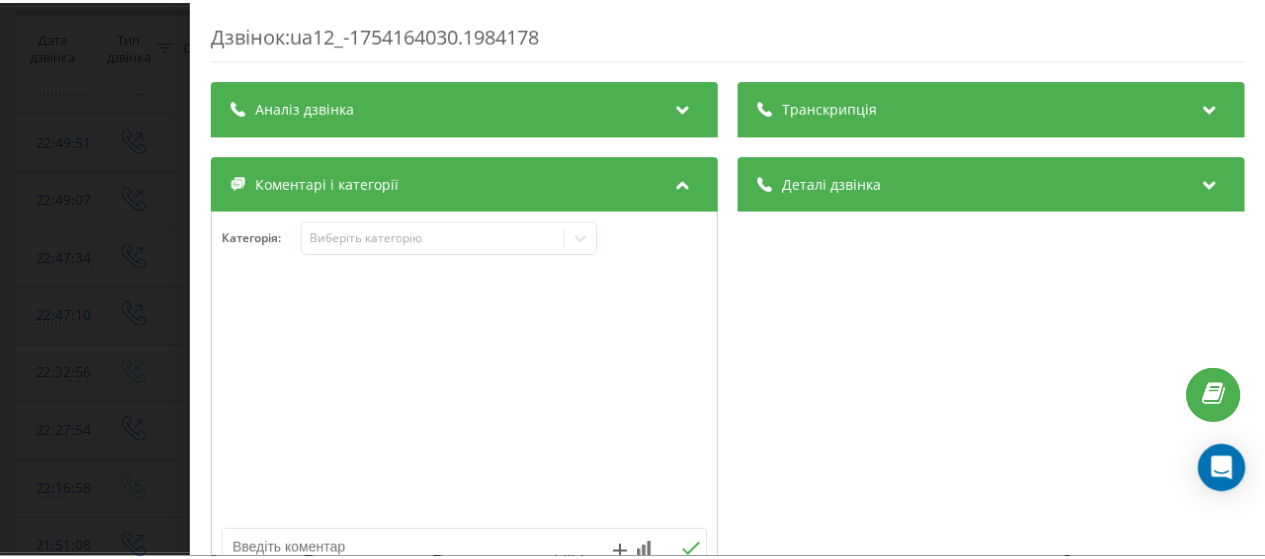 scroll, scrollTop: 200, scrollLeft: 0, axis: vertical 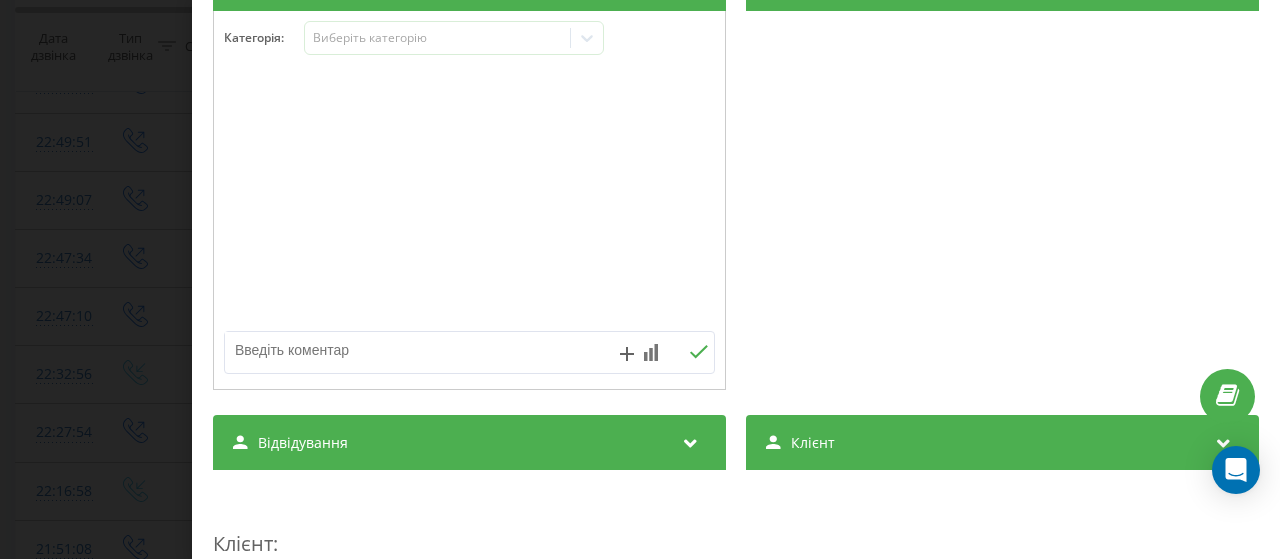 click at bounding box center [420, 350] 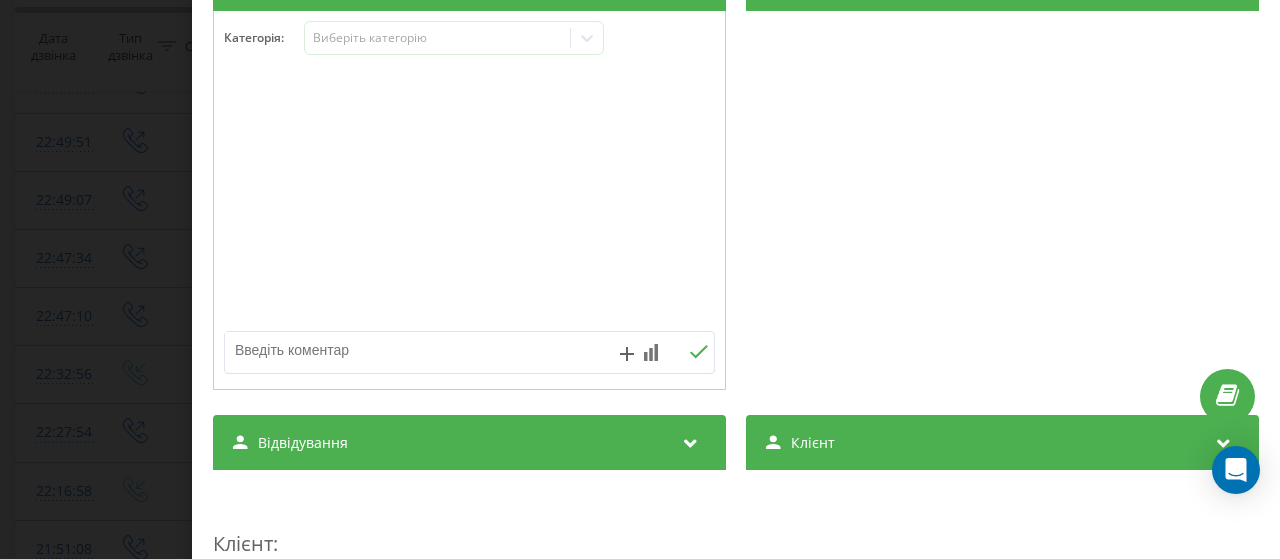 type on "1" 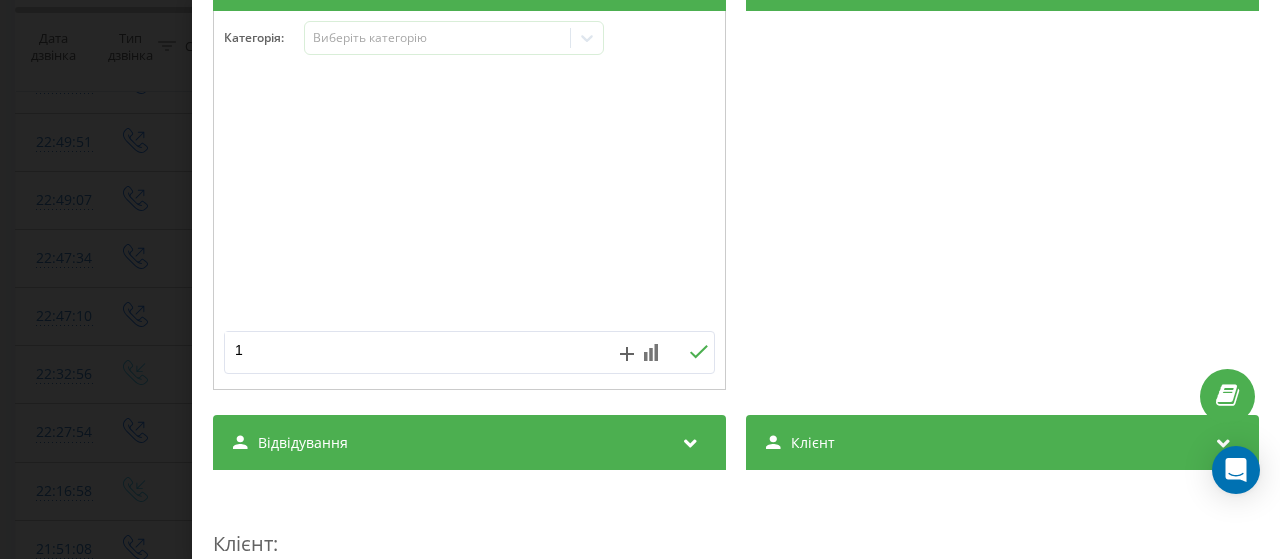 drag, startPoint x: 246, startPoint y: 349, endPoint x: 222, endPoint y: 348, distance: 24.020824 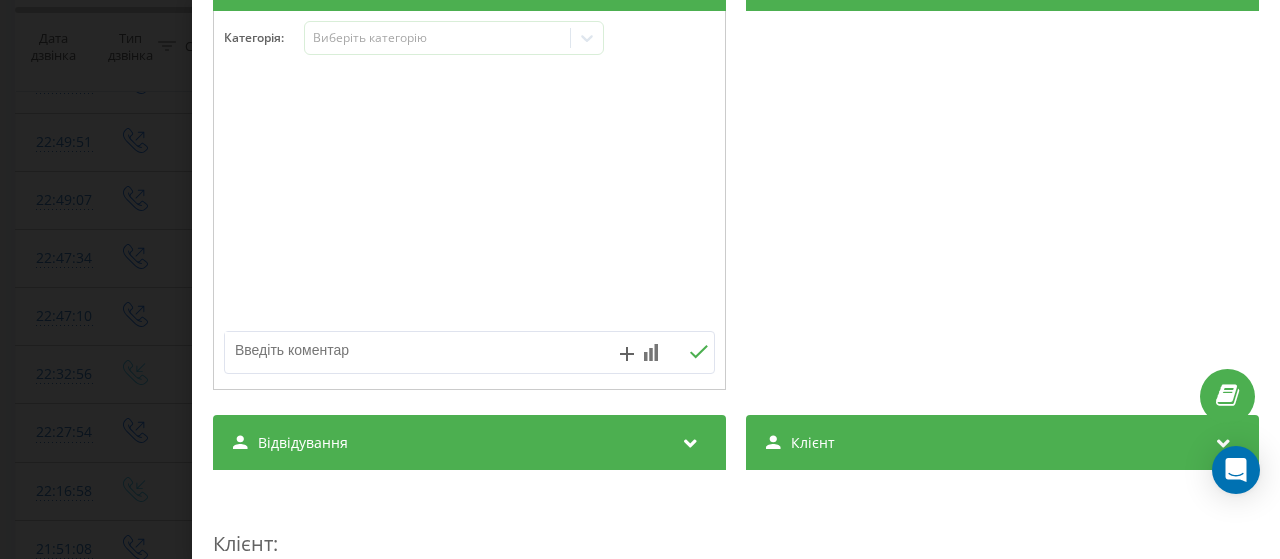 click at bounding box center [420, 350] 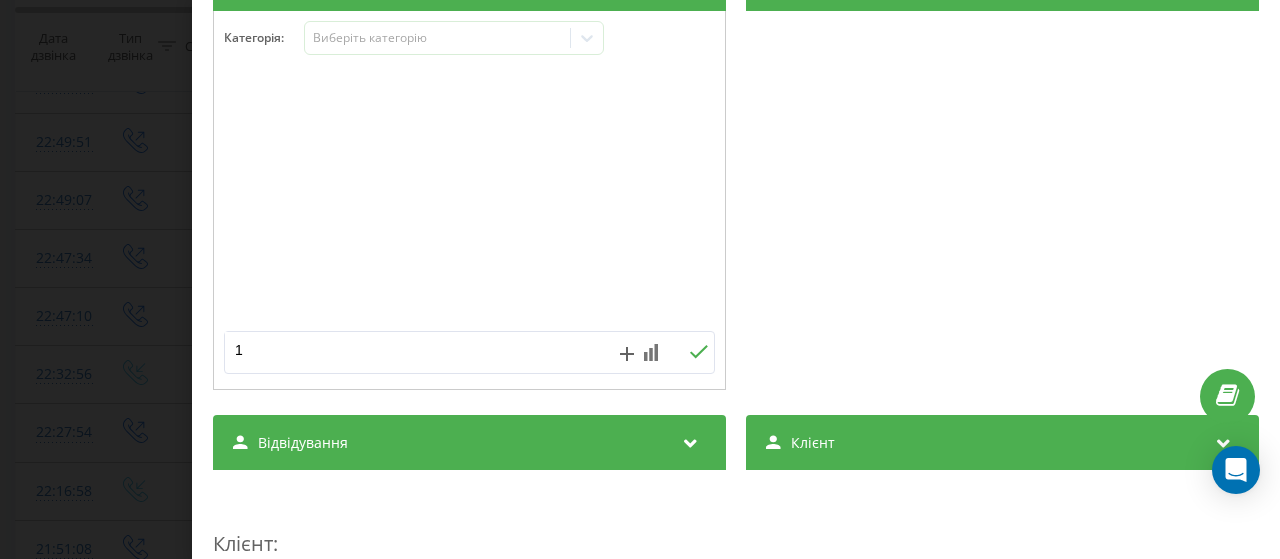 type on "1" 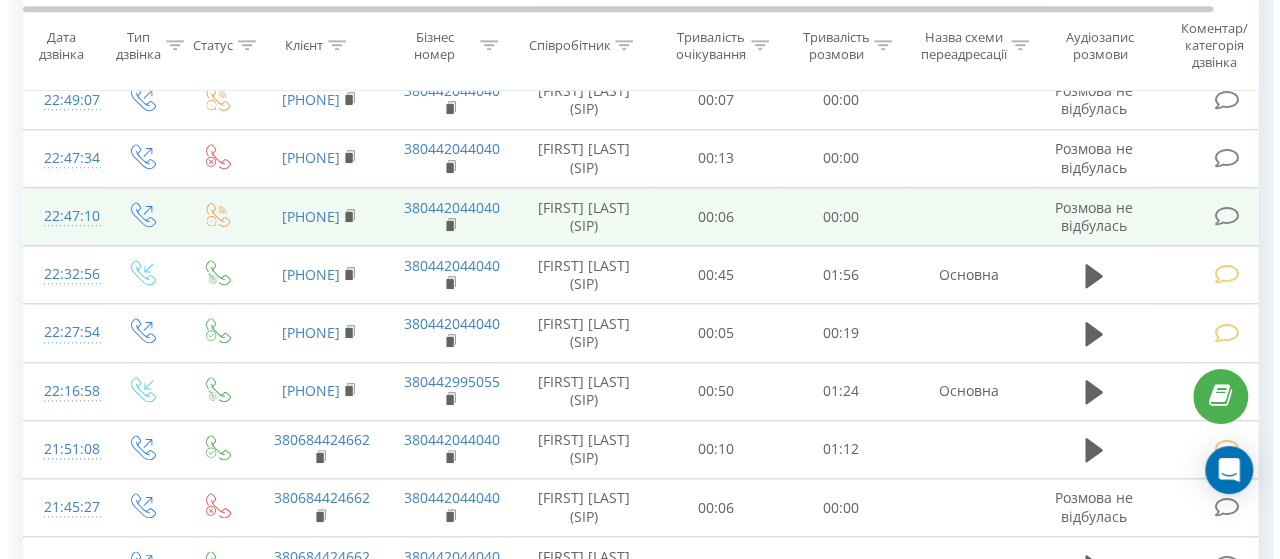 scroll, scrollTop: 800, scrollLeft: 0, axis: vertical 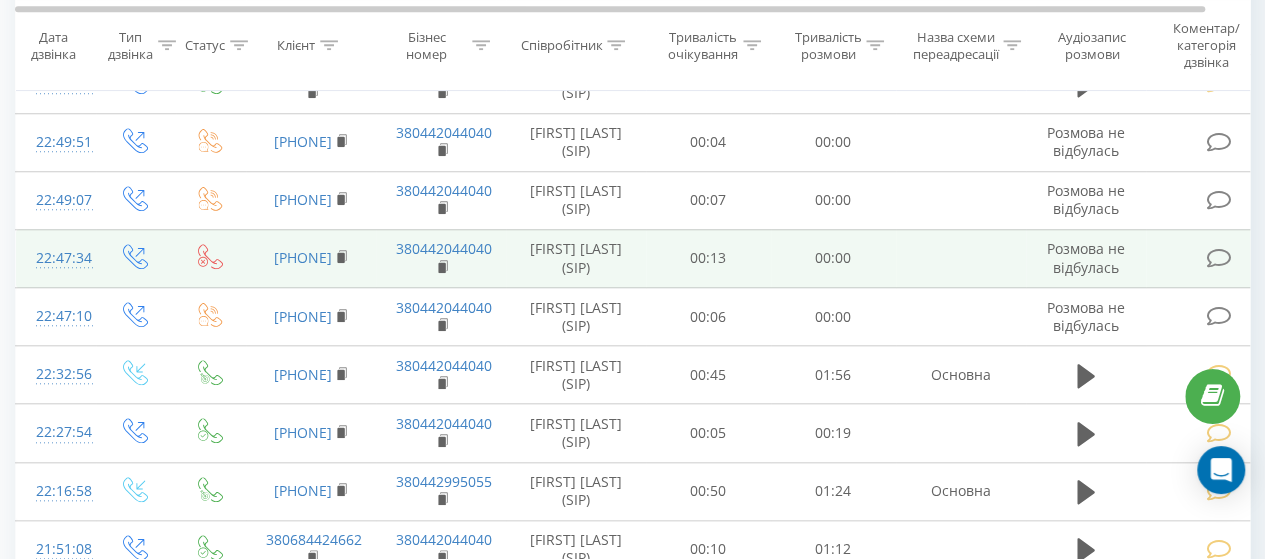 click at bounding box center [1218, 258] 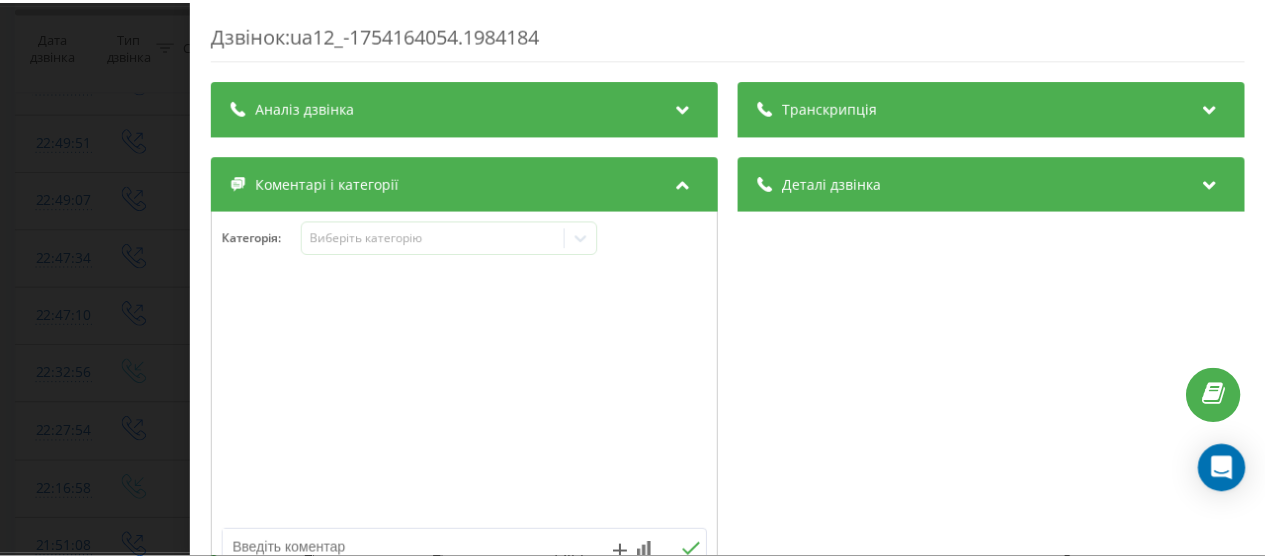 scroll, scrollTop: 200, scrollLeft: 0, axis: vertical 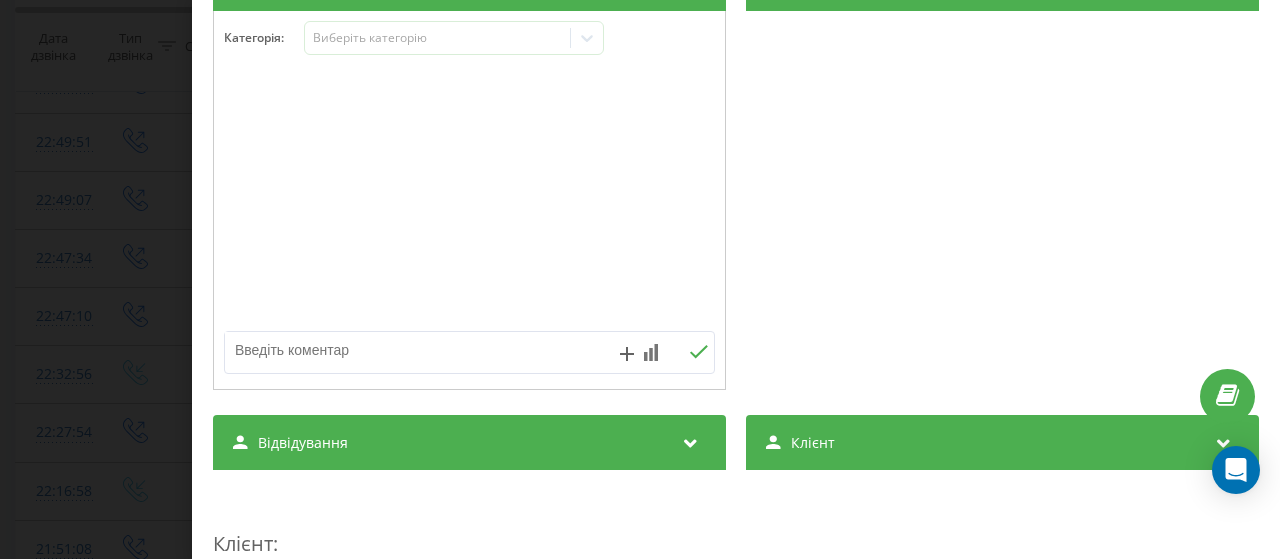 click at bounding box center (420, 350) 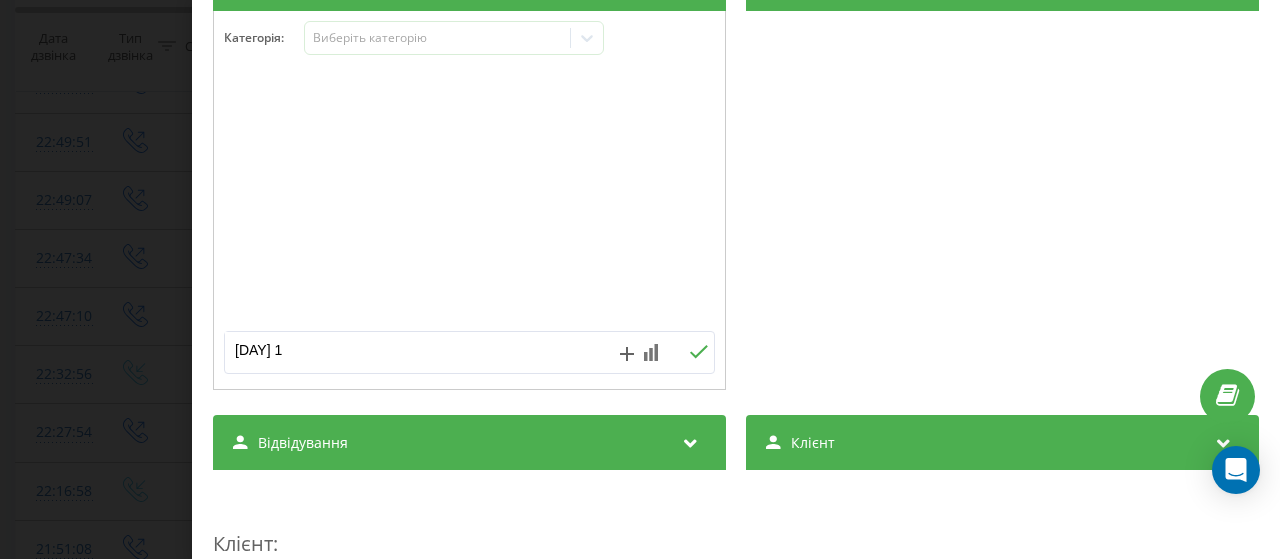 type on "нд 1" 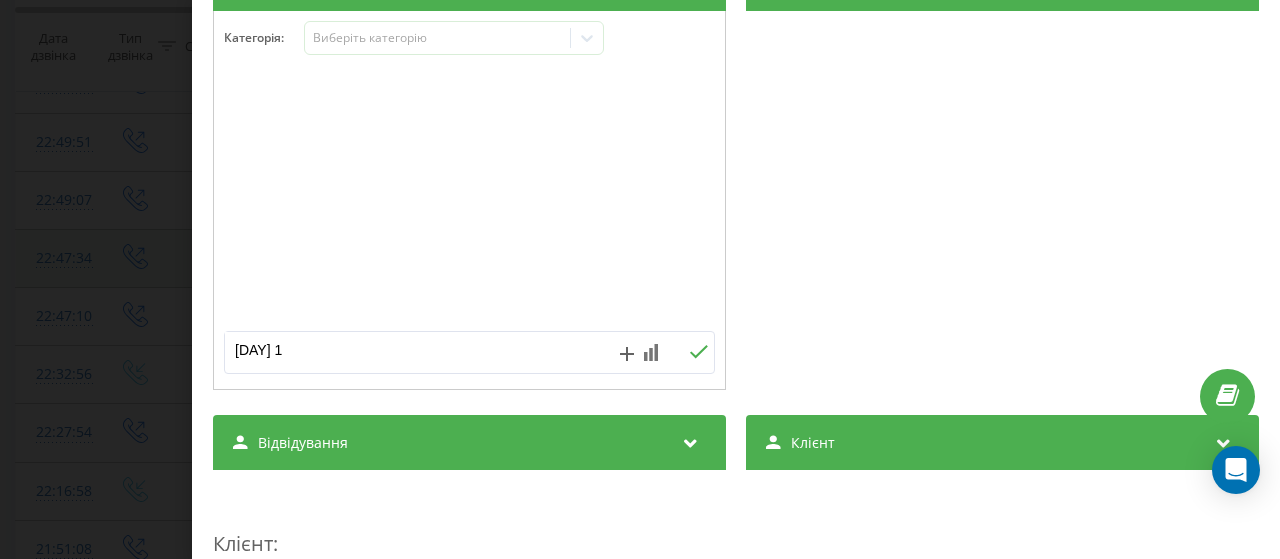 drag, startPoint x: 182, startPoint y: 221, endPoint x: 238, endPoint y: 225, distance: 56.142673 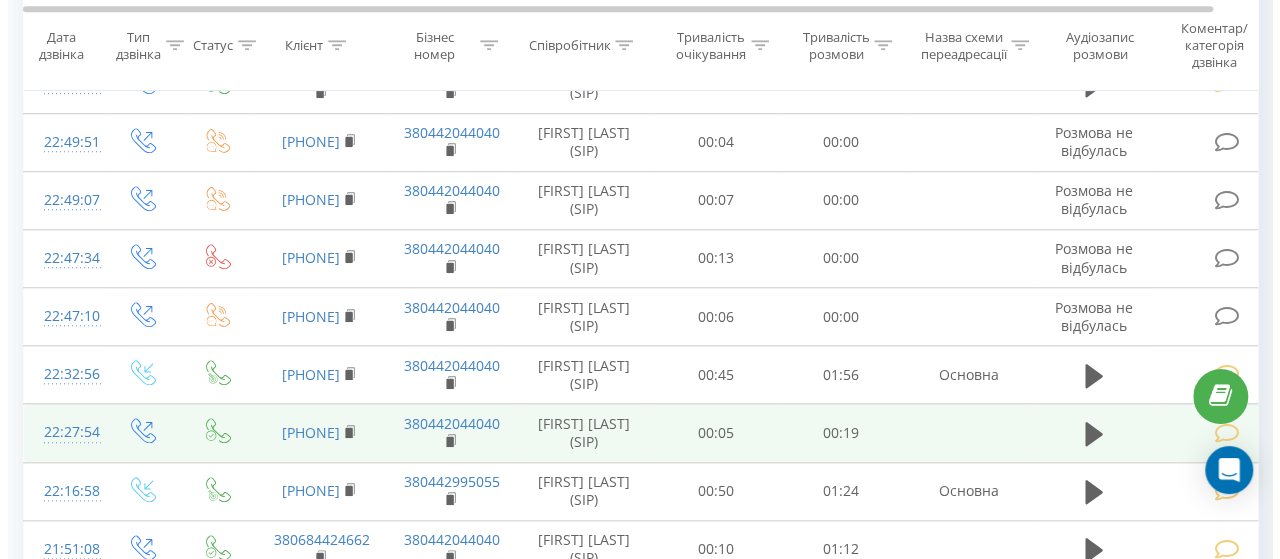 scroll, scrollTop: 900, scrollLeft: 0, axis: vertical 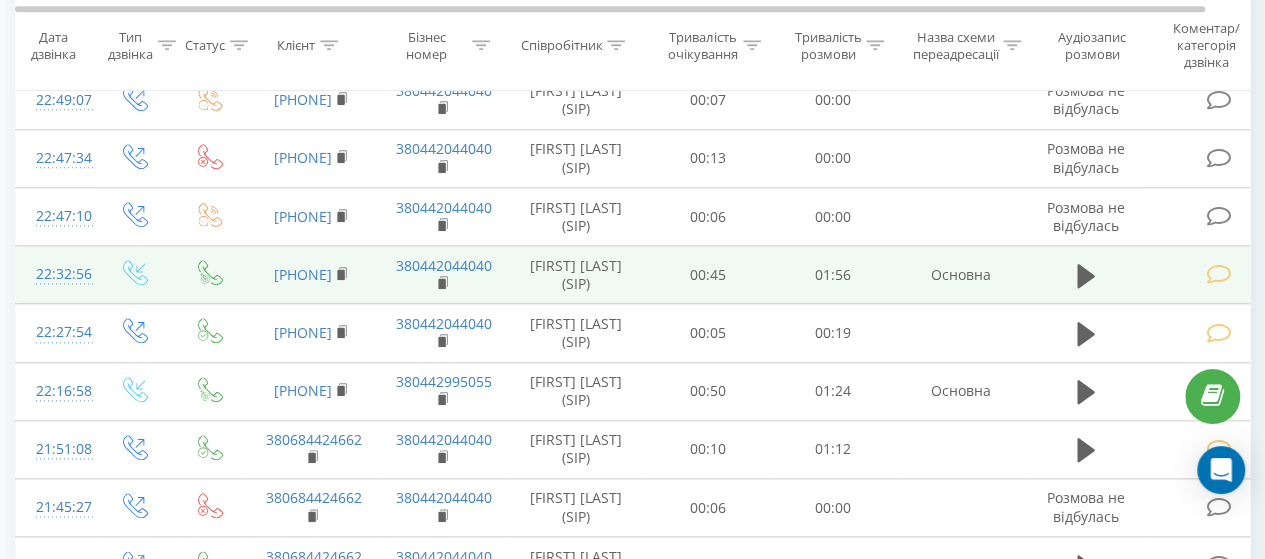 click at bounding box center (1218, 274) 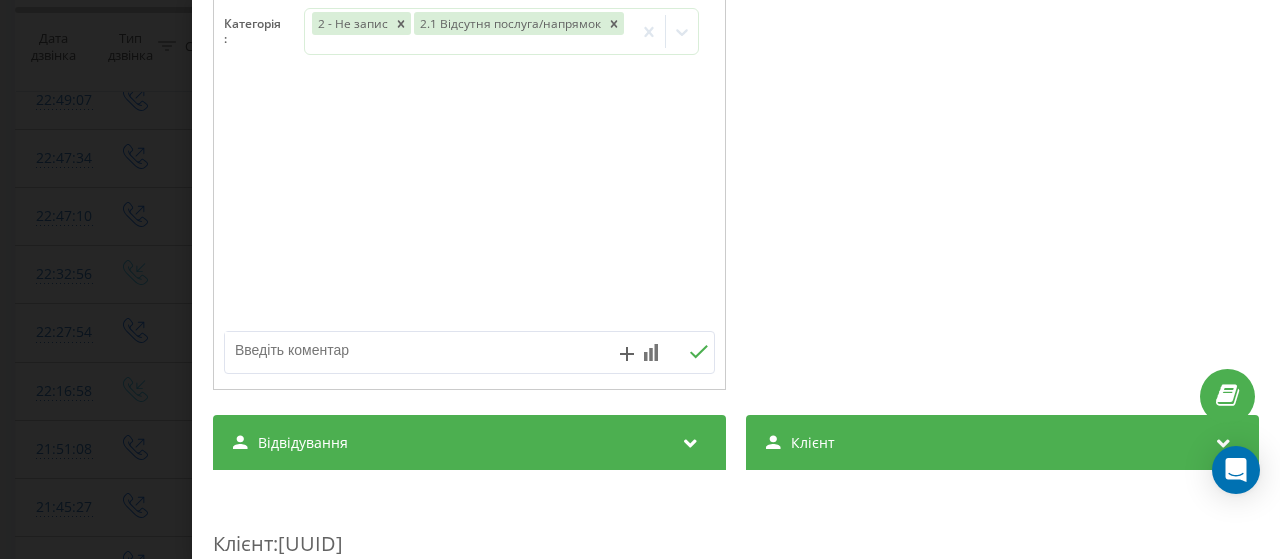 scroll, scrollTop: 0, scrollLeft: 0, axis: both 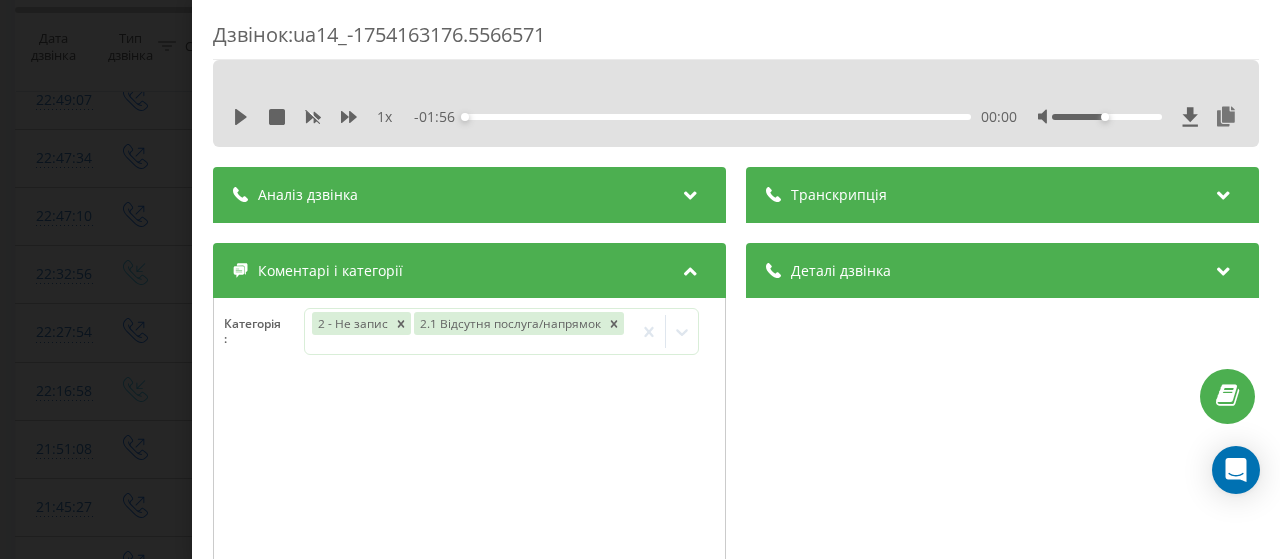 click on "Дзвінок :  ua14_-1754163176.5566571   1 x  - 01:56 00:00   00:00   Транскрипція Для AI-аналізу майбутніх дзвінків  налаштуйте та активуйте профіль на сторінці . Якщо профіль вже є і дзвінок відповідає його умовам, оновіть сторінку через 10 хвилин - AI аналізує поточний дзвінок. Аналіз дзвінка Для AI-аналізу майбутніх дзвінків  налаштуйте та активуйте профіль на сторінці . Якщо профіль вже є і дзвінок відповідає його умовам, оновіть сторінку через 10 хвилин - AI аналізує поточний дзвінок. Деталі дзвінка Загальне Дата дзвінка 2025-08-02 22:32:56 Тип дзвінка Вхідний Статус дзвінка Цільовий 380954187120 :" at bounding box center [640, 279] 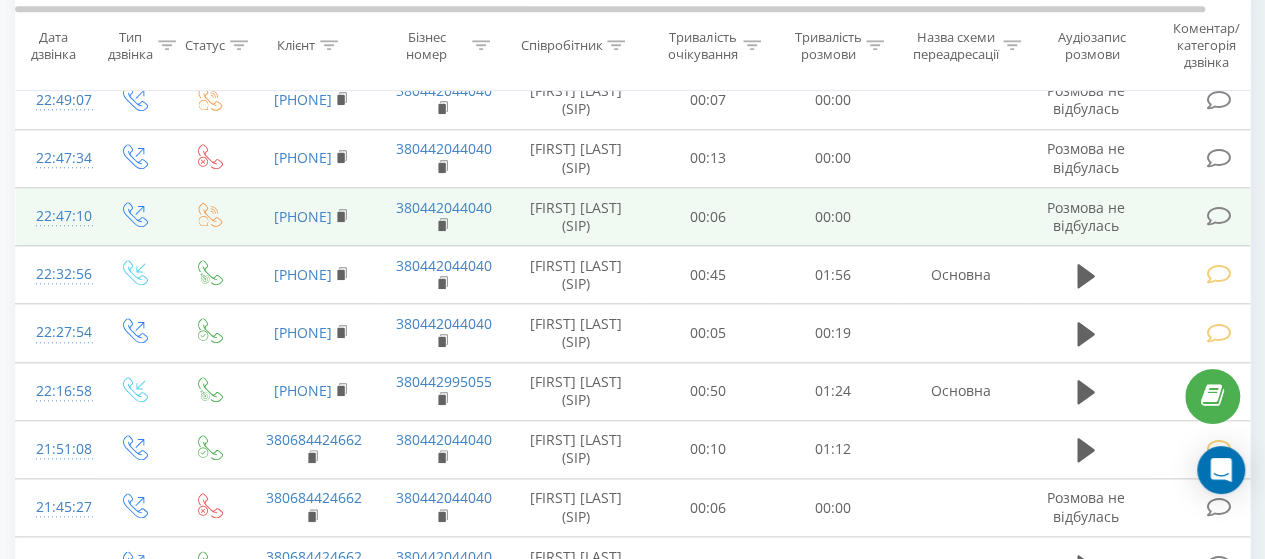 click at bounding box center [1218, 216] 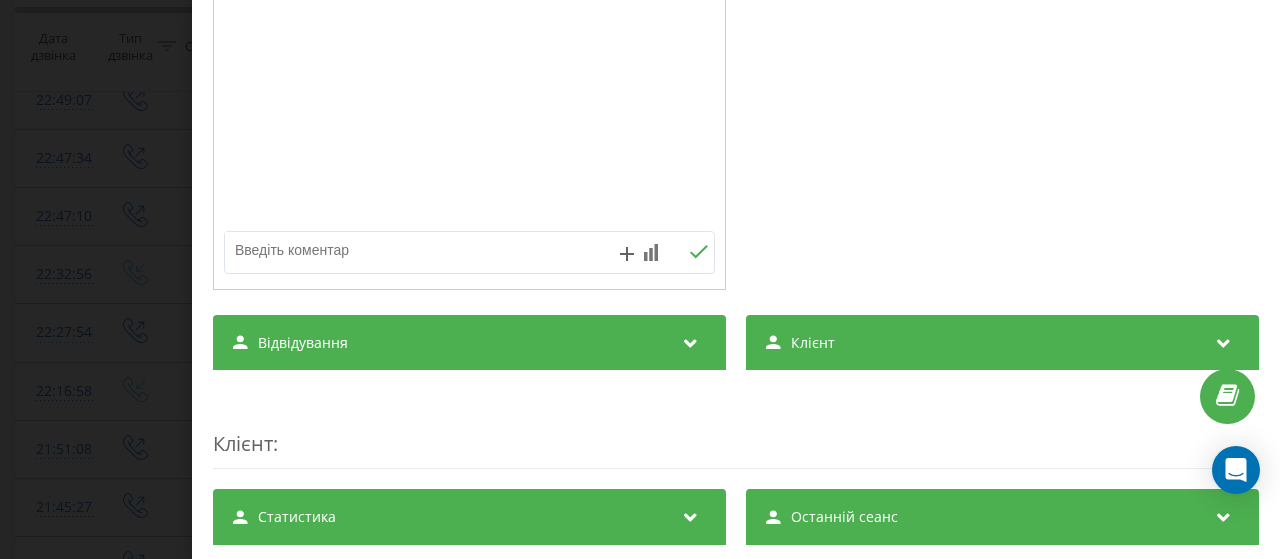scroll, scrollTop: 400, scrollLeft: 0, axis: vertical 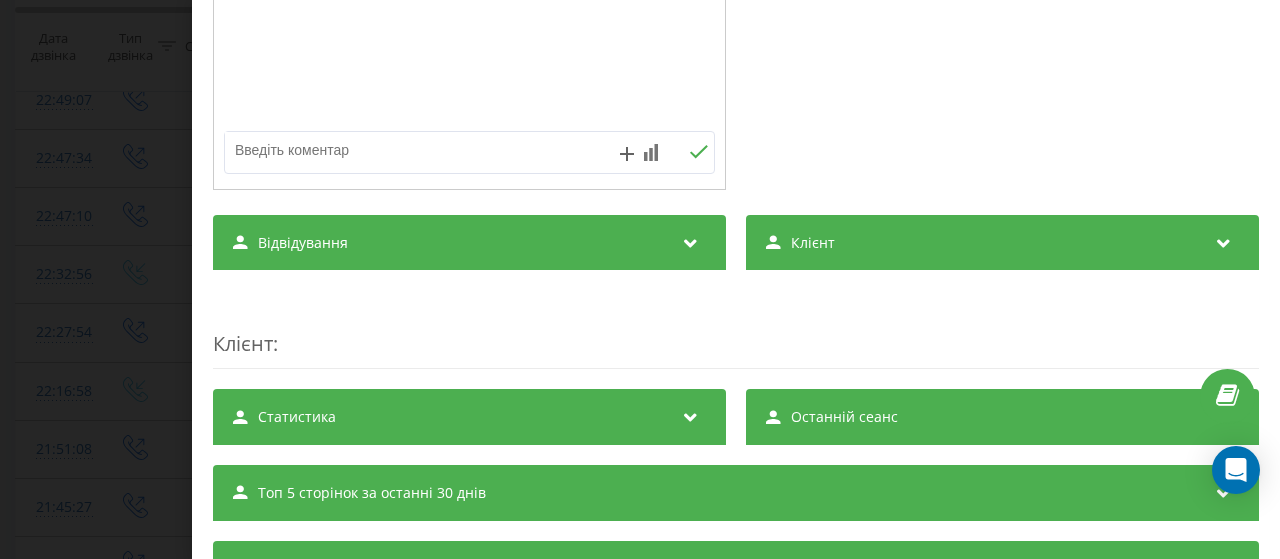 click at bounding box center [420, 150] 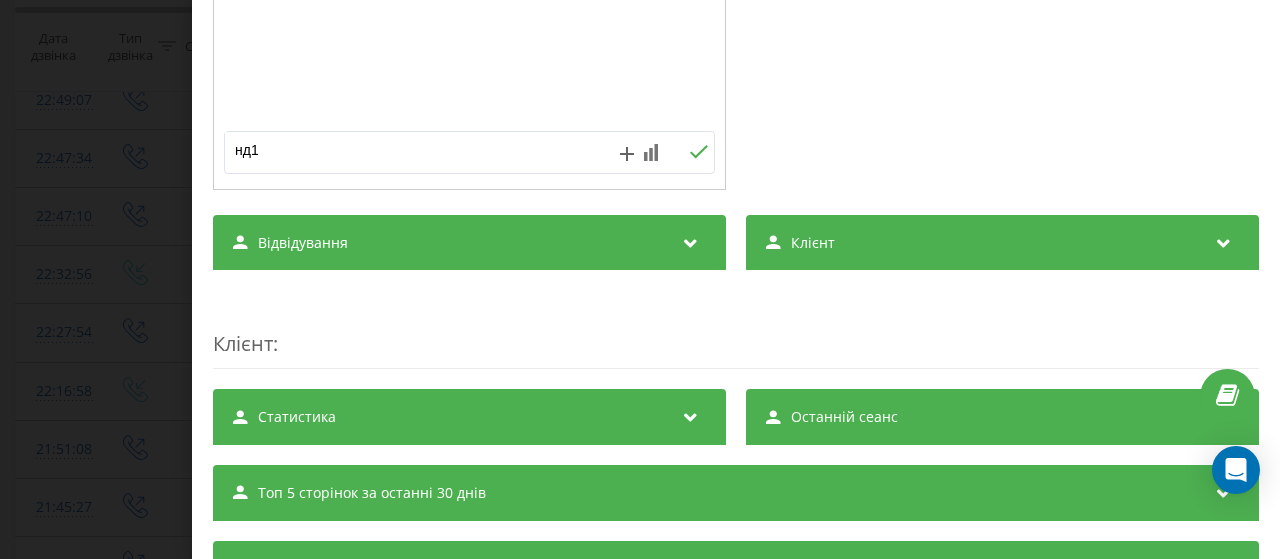 type on "нд1" 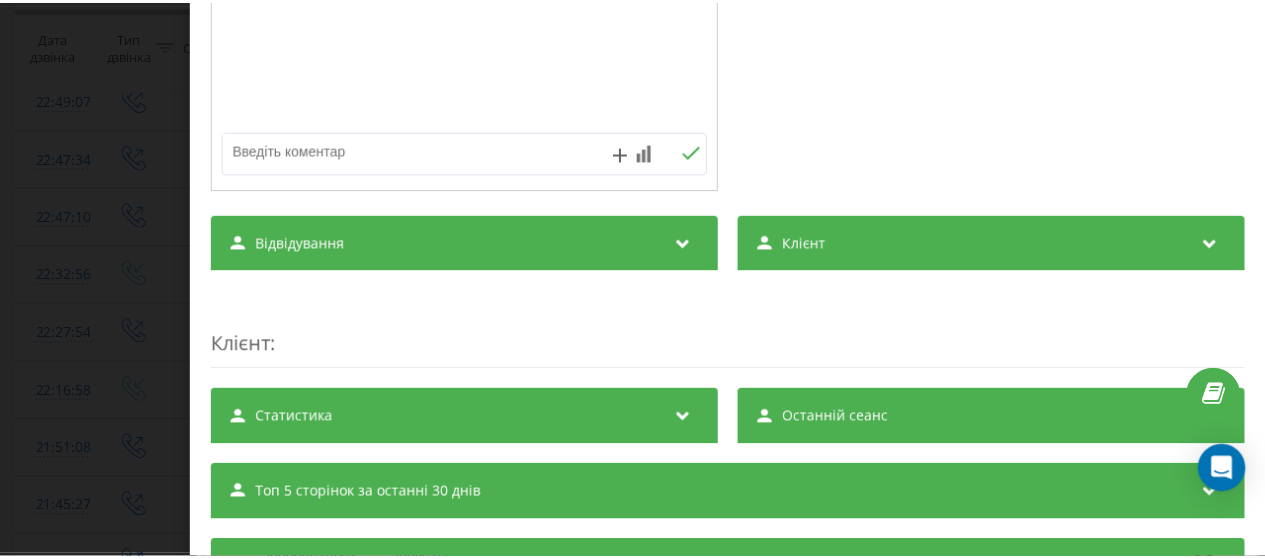 scroll, scrollTop: 200, scrollLeft: 0, axis: vertical 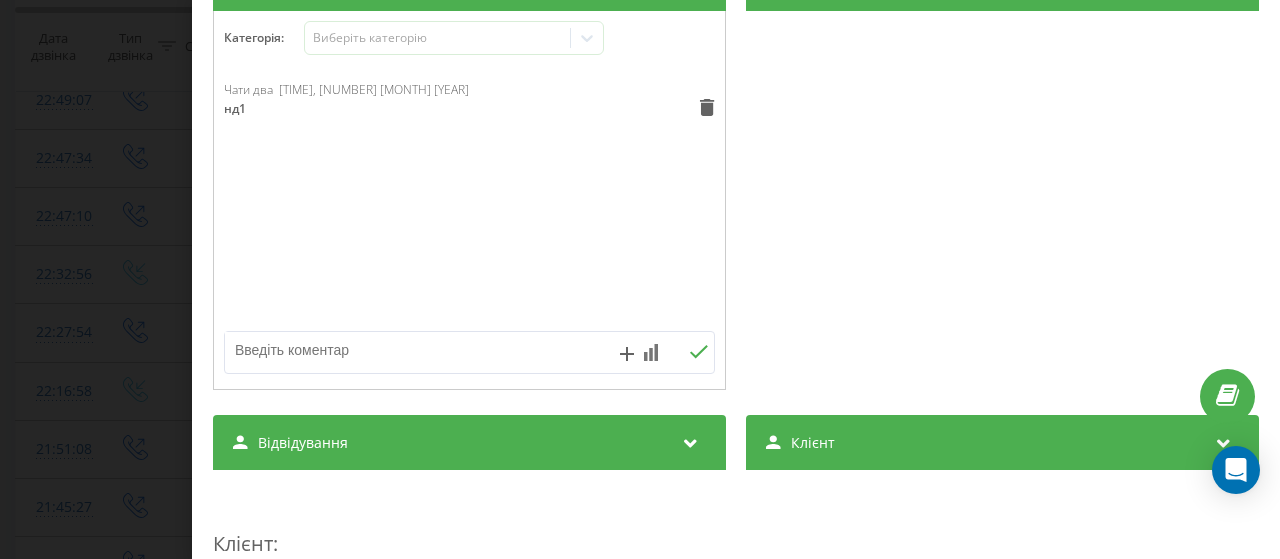 click on "Дзвінок :  ua12_-1754164030.1984178 Транскрипція Для AI-аналізу майбутніх дзвінків  налаштуйте та активуйте профіль на сторінці . Якщо профіль вже є і дзвінок відповідає його умовам, оновіть сторінку через 10 хвилин - AI аналізує поточний дзвінок. Аналіз дзвінка Для AI-аналізу майбутніх дзвінків  налаштуйте та активуйте профіль на сторінці . Якщо профіль вже є і дзвінок відповідає його умовам, оновіть сторінку через 10 хвилин - AI аналізує поточний дзвінок. Деталі дзвінка Загальне Дата дзвінка 2025-08-02 22:47:10 Тип дзвінка Вихідний Статус дзвінка Зайнято Хто дзвонив 380442044040 - n/a :" at bounding box center [640, 279] 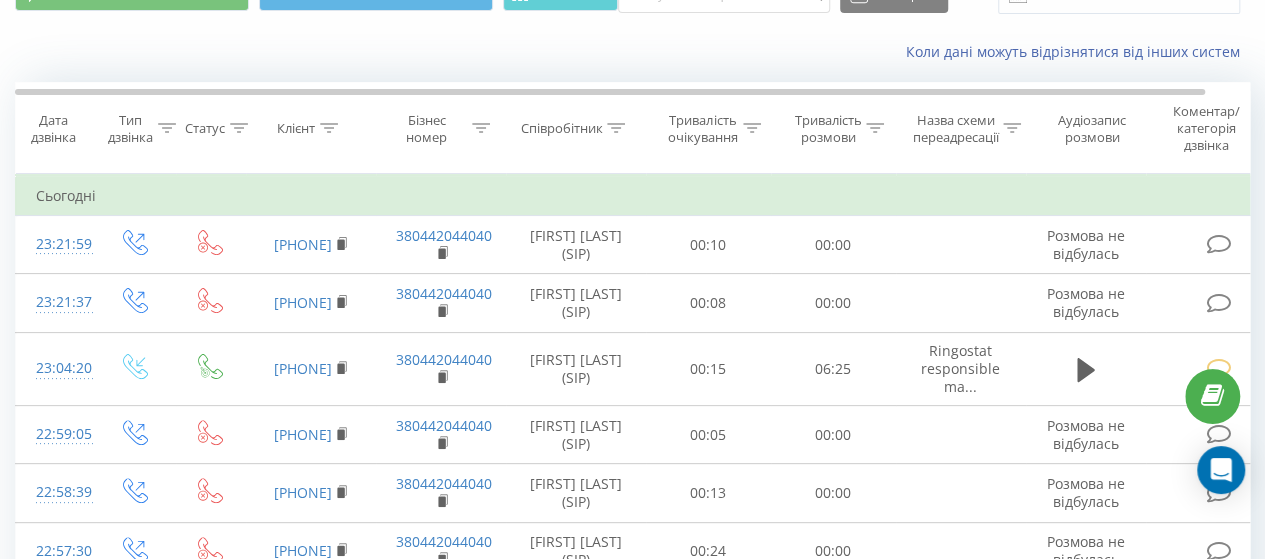 scroll, scrollTop: 0, scrollLeft: 0, axis: both 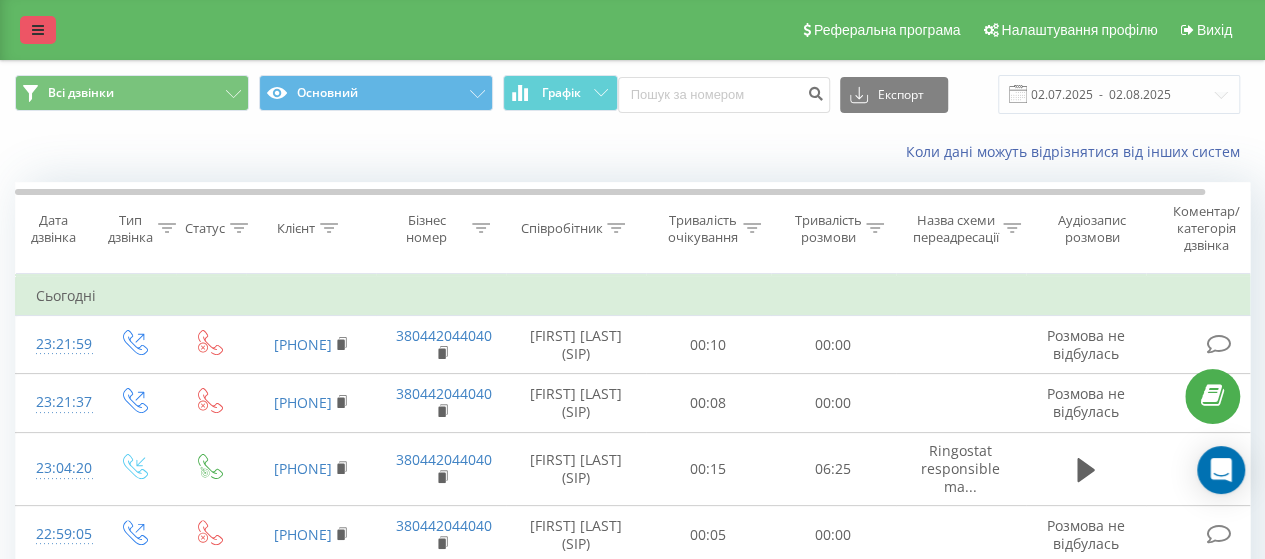 click at bounding box center [38, 30] 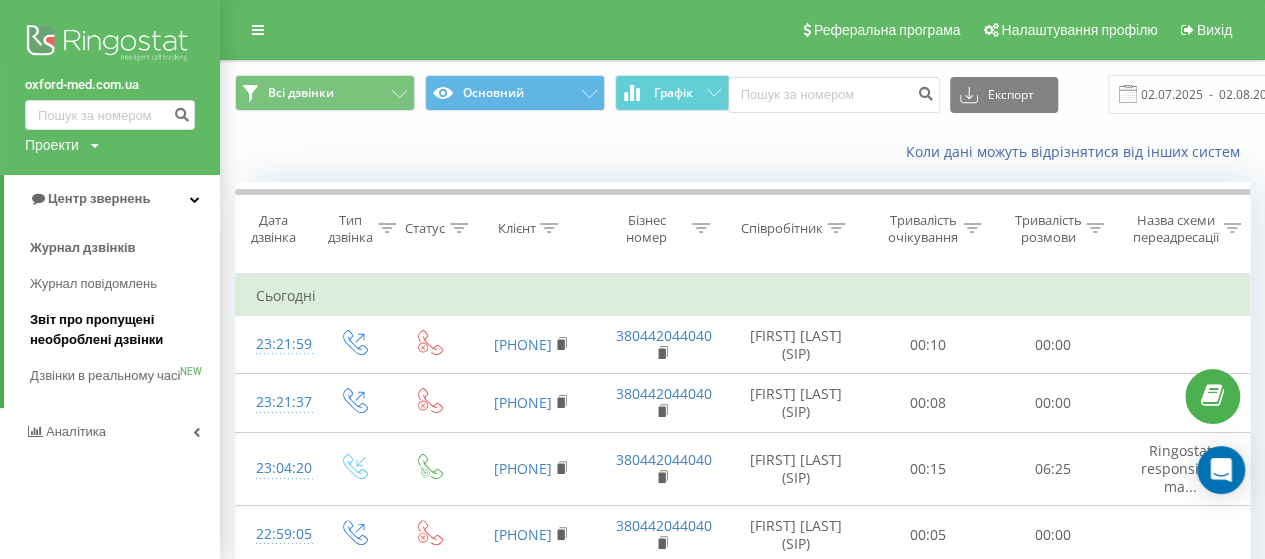 click on "Звіт про пропущені необроблені дзвінки" at bounding box center [120, 330] 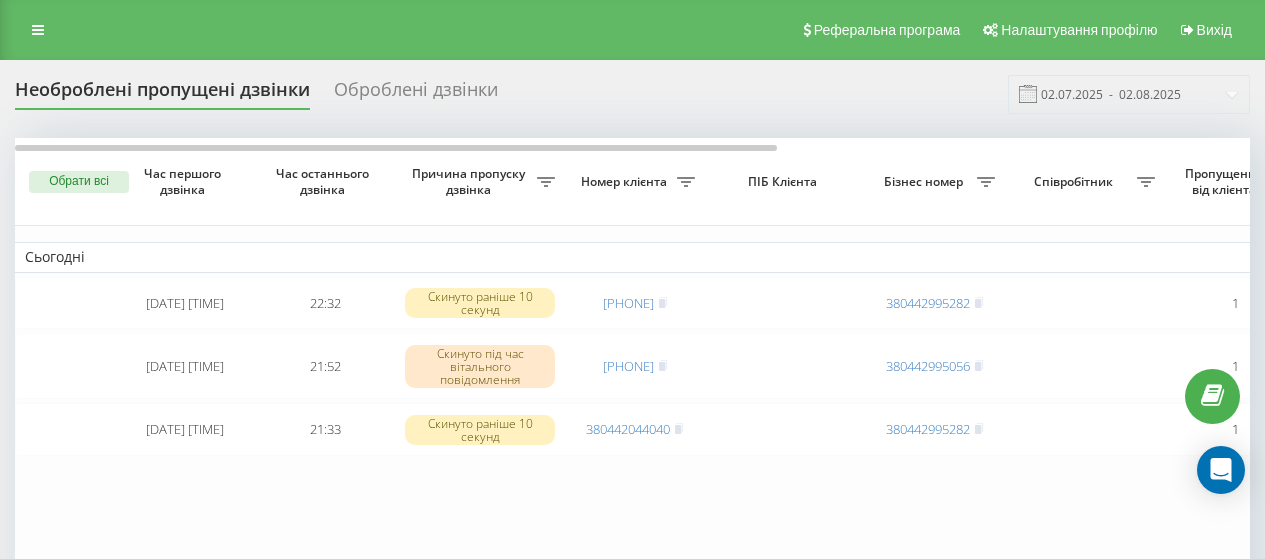 scroll, scrollTop: 0, scrollLeft: 0, axis: both 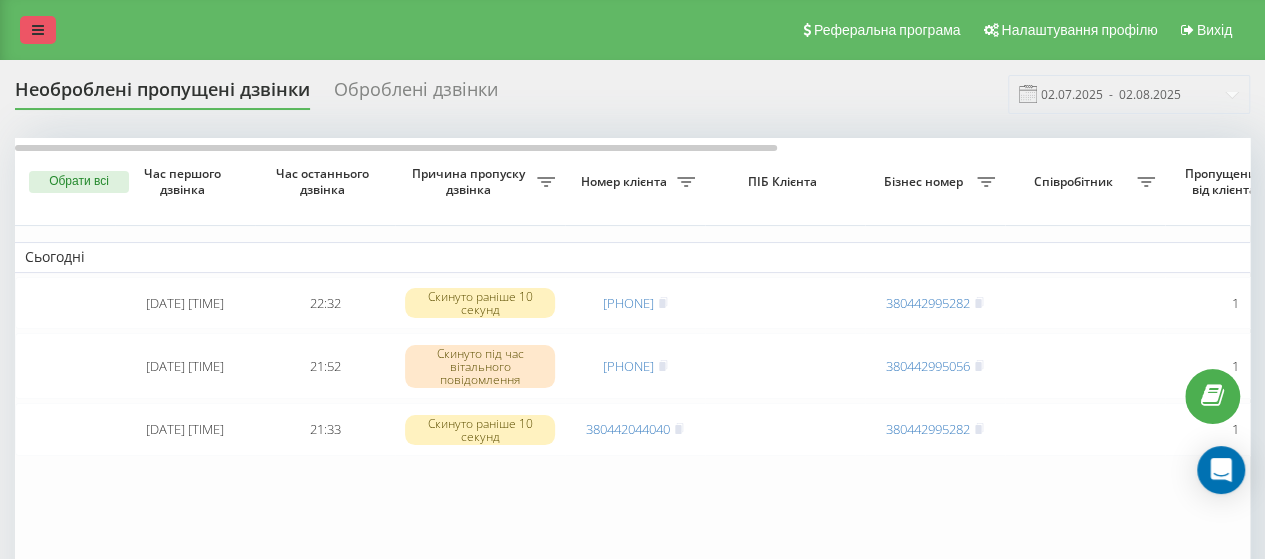 click at bounding box center (38, 30) 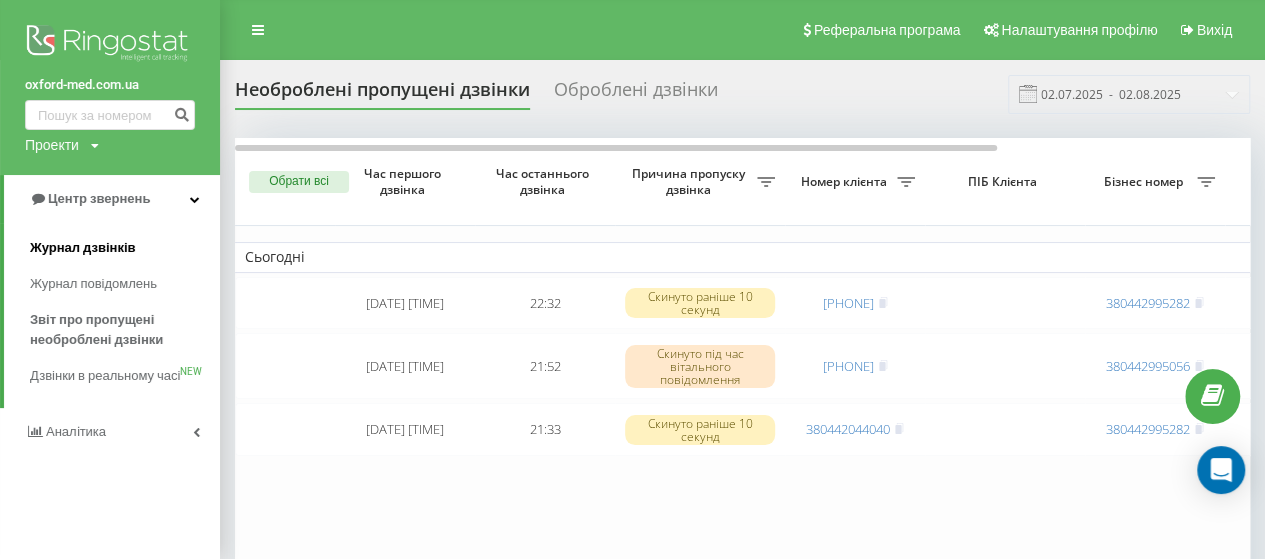 click on "Журнал дзвінків" at bounding box center [83, 248] 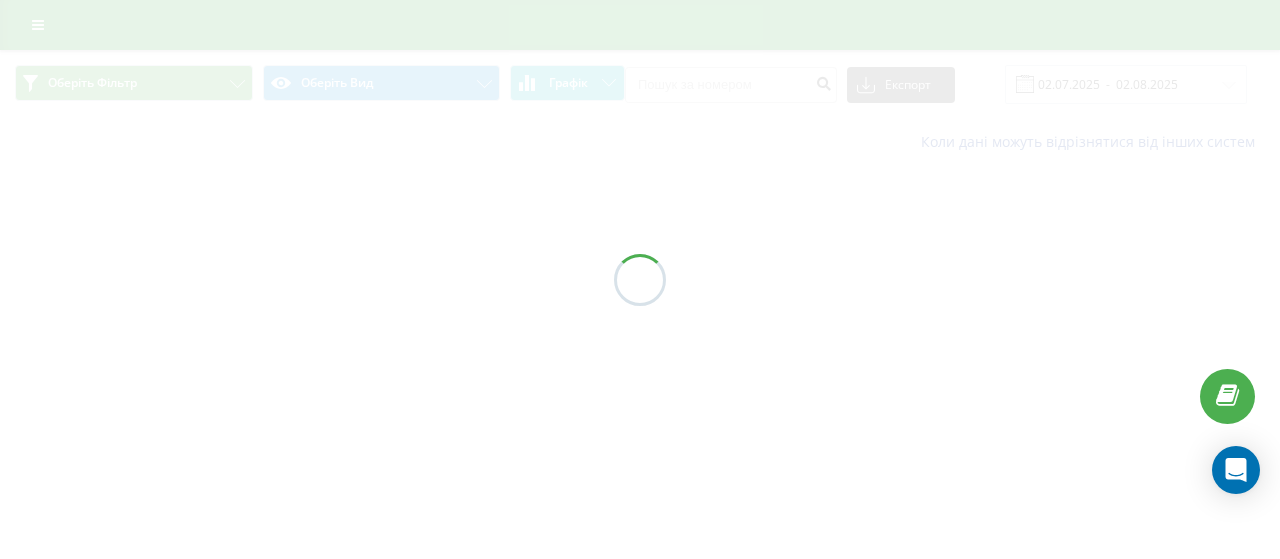 scroll, scrollTop: 0, scrollLeft: 0, axis: both 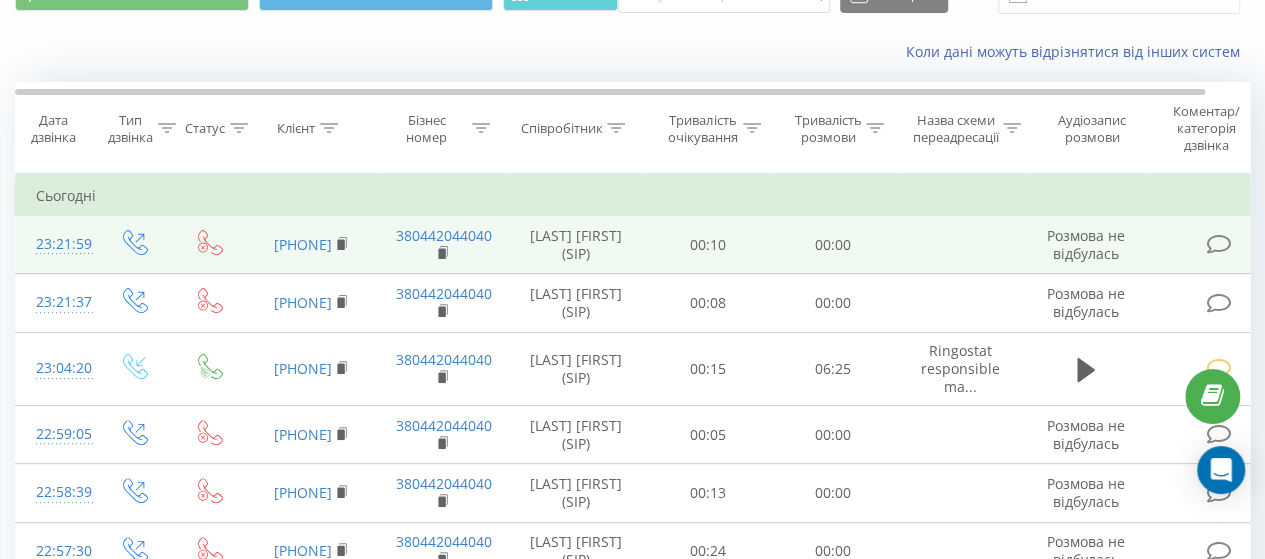 click at bounding box center (1218, 244) 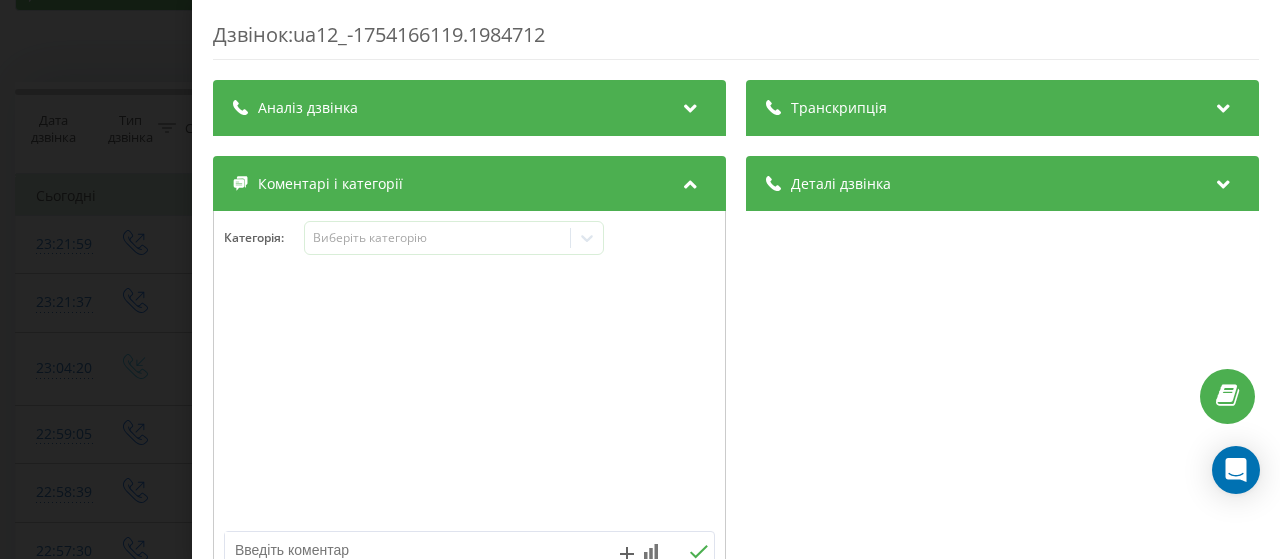 scroll, scrollTop: 300, scrollLeft: 0, axis: vertical 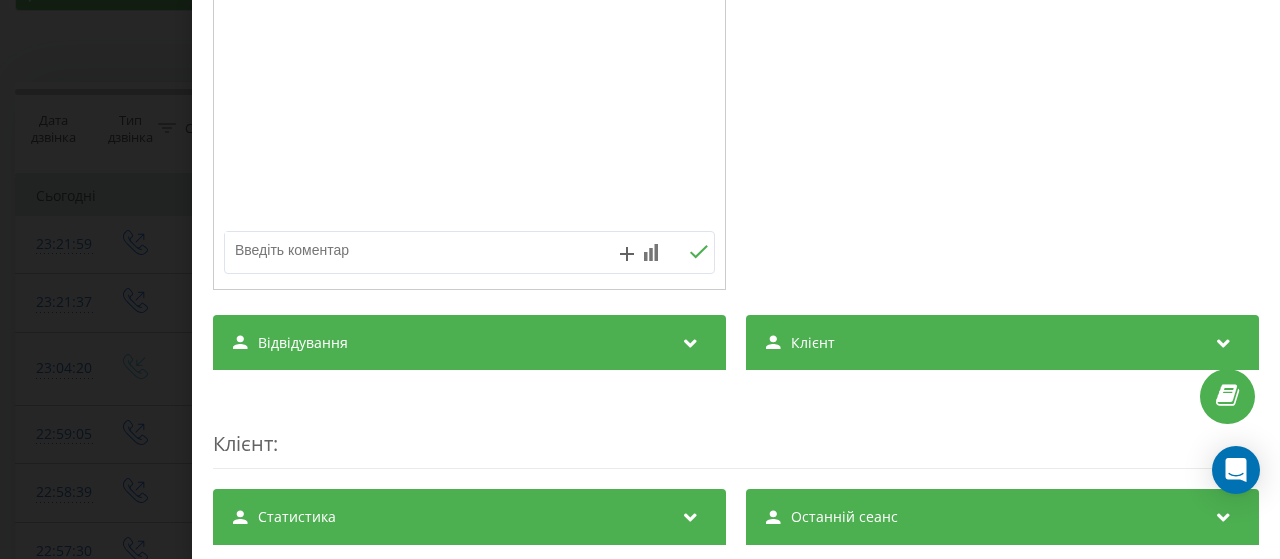 click at bounding box center (420, 250) 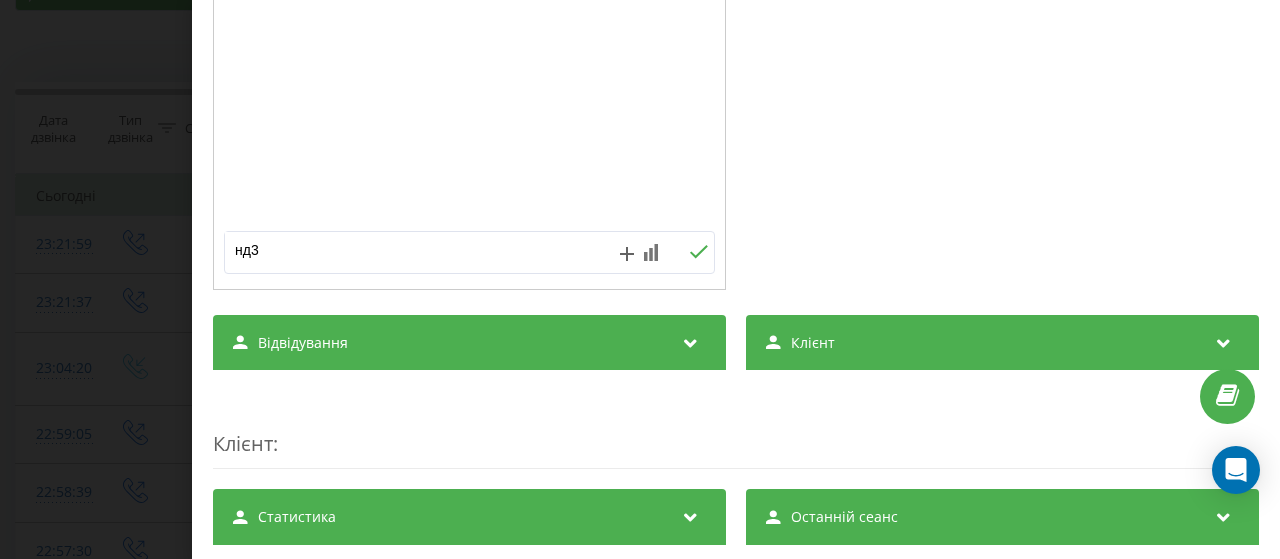 type on "нд3" 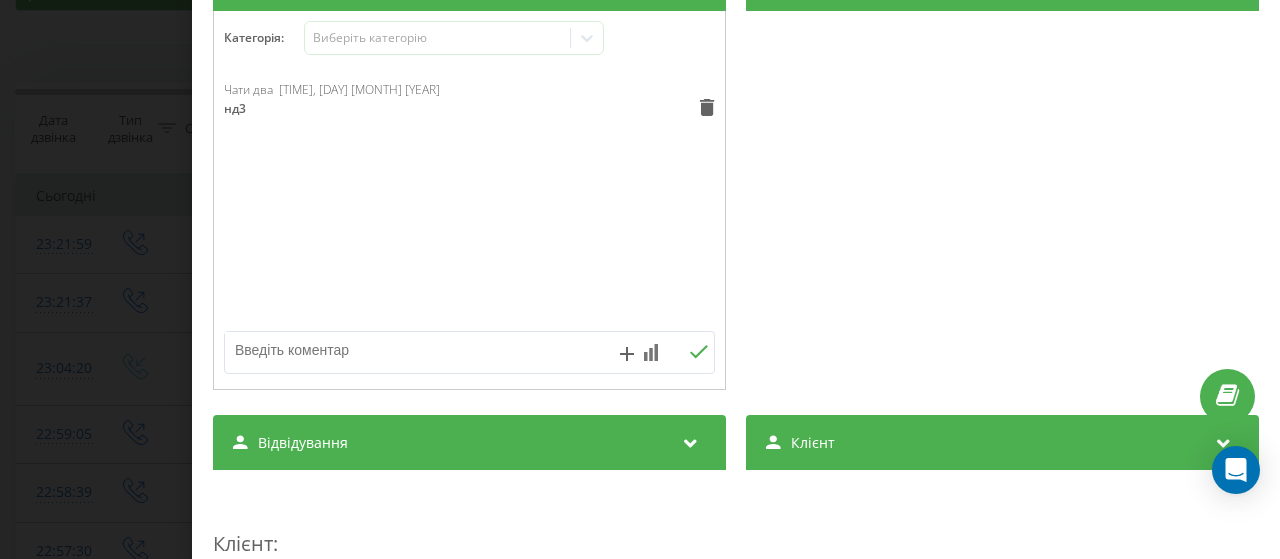 scroll, scrollTop: 100, scrollLeft: 0, axis: vertical 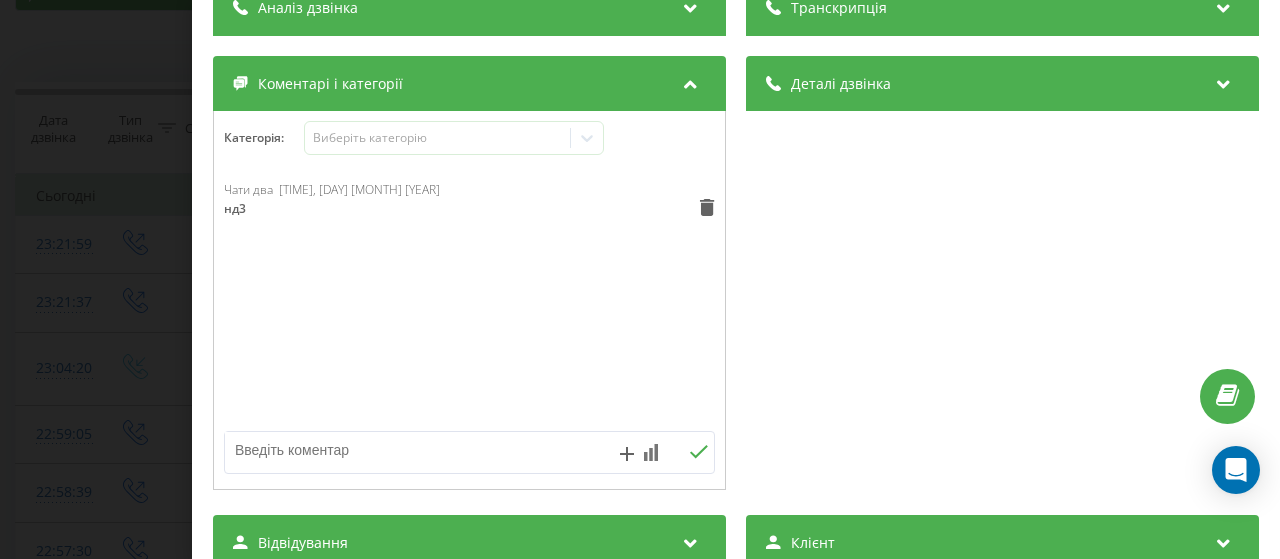 click on "Дзвінок :  ua12_-1754166119.1984712 Транскрипція Для AI-аналізу майбутніх дзвінків  налаштуйте та активуйте профіль на сторінці . Якщо профіль вже є і дзвінок відповідає його умовам, оновіть сторінку через 10 хвилин - AI аналізує поточний дзвінок. Аналіз дзвінка Для AI-аналізу майбутніх дзвінків  налаштуйте та активуйте профіль на сторінці . Якщо профіль вже є і дзвінок відповідає його умовам, оновіть сторінку через 10 хвилин - AI аналізує поточний дзвінок. Деталі дзвінка Загальне Дата дзвінка [DATE] [TIME] Тип дзвінка Вихідний Статус дзвінка Немає відповіді Хто дзвонив - n/a :" at bounding box center [640, 279] 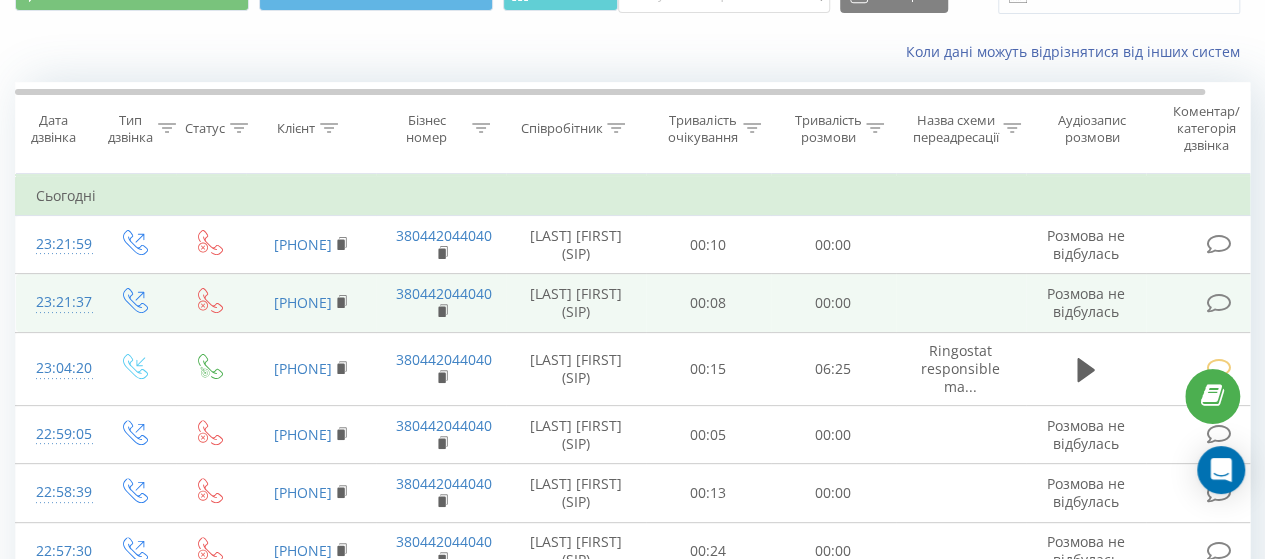 click at bounding box center [1218, 303] 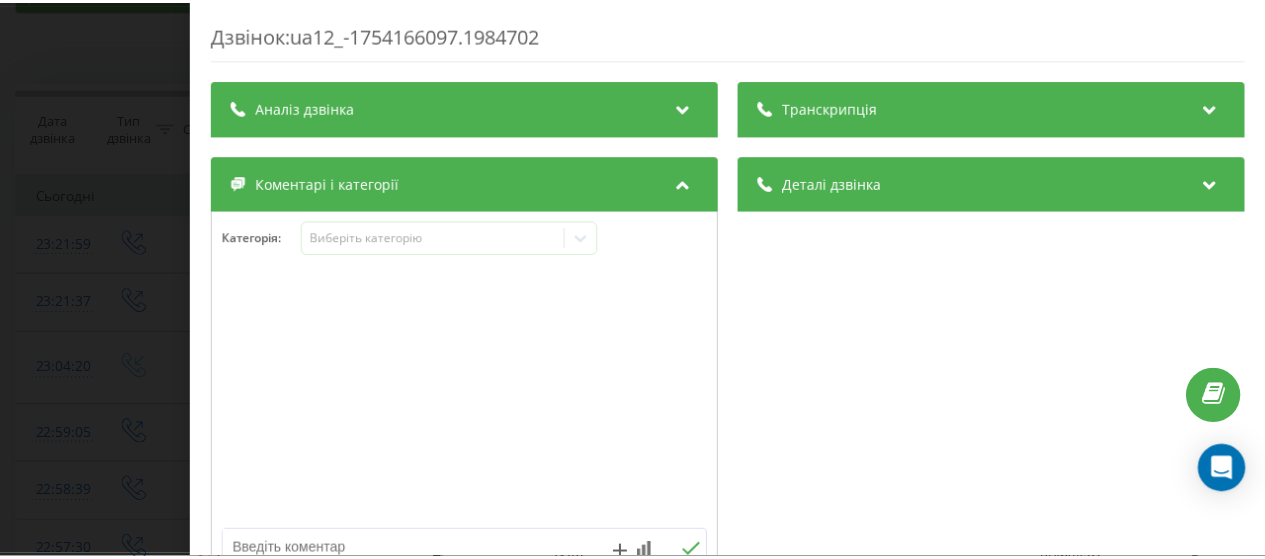 scroll, scrollTop: 200, scrollLeft: 0, axis: vertical 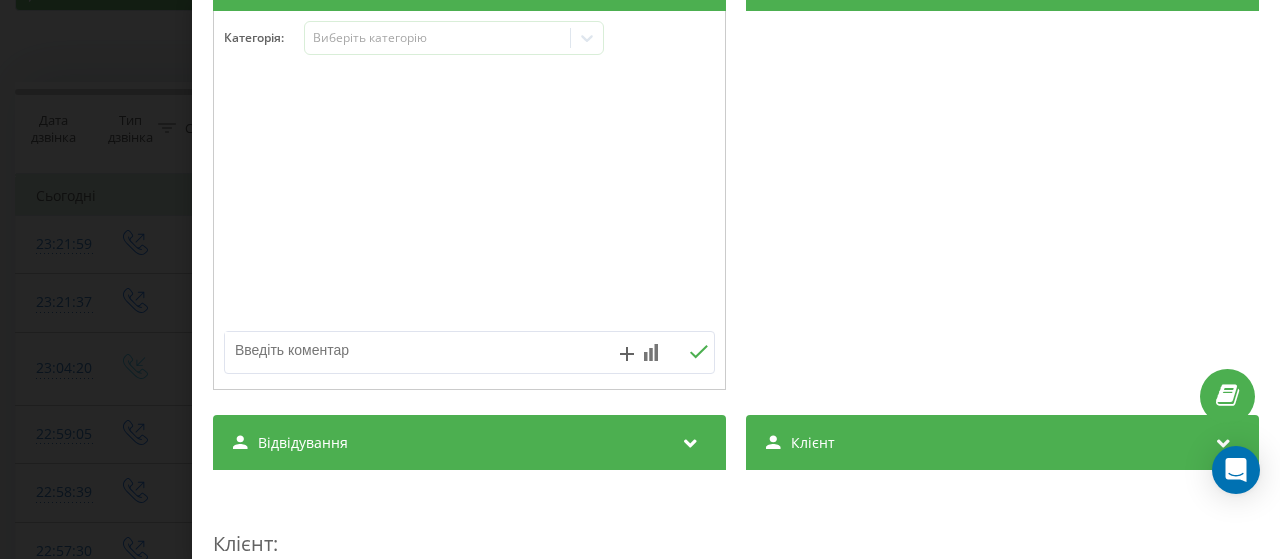 click at bounding box center (420, 350) 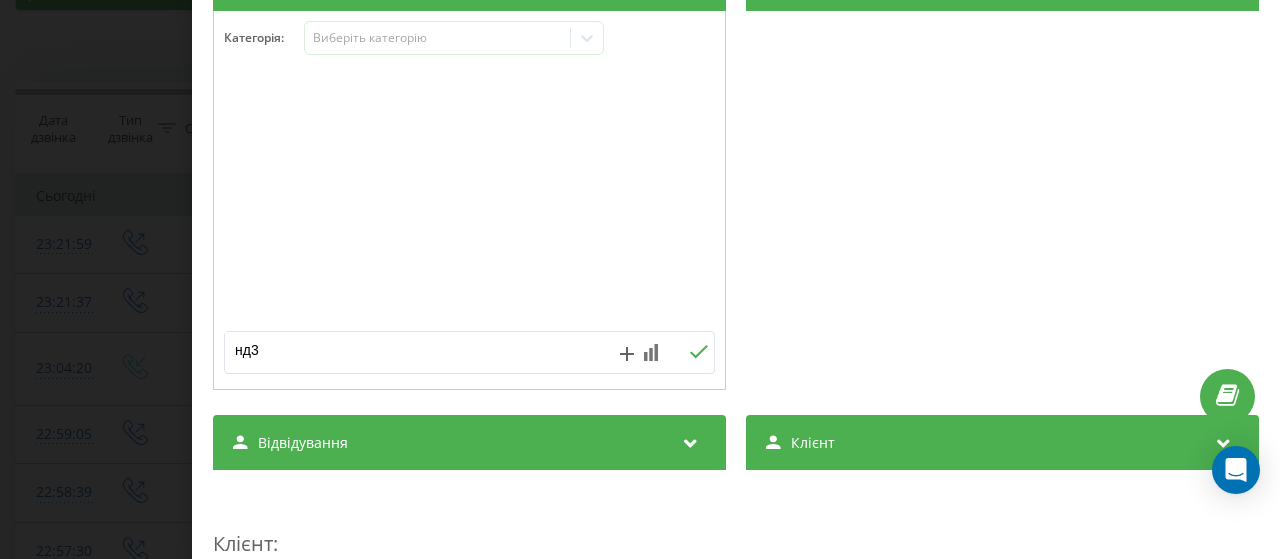 type on "нд3" 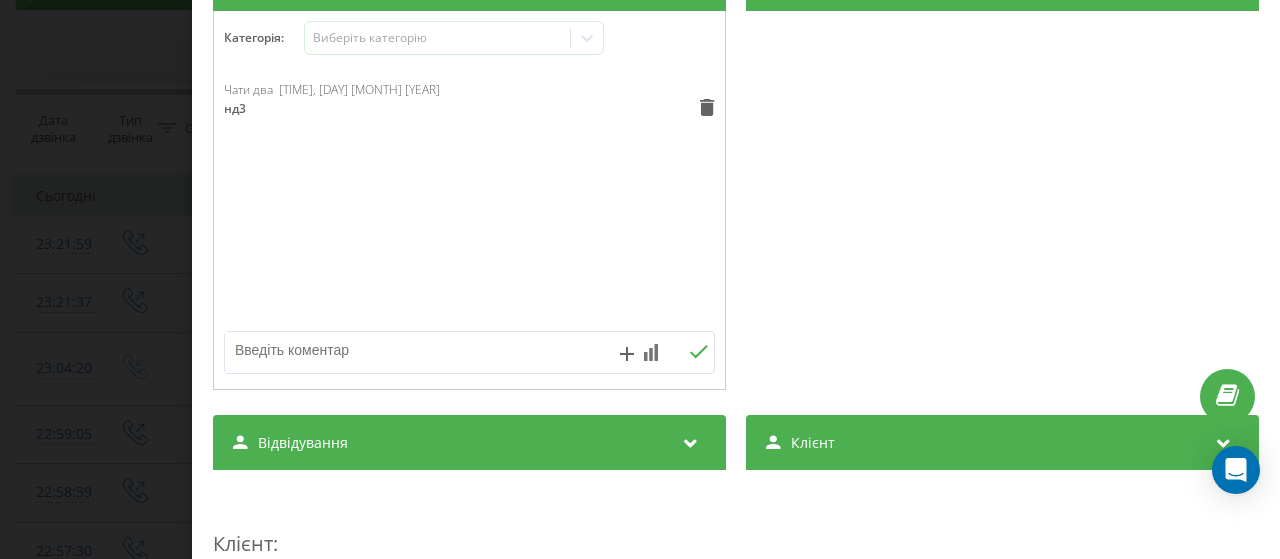 click on "Дзвінок :  ua12_-1754166097.1984702 Транскрипція Для AI-аналізу майбутніх дзвінків  налаштуйте та активуйте профіль на сторінці . Якщо профіль вже є і дзвінок відповідає його умовам, оновіть сторінку через 10 хвилин - AI аналізує поточний дзвінок. Аналіз дзвінка Для AI-аналізу майбутніх дзвінків  налаштуйте та активуйте профіль на сторінці . Якщо профіль вже є і дзвінок відповідає його умовам, оновіть сторінку через 10 хвилин - AI аналізує поточний дзвінок. Деталі дзвінка Загальне Дата дзвінка 2025-08-02 23:21:37 Тип дзвінка Вихідний Статус дзвінка Немає відповіді Хто дзвонив - n/a :" at bounding box center [640, 279] 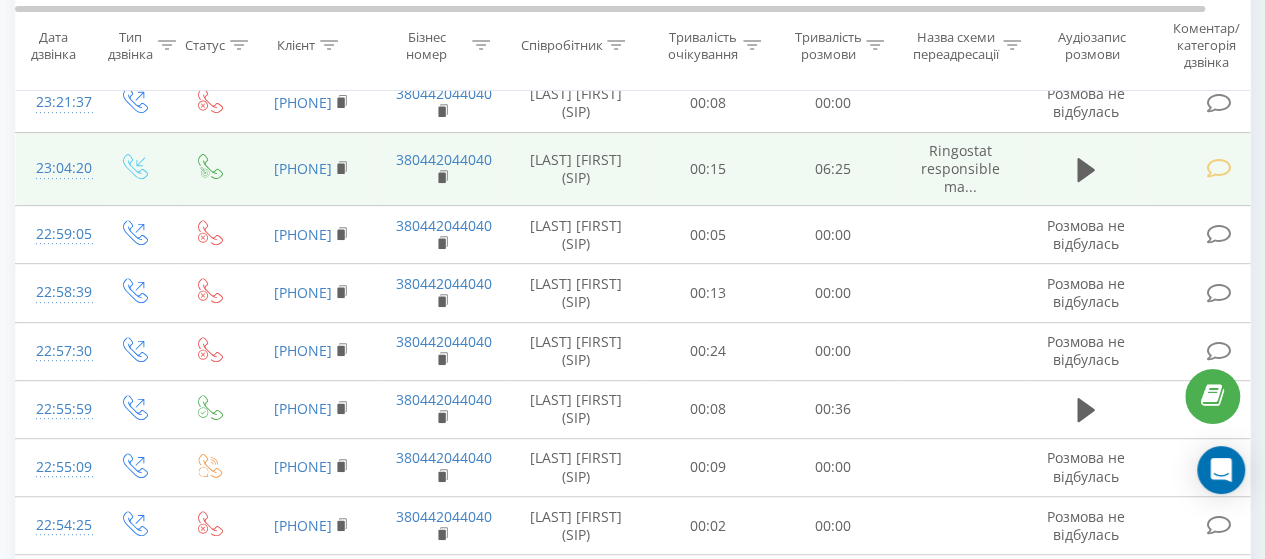 scroll, scrollTop: 200, scrollLeft: 0, axis: vertical 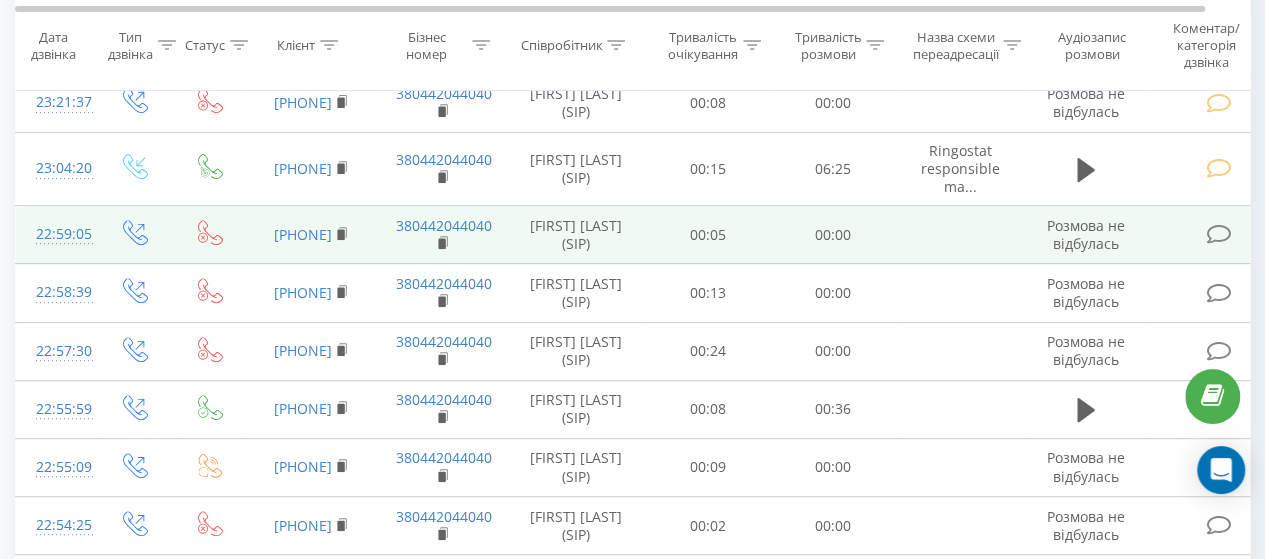 click at bounding box center [1218, 234] 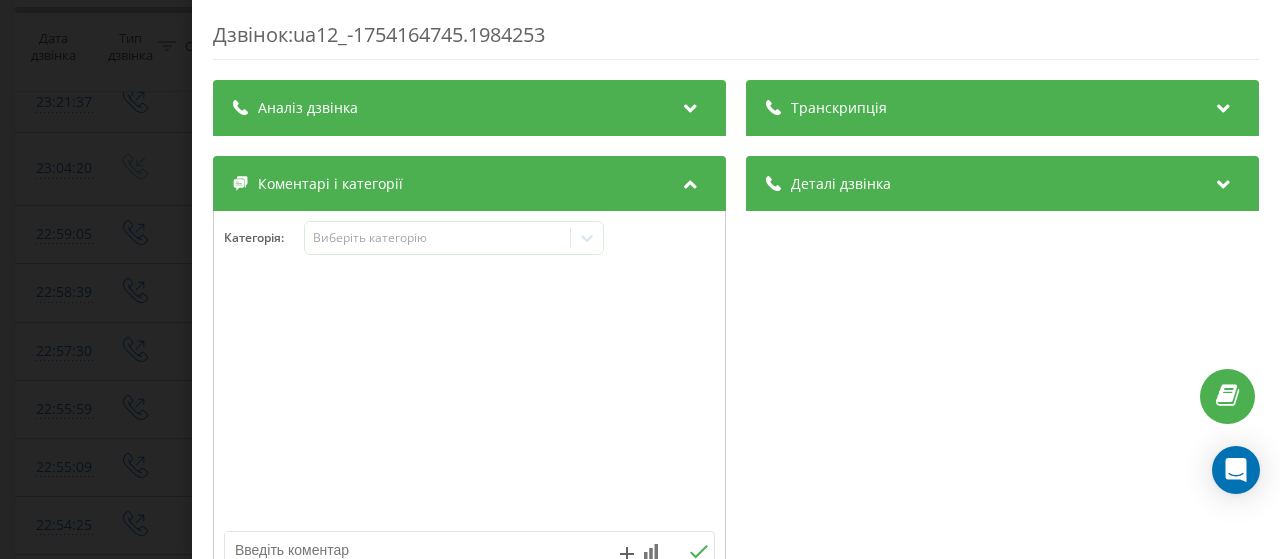 scroll, scrollTop: 200, scrollLeft: 0, axis: vertical 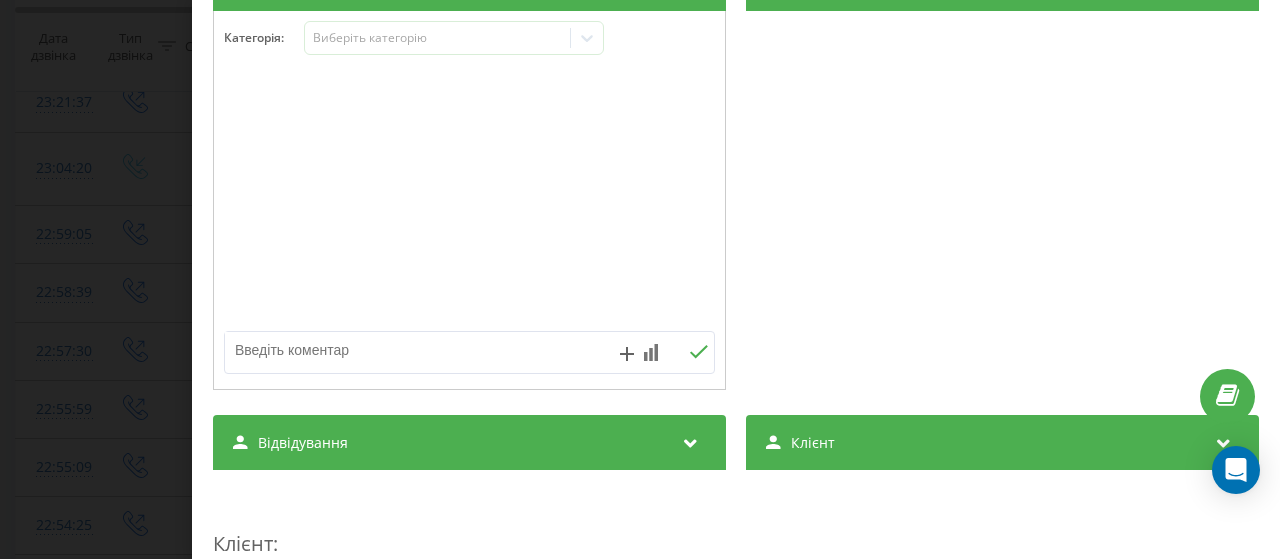 click at bounding box center (420, 350) 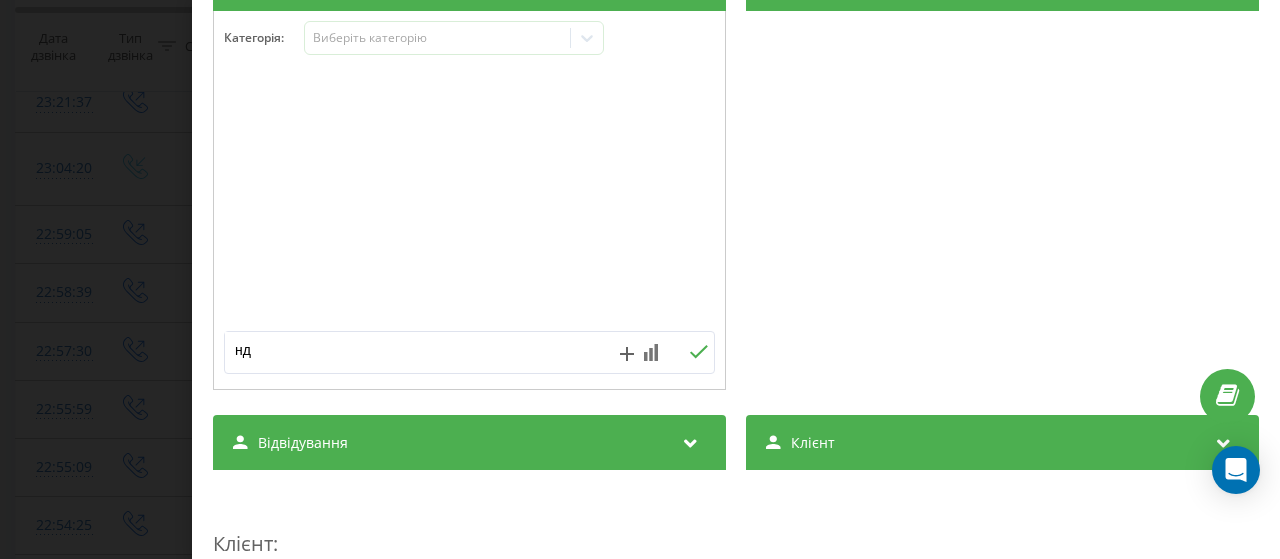 drag, startPoint x: 256, startPoint y: 351, endPoint x: 215, endPoint y: 345, distance: 41.4367 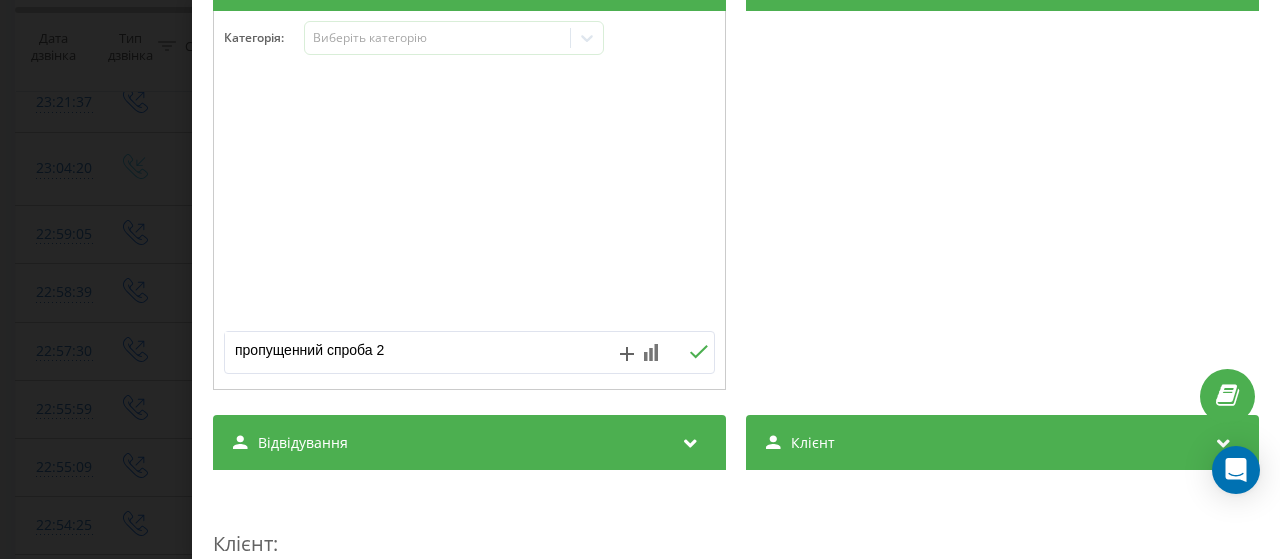 type on "пропущенний спроба 2" 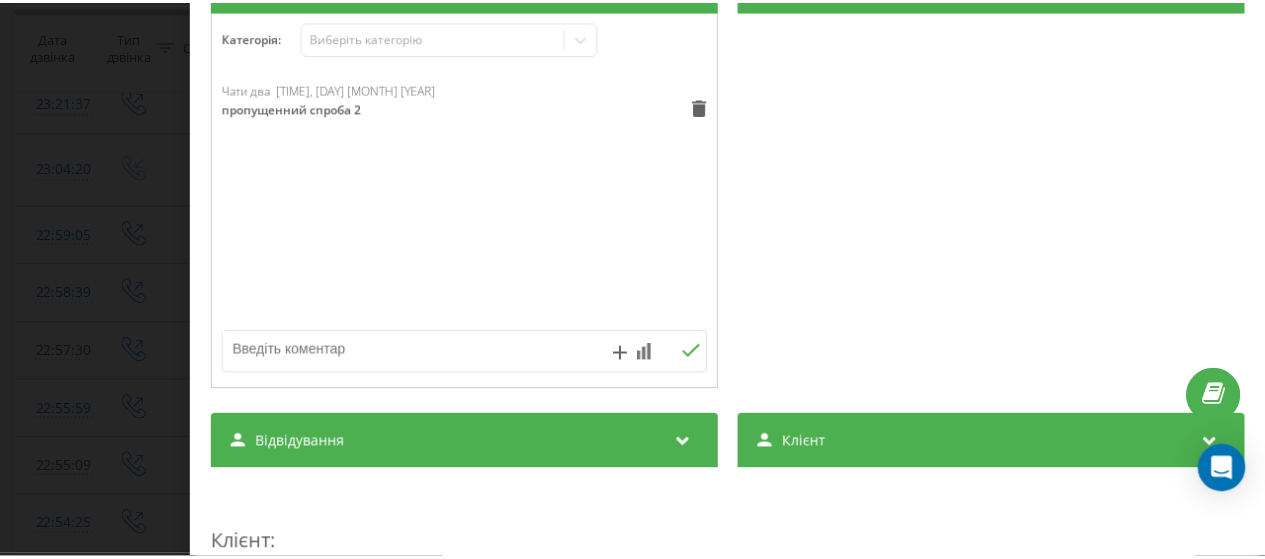 scroll, scrollTop: 0, scrollLeft: 0, axis: both 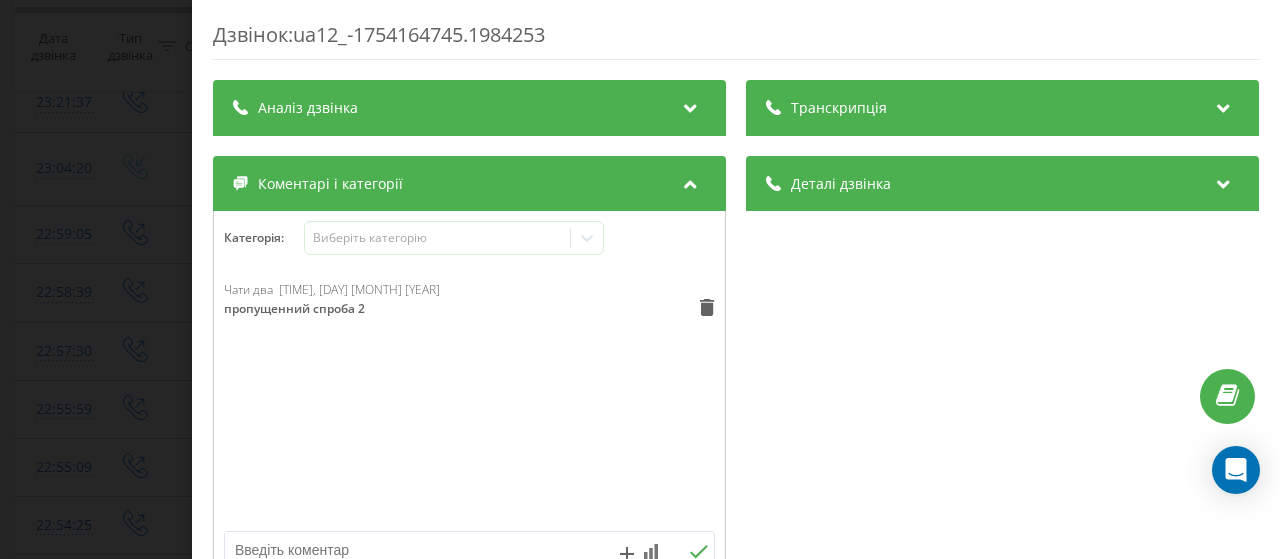 click on "Дзвінок :  ua12_-1754164745.1984253 Транскрипція Для AI-аналізу майбутніх дзвінків  налаштуйте та активуйте профіль на сторінці . Якщо профіль вже є і дзвінок відповідає його умовам, оновіть сторінку через 10 хвилин - AI аналізує поточний дзвінок. Аналіз дзвінка Для AI-аналізу майбутніх дзвінків  налаштуйте та активуйте профіль на сторінці . Якщо профіль вже є і дзвінок відповідає його умовам, оновіть сторінку через 10 хвилин - AI аналізує поточний дзвінок. Деталі дзвінка Загальне Дата дзвінка 2025-08-02 22:59:05 Тип дзвінка Вихідний Статус дзвінка Немає відповіді Хто дзвонив - n/a :" at bounding box center [640, 279] 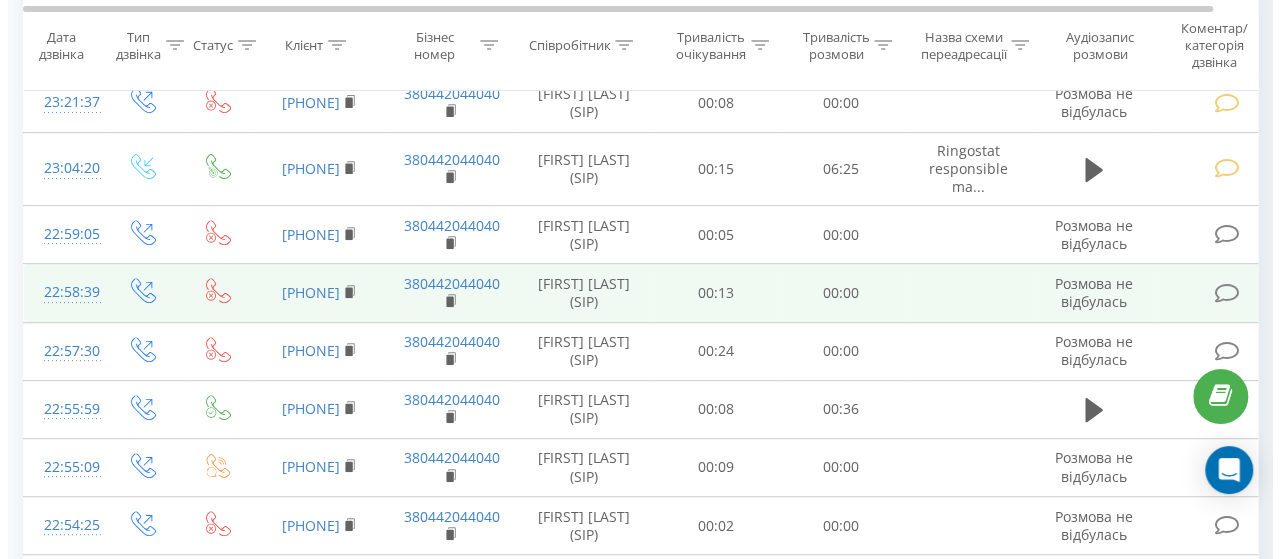 scroll, scrollTop: 200, scrollLeft: 0, axis: vertical 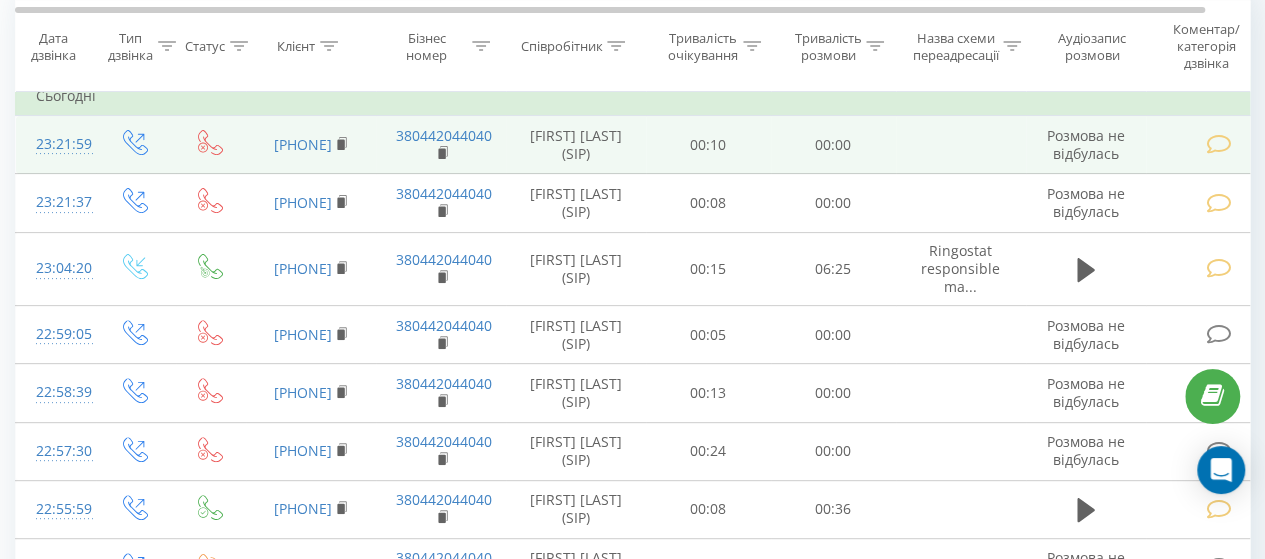 click at bounding box center [1218, 144] 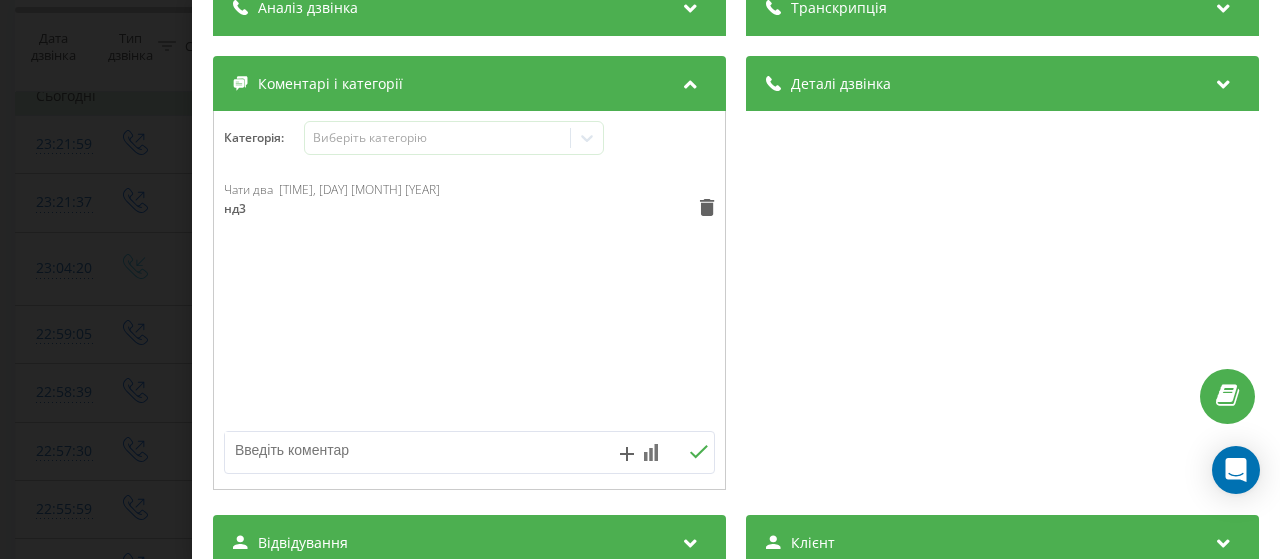 scroll, scrollTop: 200, scrollLeft: 0, axis: vertical 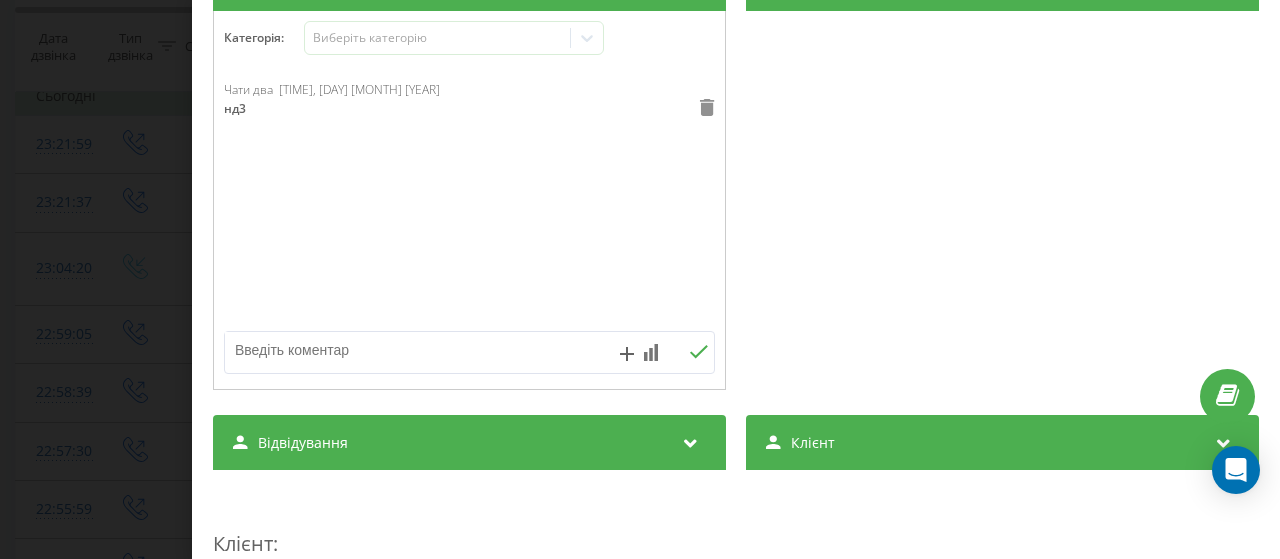 click 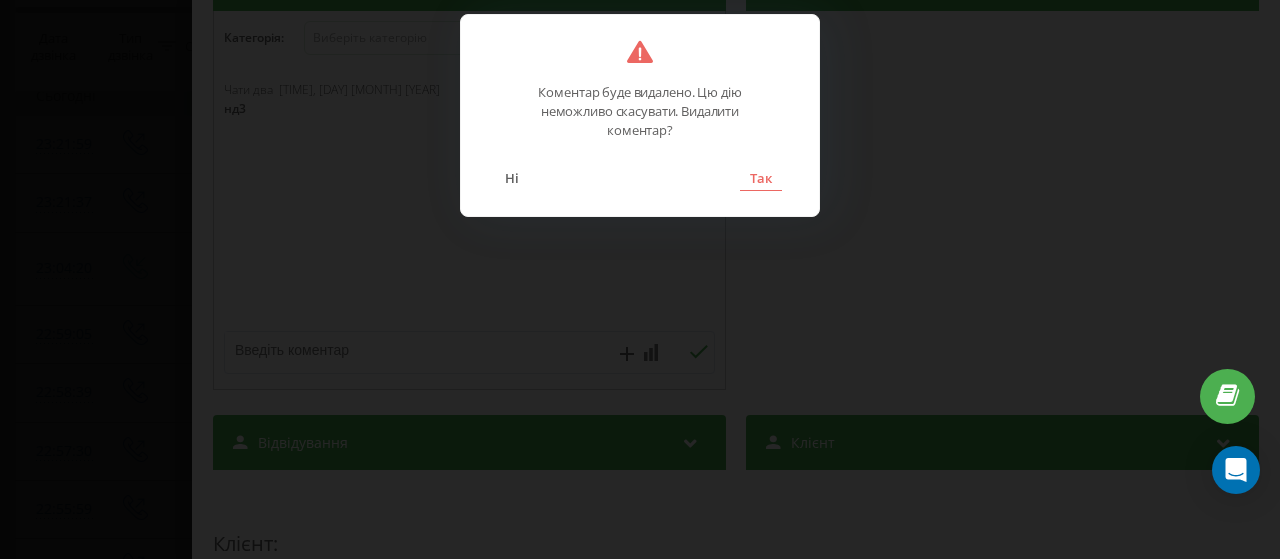 drag, startPoint x: 769, startPoint y: 179, endPoint x: 739, endPoint y: 193, distance: 33.105892 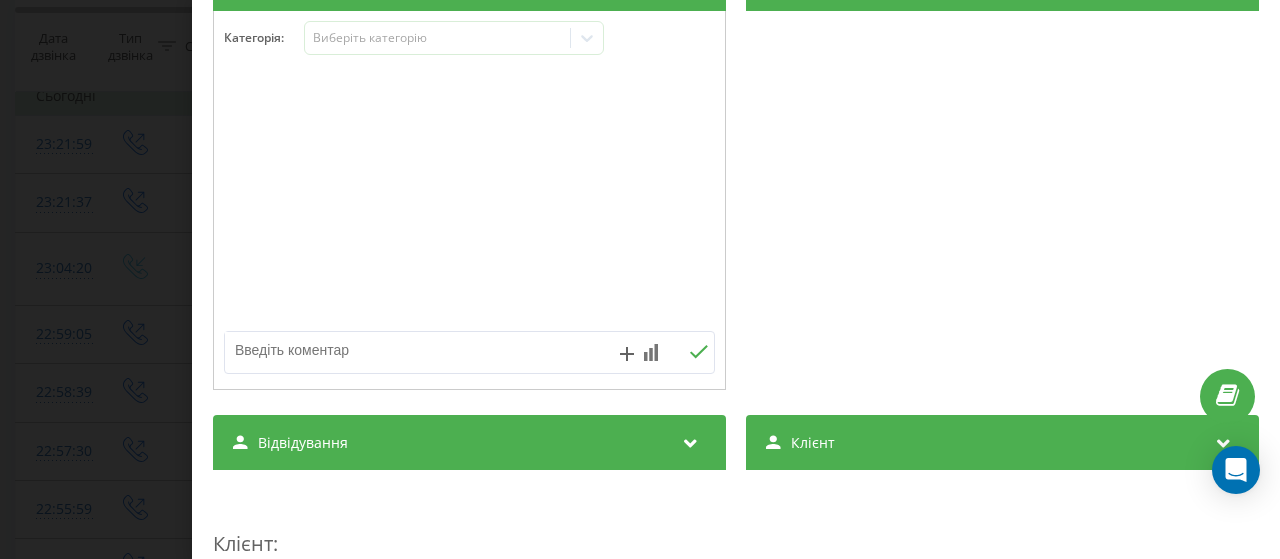 click at bounding box center [420, 350] 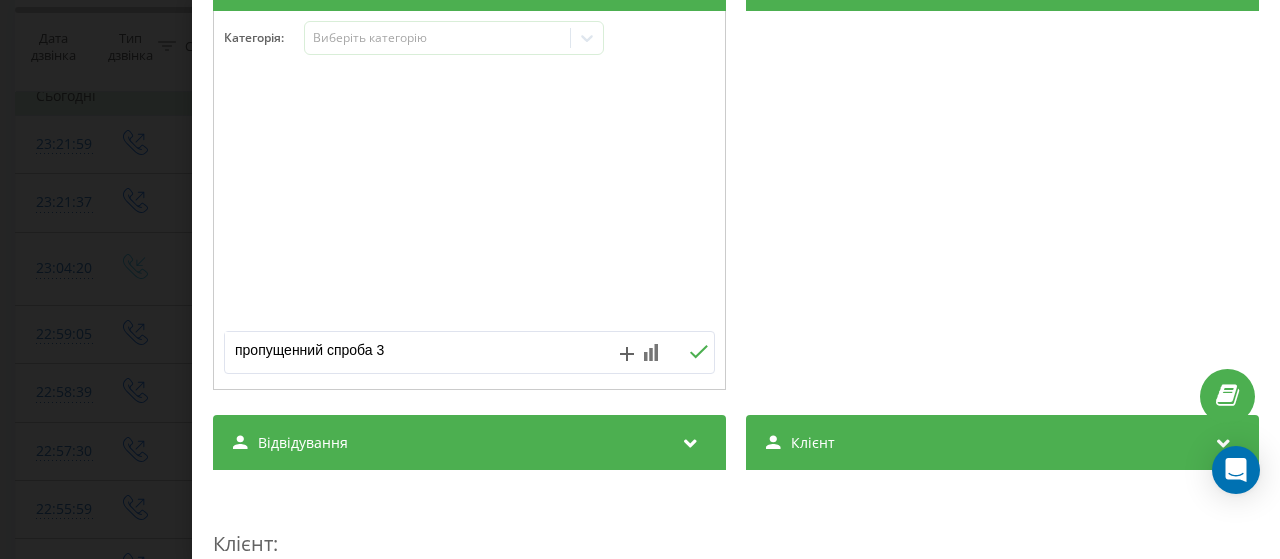 type on "пропущенний спроба 3" 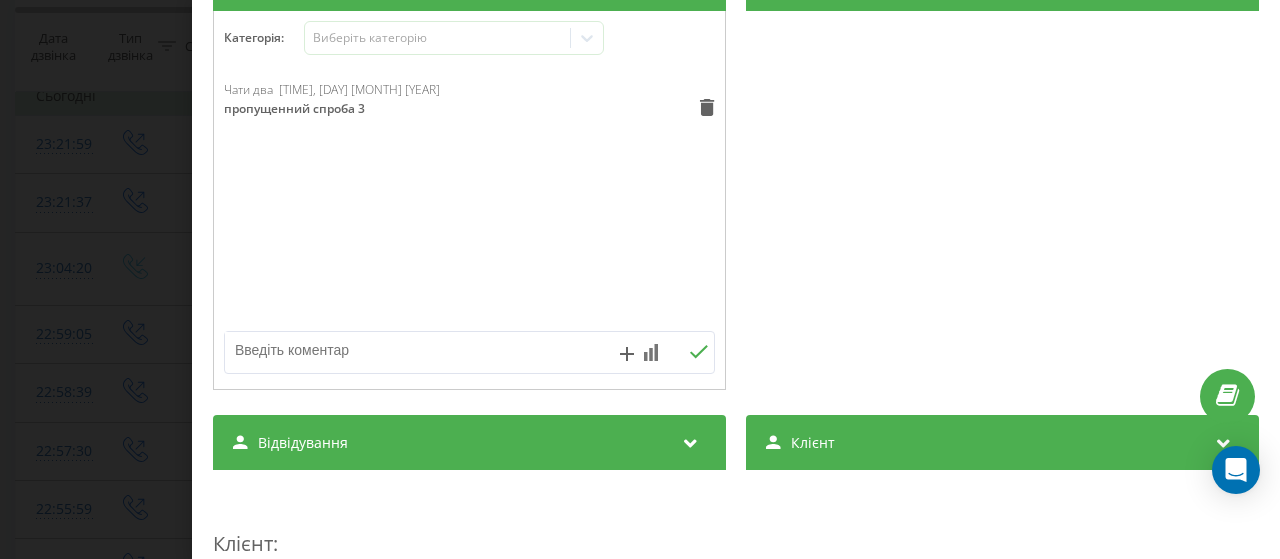 click on "Дзвінок :  ua12_-1754166119.1984712 Транскрипція Для AI-аналізу майбутніх дзвінків  налаштуйте та активуйте профіль на сторінці . Якщо профіль вже є і дзвінок відповідає його умовам, оновіть сторінку через 10 хвилин - AI аналізує поточний дзвінок. Аналіз дзвінка Для AI-аналізу майбутніх дзвінків  налаштуйте та активуйте профіль на сторінці . Якщо профіль вже є і дзвінок відповідає його умовам, оновіть сторінку через 10 хвилин - AI аналізує поточний дзвінок. Деталі дзвінка Загальне Дата дзвінка 2025-08-02 23:21:59 Тип дзвінка Вихідний Статус дзвінка Немає відповіді Хто дзвонив - n/a :" at bounding box center [640, 279] 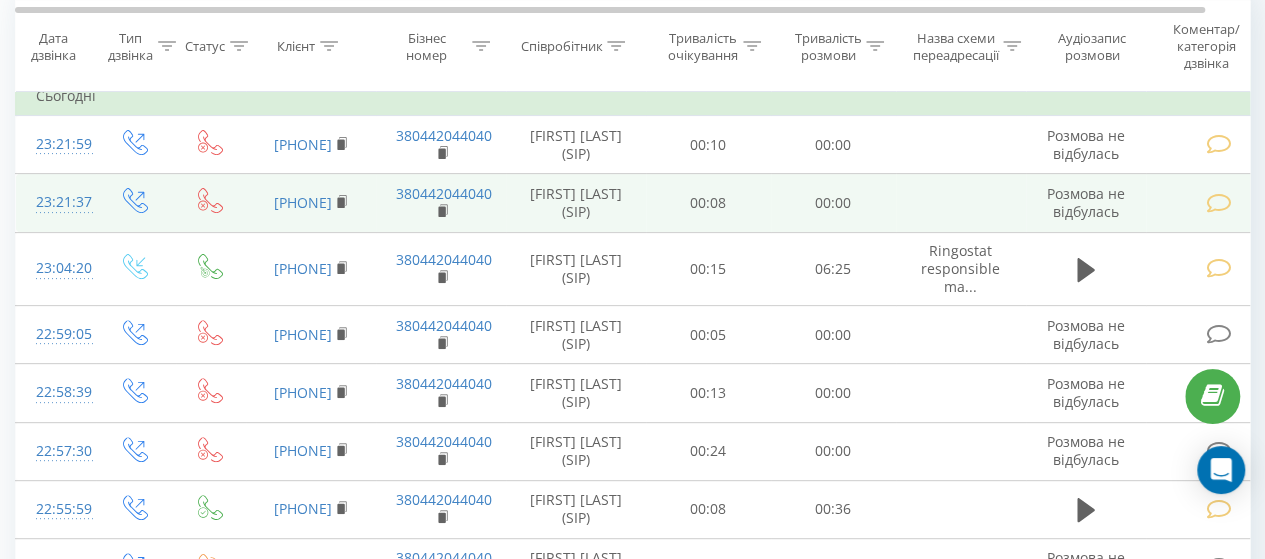 click at bounding box center (1218, 203) 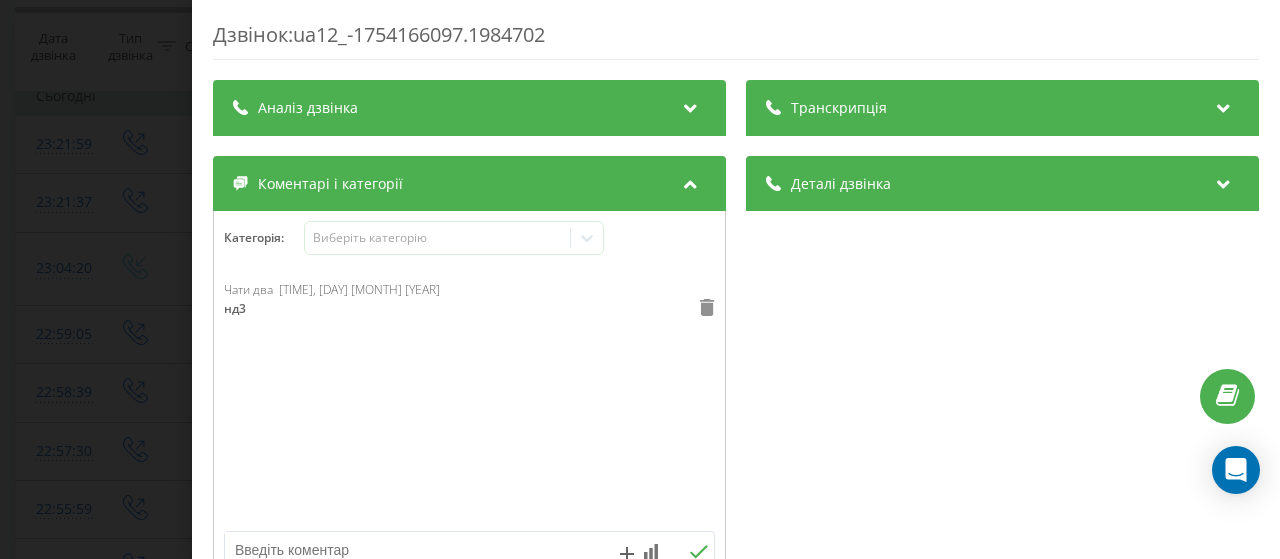 click 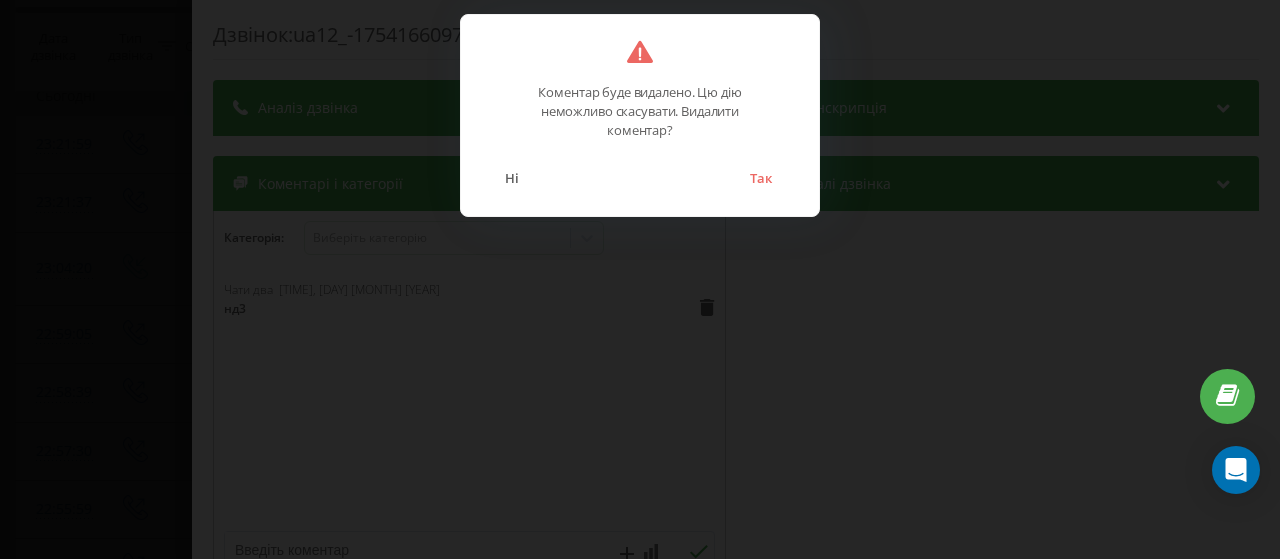 drag, startPoint x: 753, startPoint y: 173, endPoint x: 724, endPoint y: 189, distance: 33.12099 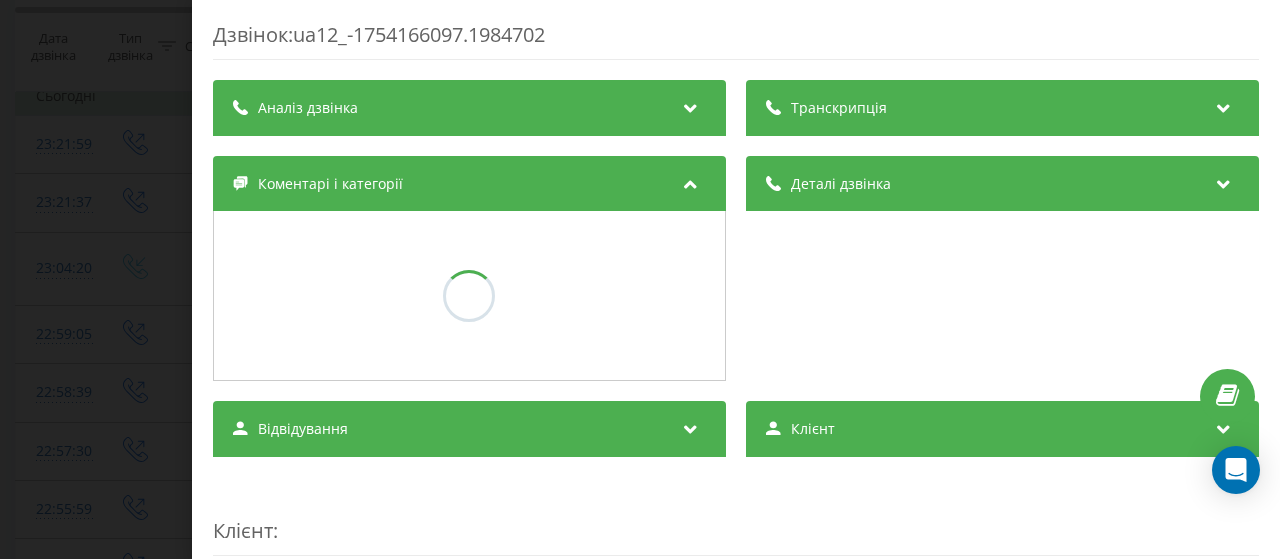 scroll, scrollTop: 200, scrollLeft: 0, axis: vertical 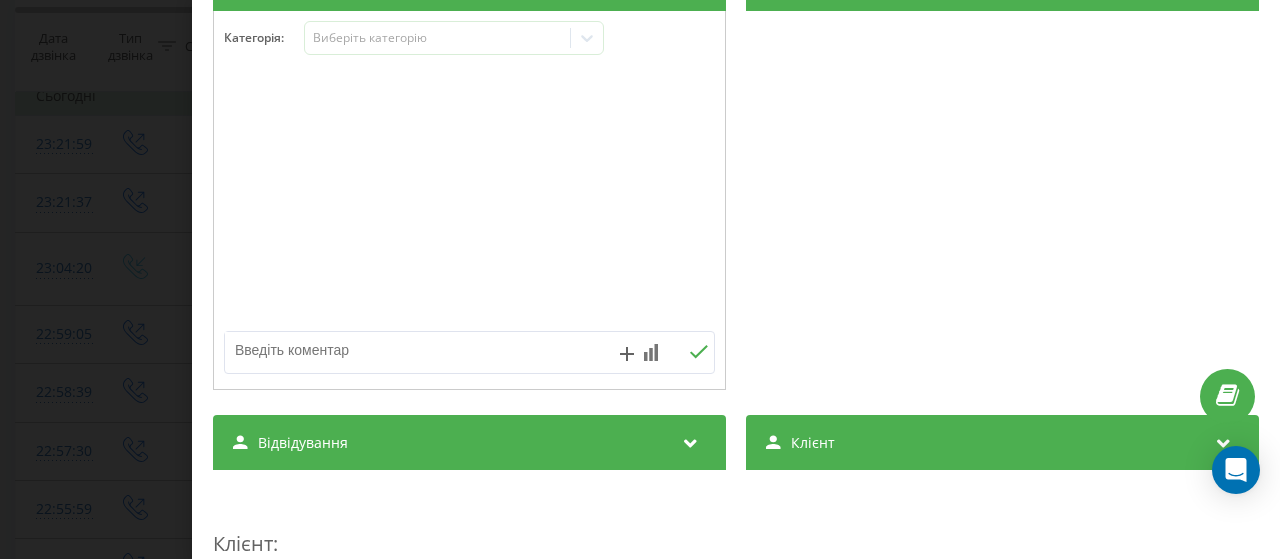 click at bounding box center (420, 350) 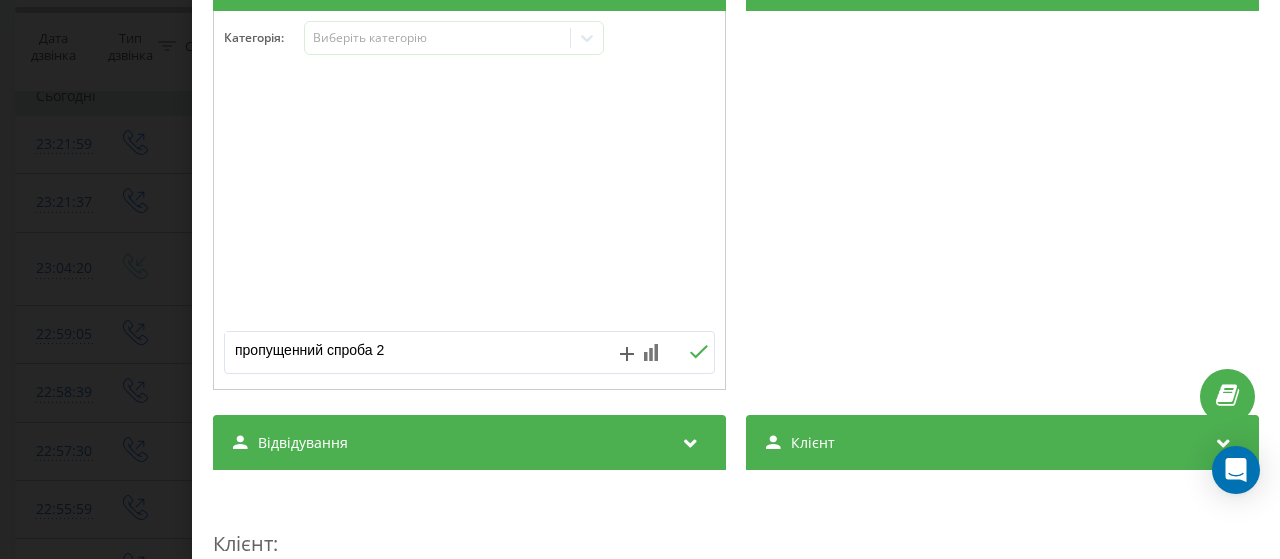 type on "пропущенний спроба 2" 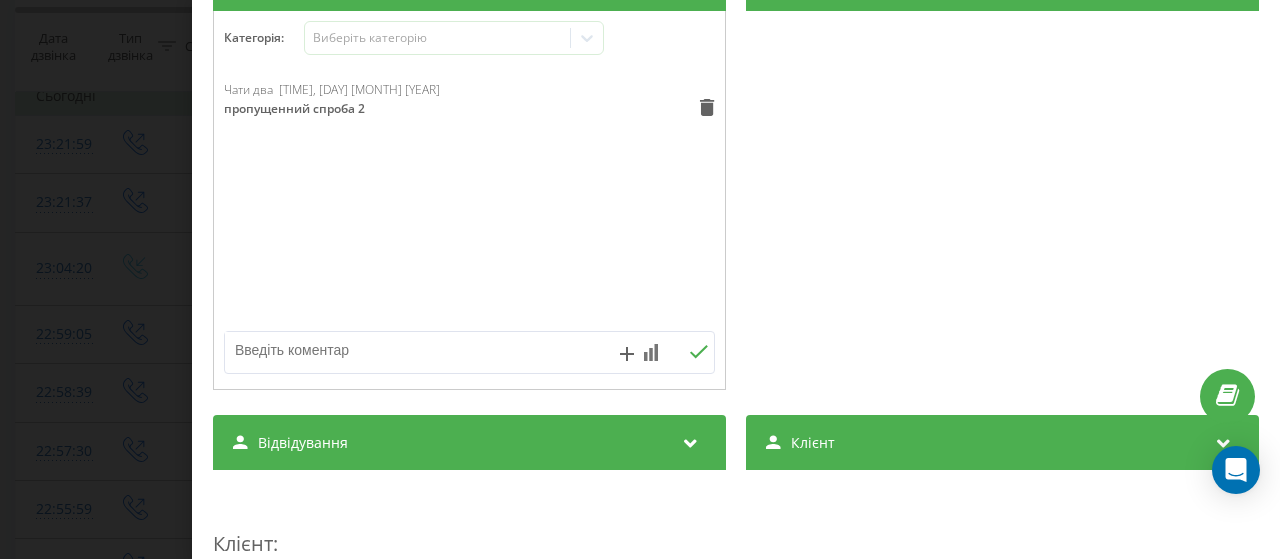 click on "Дзвінок :  ua12_-1754166097.1984702 Транскрипція Для AI-аналізу майбутніх дзвінків  налаштуйте та активуйте профіль на сторінці . Якщо профіль вже є і дзвінок відповідає його умовам, оновіть сторінку через 10 хвилин - AI аналізує поточний дзвінок. Аналіз дзвінка Для AI-аналізу майбутніх дзвінків  налаштуйте та активуйте профіль на сторінці . Якщо профіль вже є і дзвінок відповідає його умовам, оновіть сторінку через 10 хвилин - AI аналізує поточний дзвінок. Деталі дзвінка Загальне Дата дзвінка 2025-08-02 23:21:37 Тип дзвінка Вихідний Статус дзвінка Немає відповіді Хто дзвонив - n/a :" at bounding box center (640, 279) 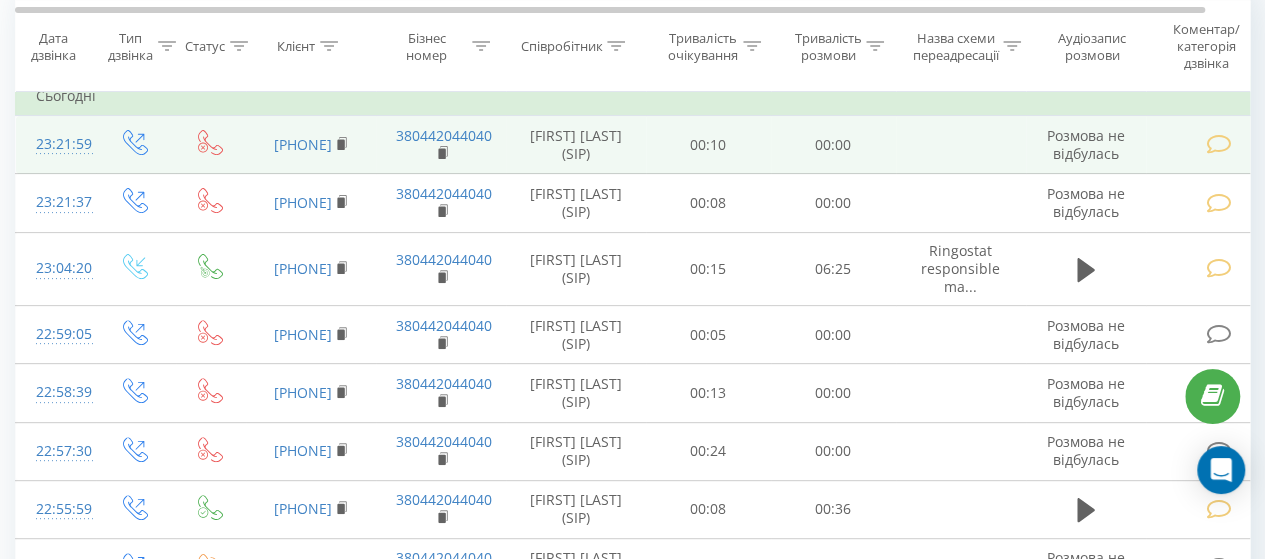 click at bounding box center [1218, 144] 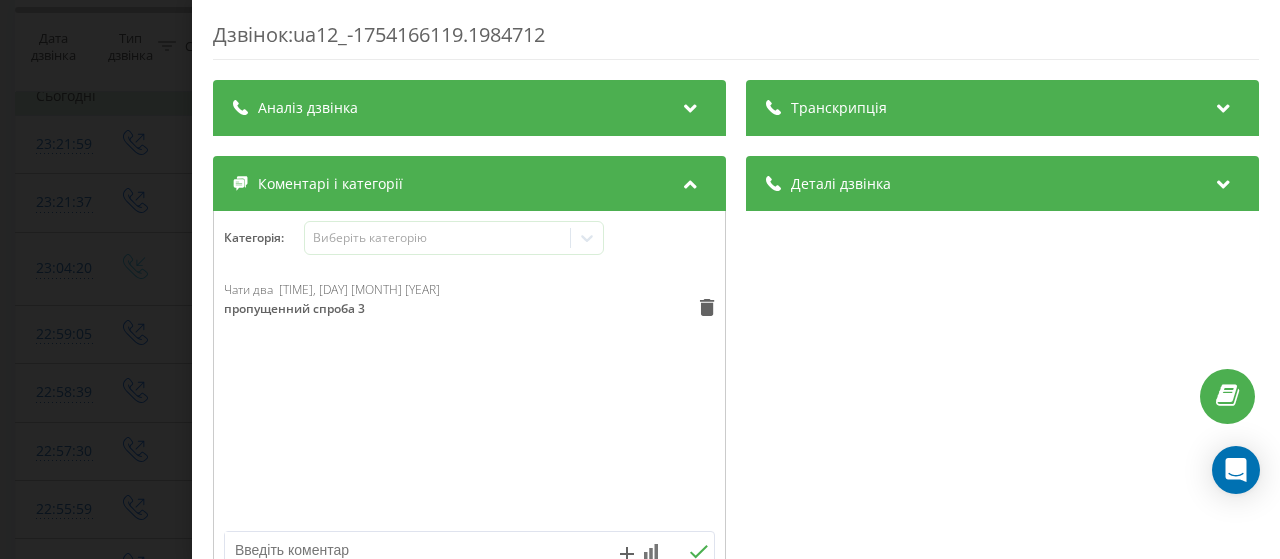 click on "Дзвінок :  ua12_-1754166119.1984712 Транскрипція Для AI-аналізу майбутніх дзвінків  налаштуйте та активуйте профіль на сторінці . Якщо профіль вже є і дзвінок відповідає його умовам, оновіть сторінку через 10 хвилин - AI аналізує поточний дзвінок. Аналіз дзвінка Для AI-аналізу майбутніх дзвінків  налаштуйте та активуйте профіль на сторінці . Якщо профіль вже є і дзвінок відповідає його умовам, оновіть сторінку через 10 хвилин - AI аналізує поточний дзвінок. Деталі дзвінка Загальне Дата дзвінка 2025-08-02 23:21:59 Тип дзвінка Вихідний Статус дзвінка Немає відповіді Хто дзвонив - n/a :" at bounding box center (640, 279) 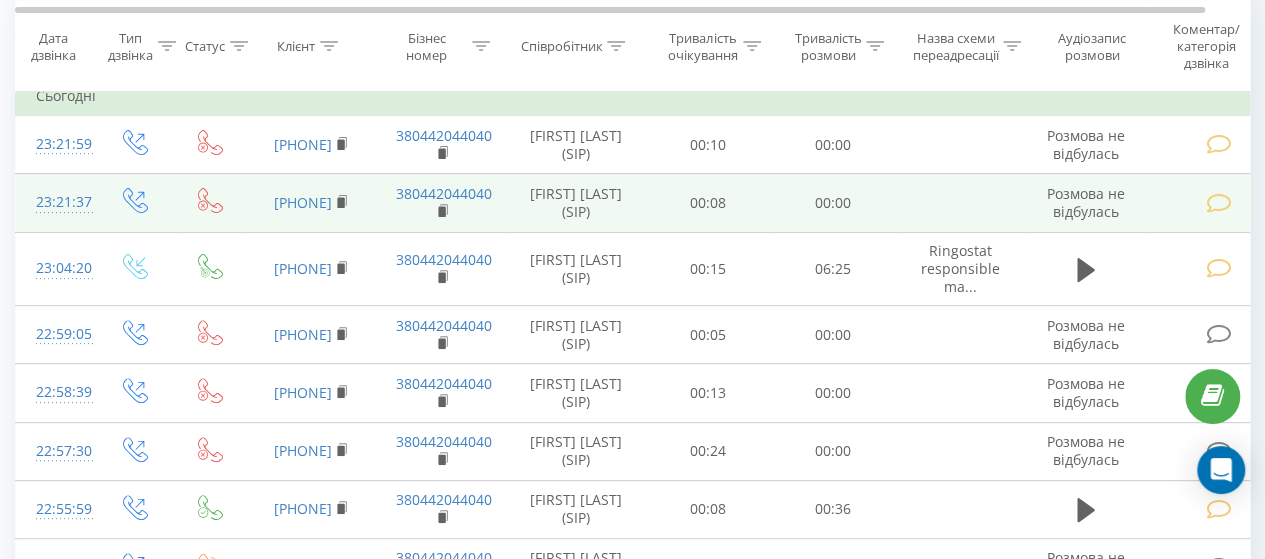 click at bounding box center (1218, 203) 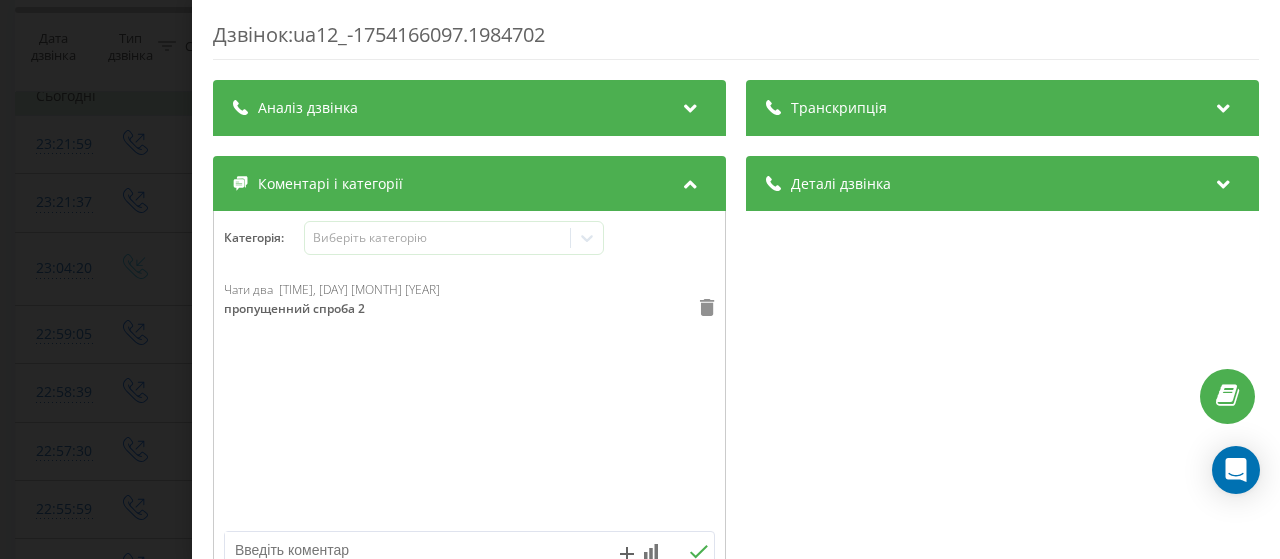 click 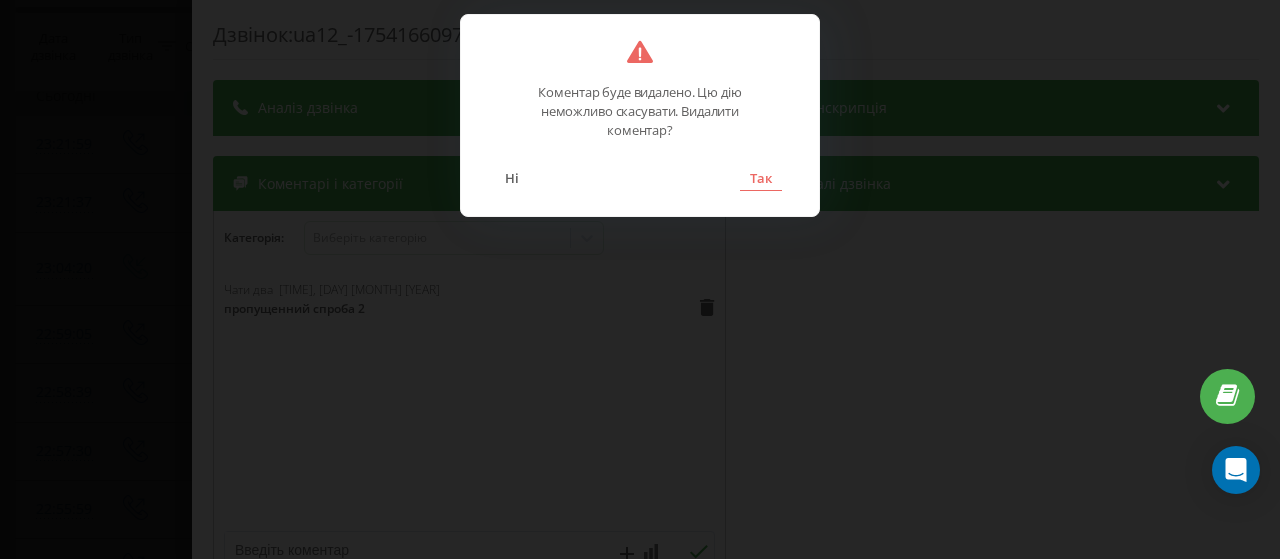 click on "Так" at bounding box center [761, 178] 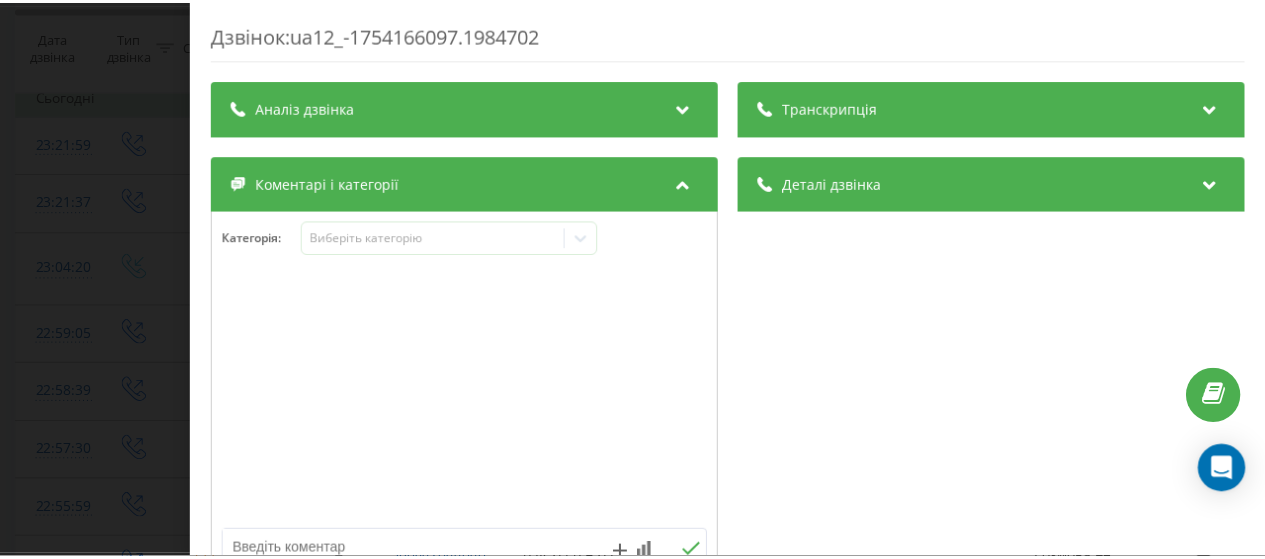 scroll, scrollTop: 200, scrollLeft: 0, axis: vertical 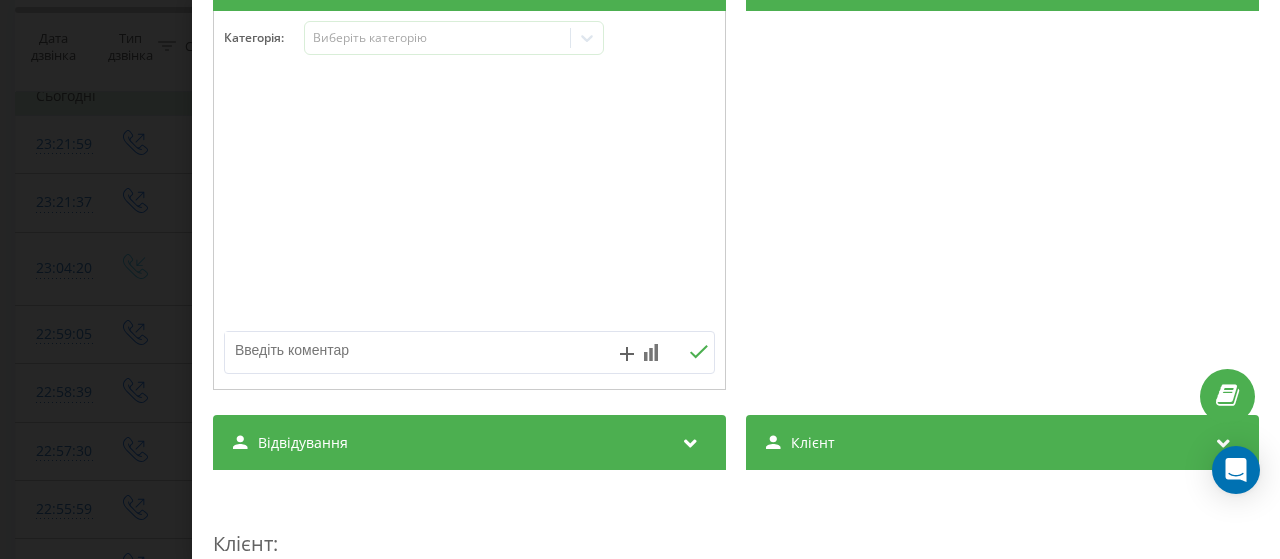 click at bounding box center (420, 350) 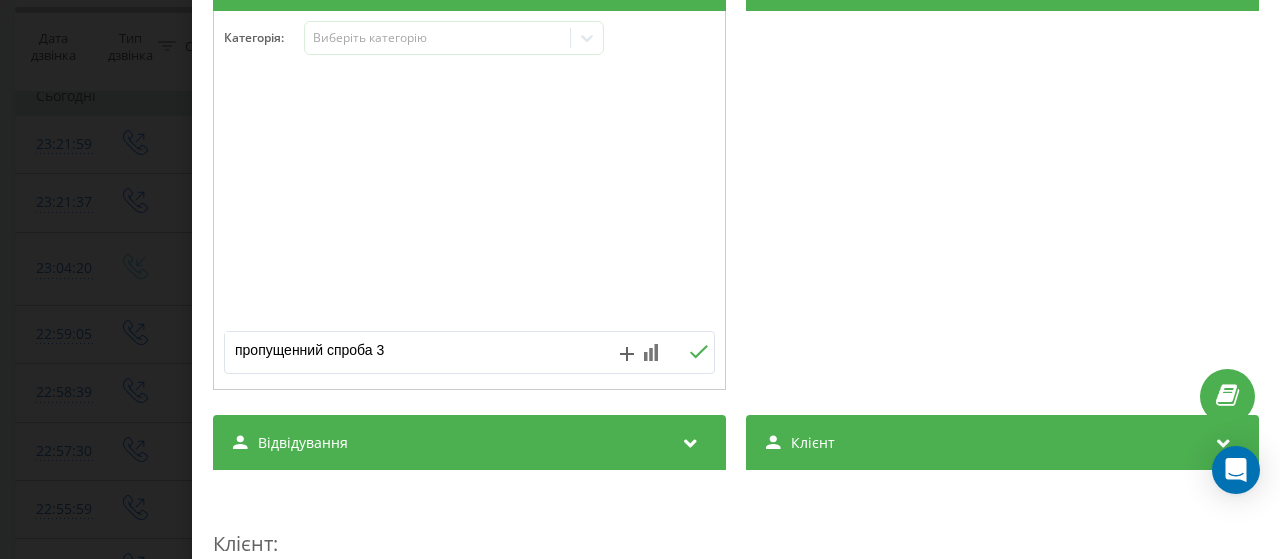 type on "пропущенний спроба 3" 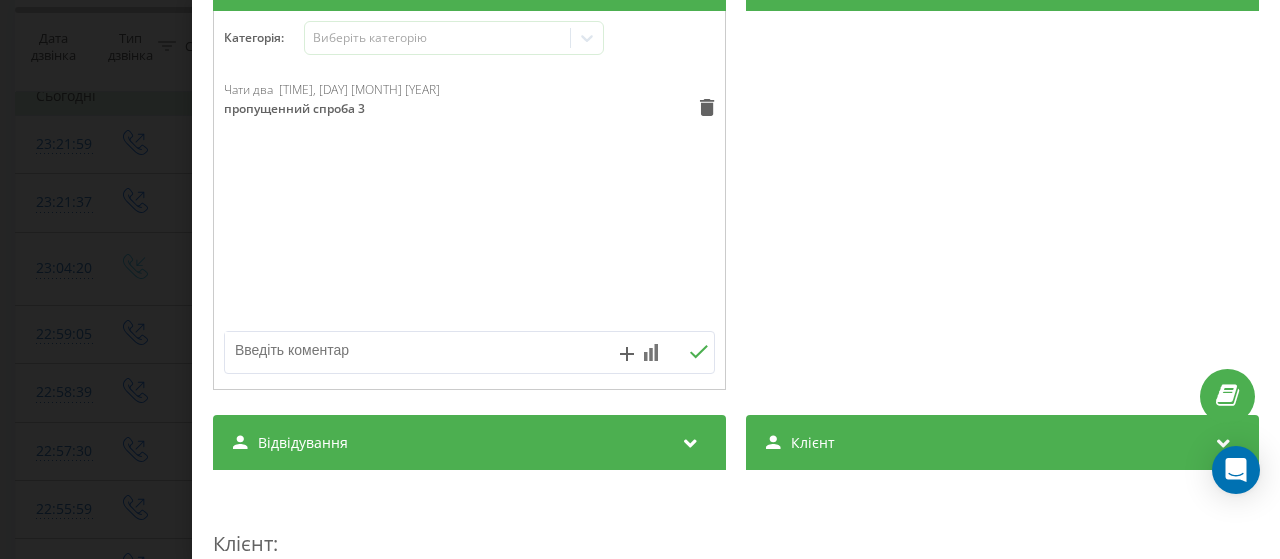 click on "Дзвінок :  ua12_-1754166097.1984702 Транскрипція Для AI-аналізу майбутніх дзвінків  налаштуйте та активуйте профіль на сторінці . Якщо профіль вже є і дзвінок відповідає його умовам, оновіть сторінку через 10 хвилин - AI аналізує поточний дзвінок. Аналіз дзвінка Для AI-аналізу майбутніх дзвінків  налаштуйте та активуйте профіль на сторінці . Якщо профіль вже є і дзвінок відповідає його умовам, оновіть сторінку через 10 хвилин - AI аналізує поточний дзвінок. Деталі дзвінка Загальне Дата дзвінка 2025-08-02 23:21:37 Тип дзвінка Вихідний Статус дзвінка Немає відповіді Хто дзвонив - n/a :" at bounding box center [640, 279] 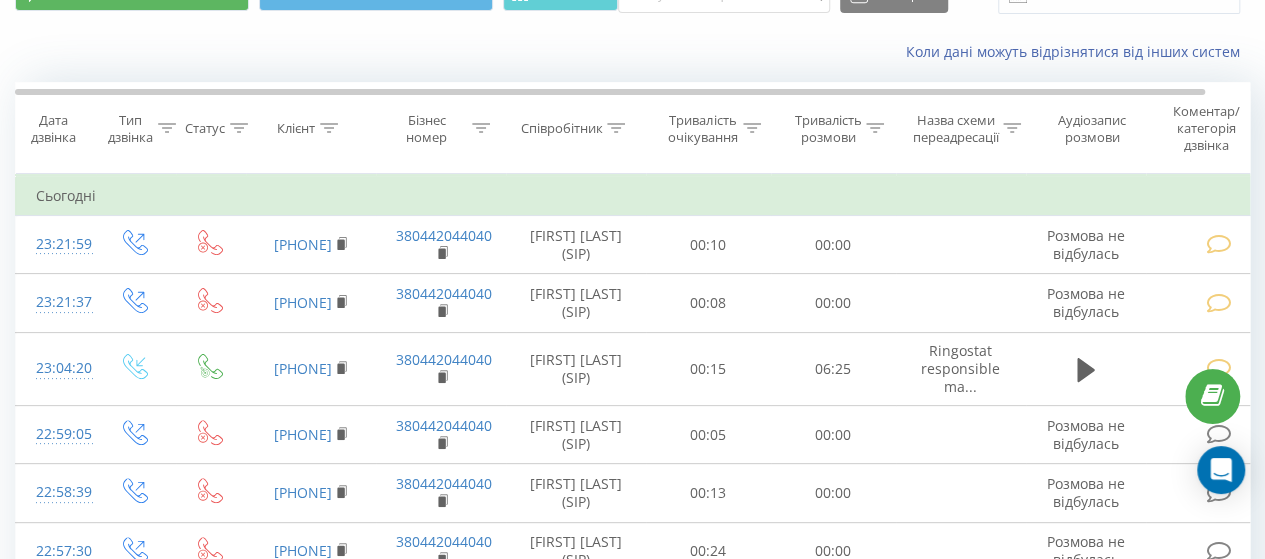 scroll, scrollTop: 0, scrollLeft: 0, axis: both 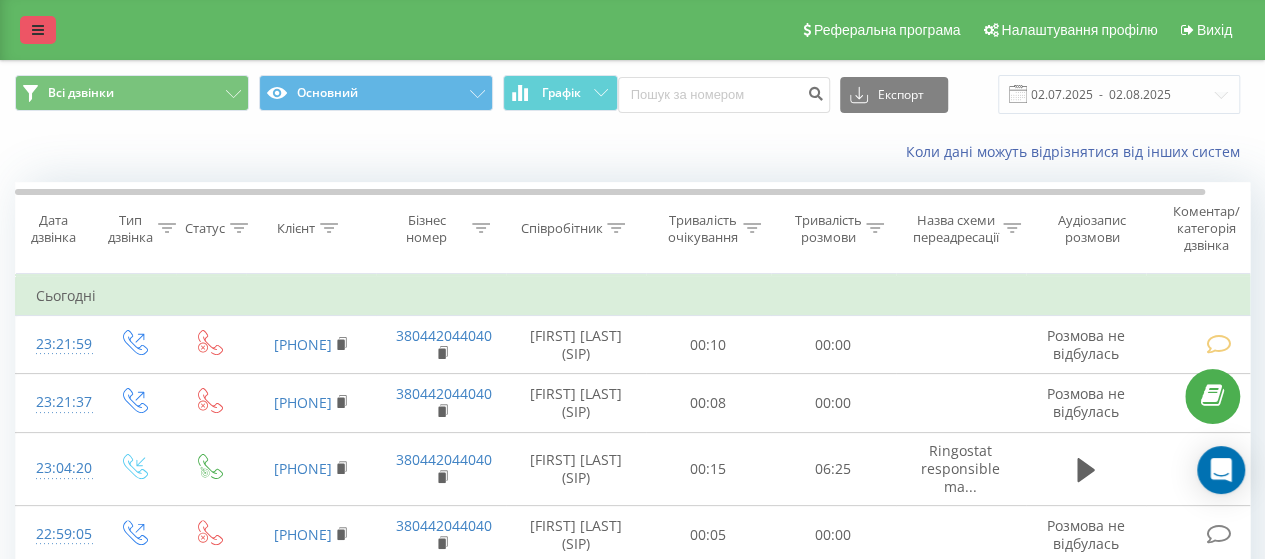 click at bounding box center (38, 30) 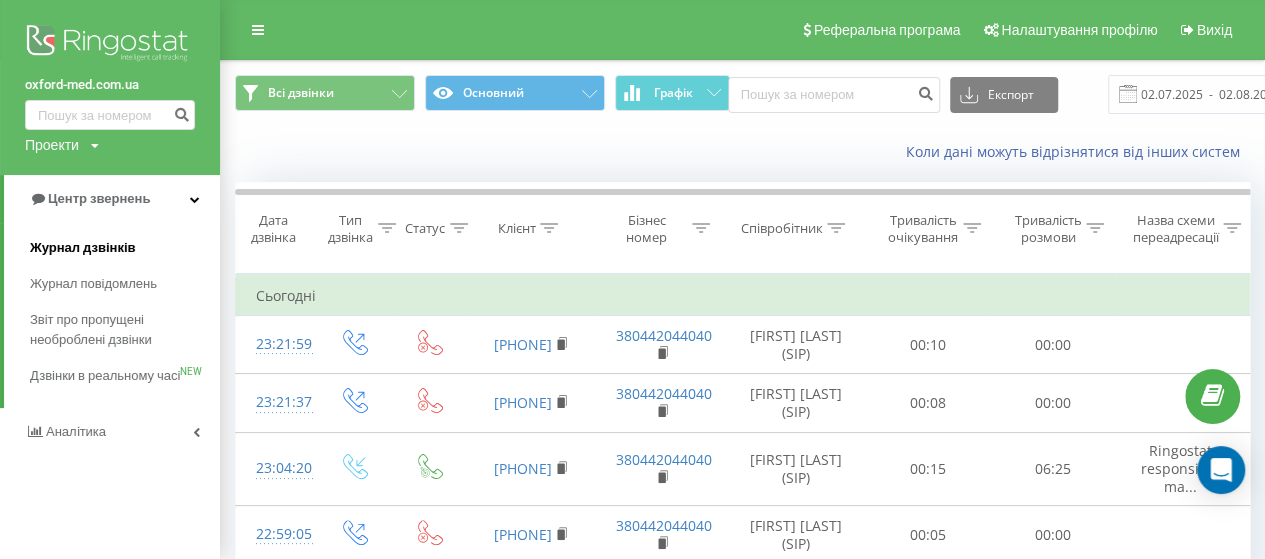 click on "Журнал дзвінків" at bounding box center [83, 248] 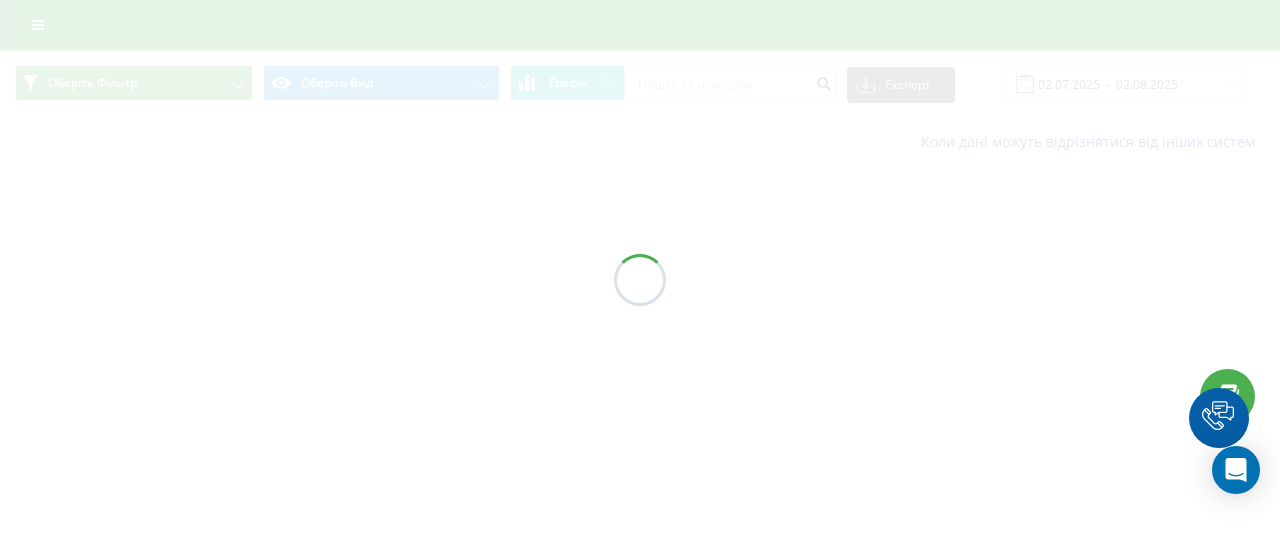 scroll, scrollTop: 0, scrollLeft: 0, axis: both 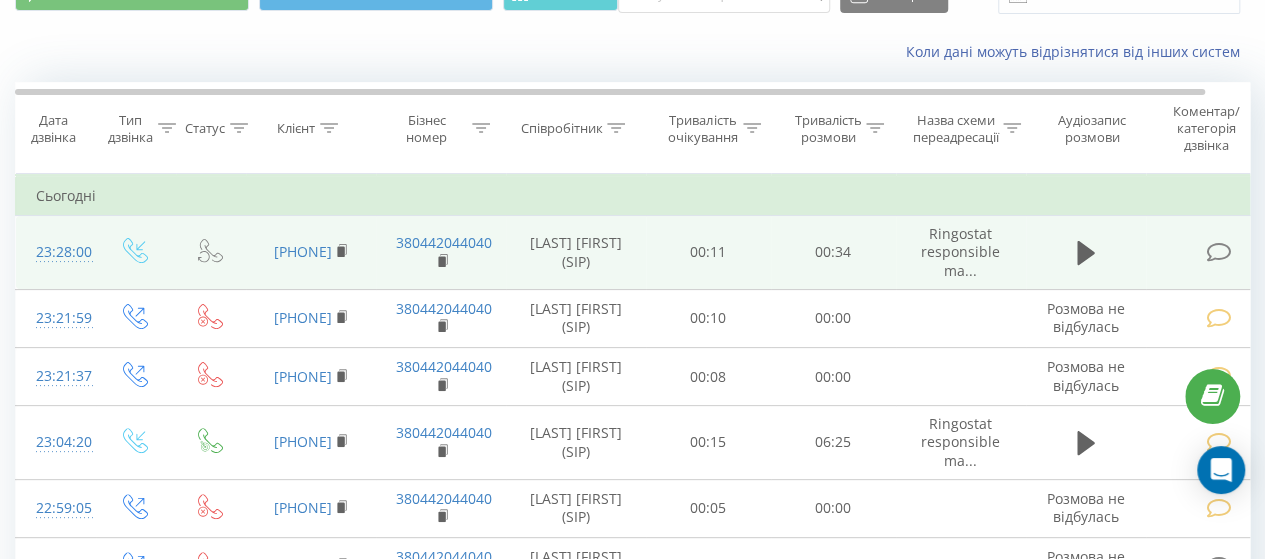 click at bounding box center (1218, 252) 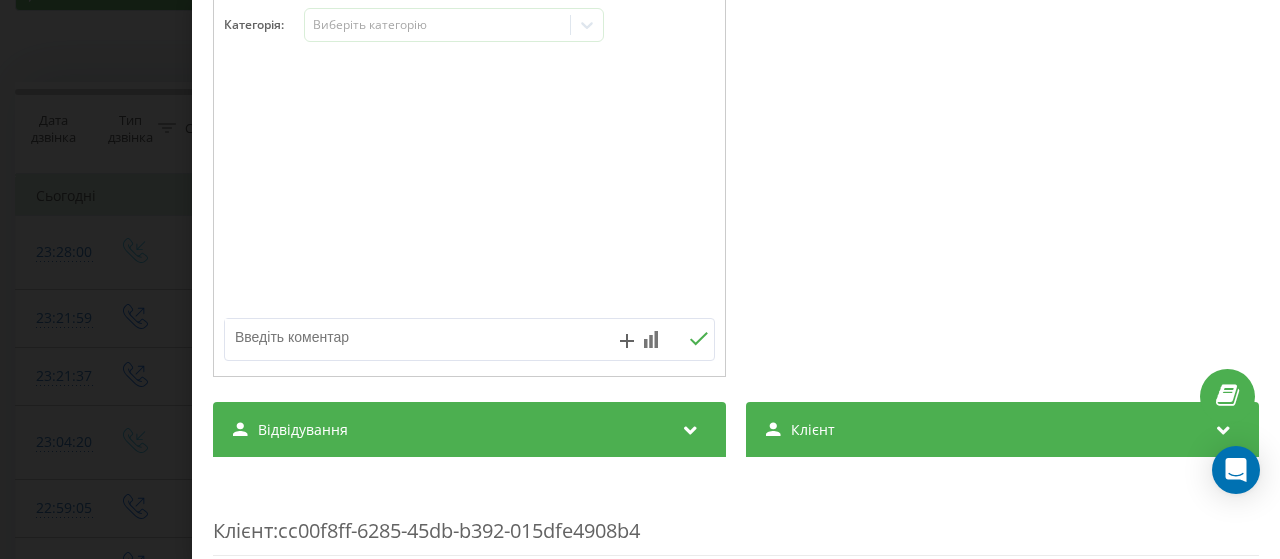 scroll, scrollTop: 0, scrollLeft: 0, axis: both 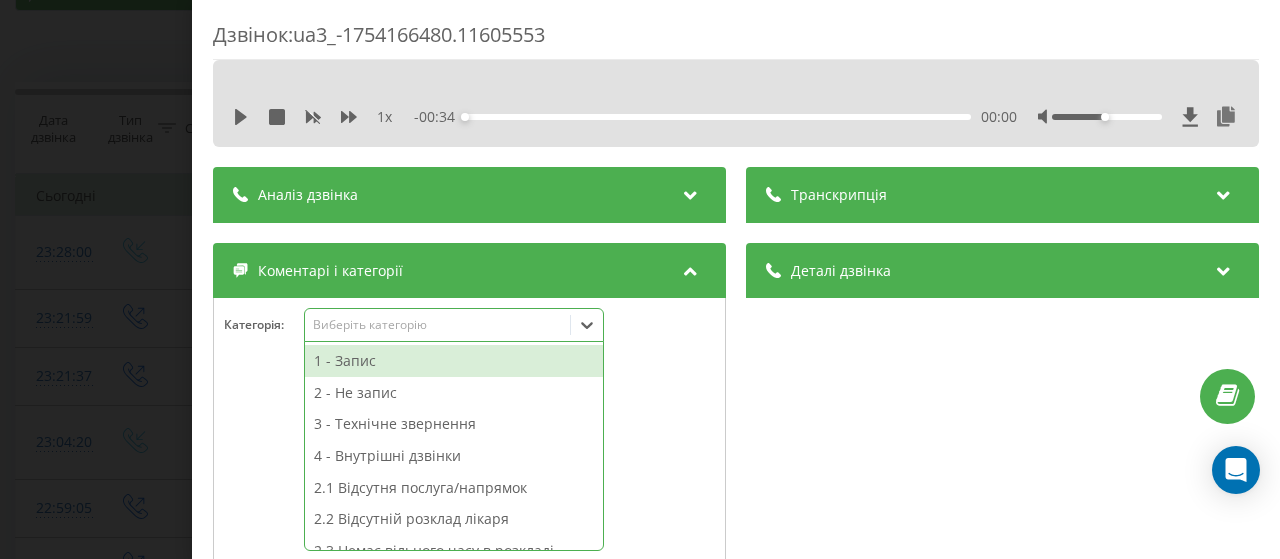 click 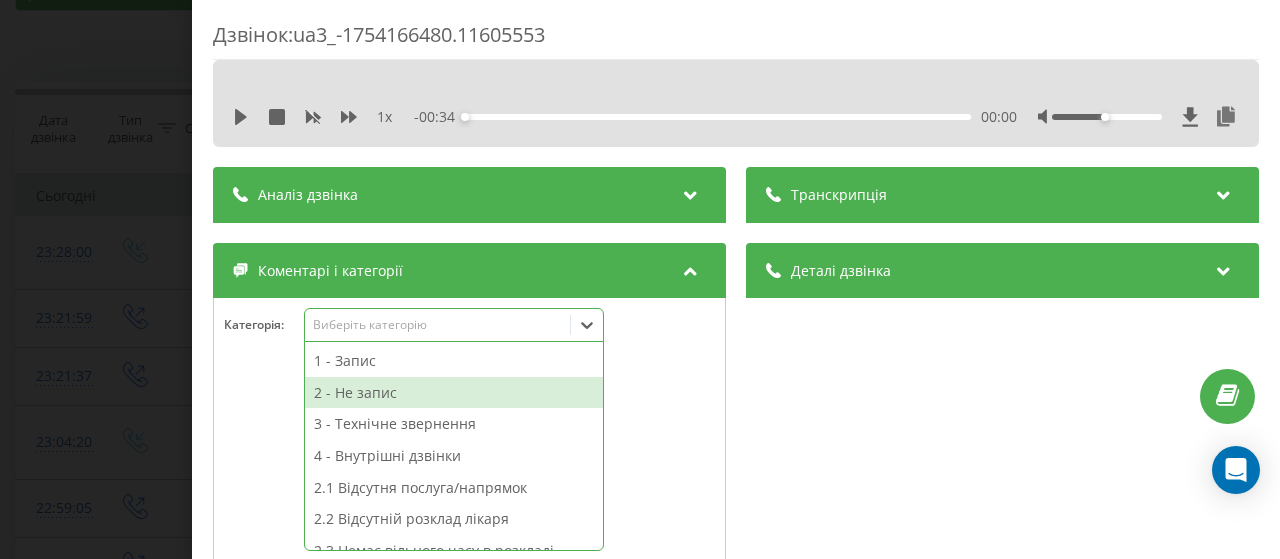 click on "2 - Не запис" at bounding box center [454, 393] 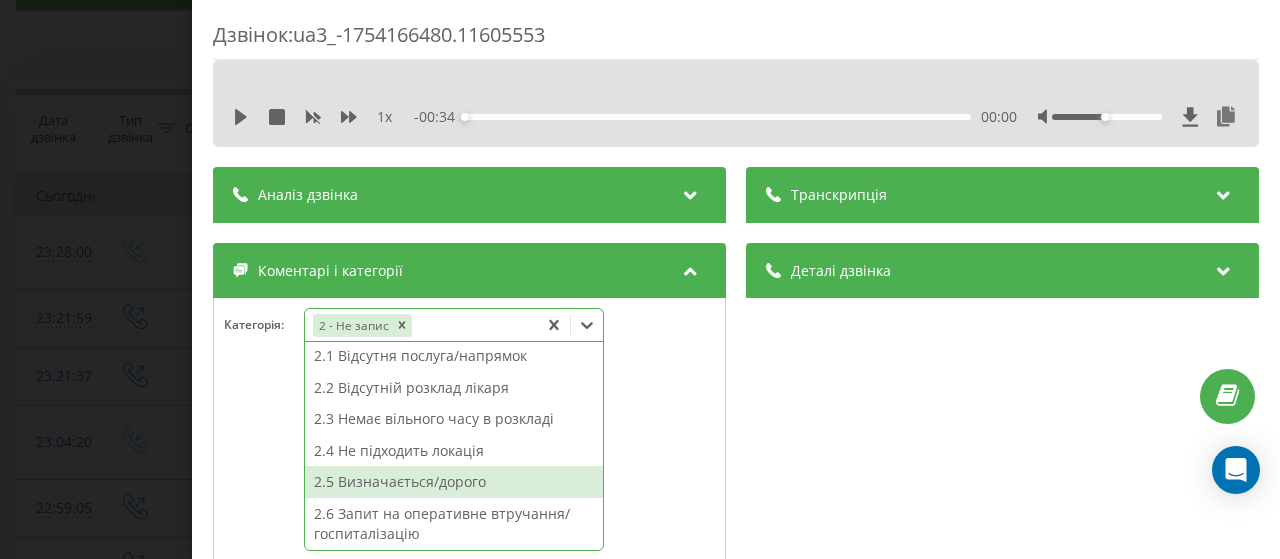 scroll, scrollTop: 200, scrollLeft: 0, axis: vertical 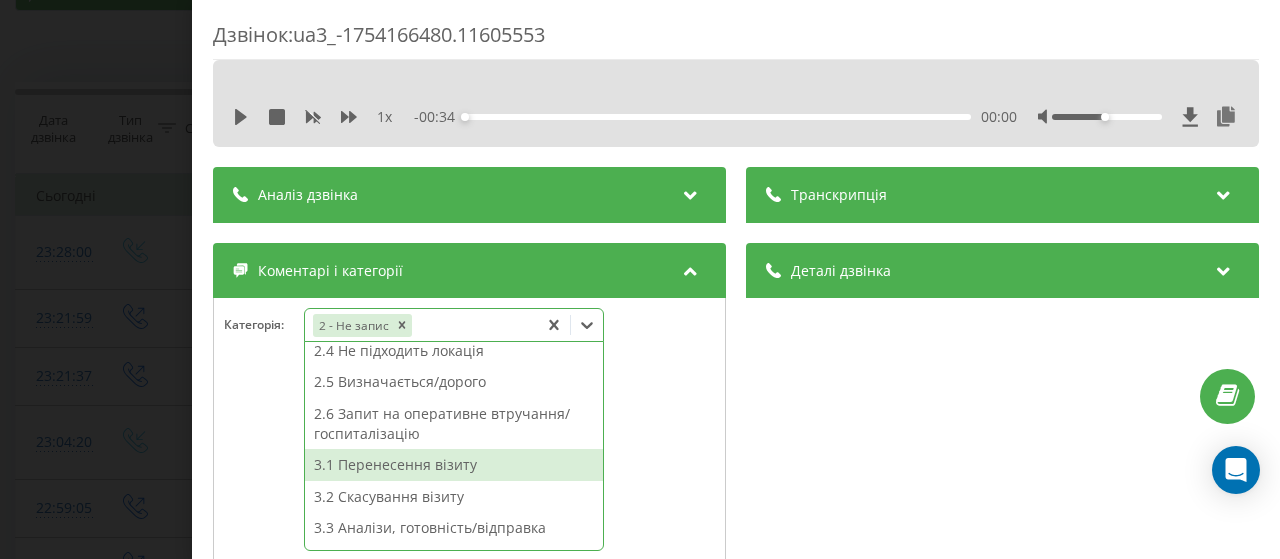 click at bounding box center (469, 488) 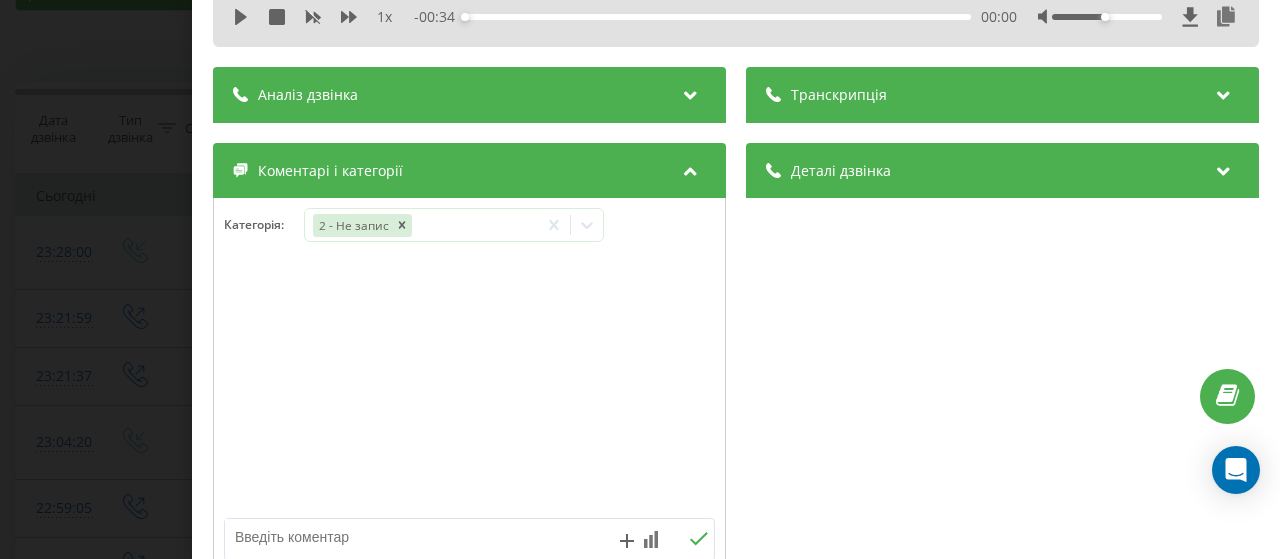 scroll, scrollTop: 300, scrollLeft: 0, axis: vertical 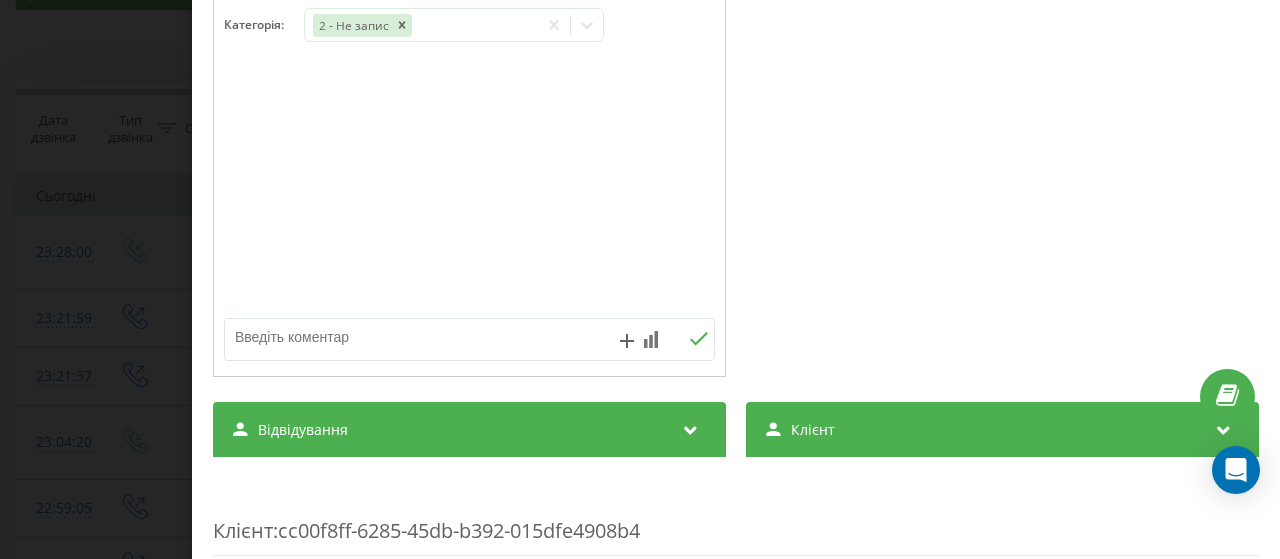 drag, startPoint x: 254, startPoint y: 340, endPoint x: 296, endPoint y: 331, distance: 42.953465 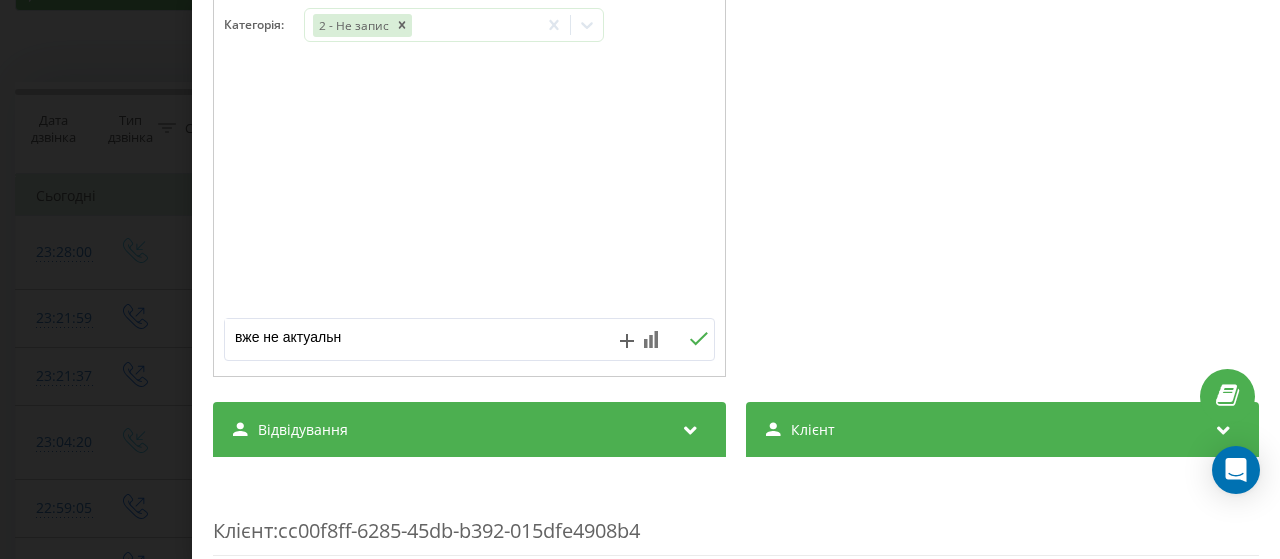 type on "вже не актуально" 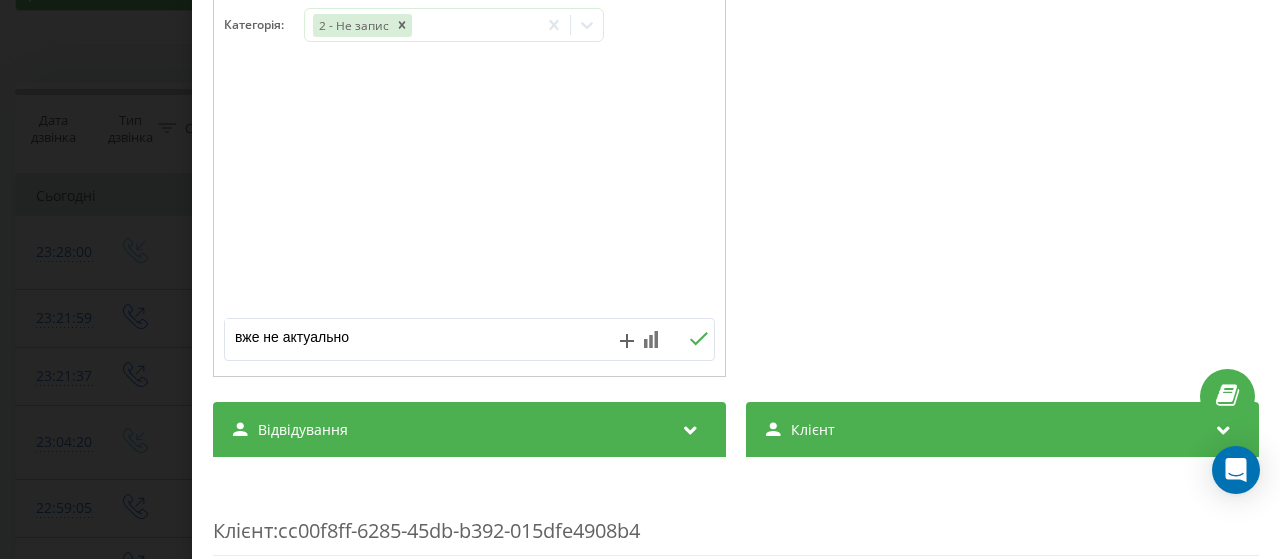 click 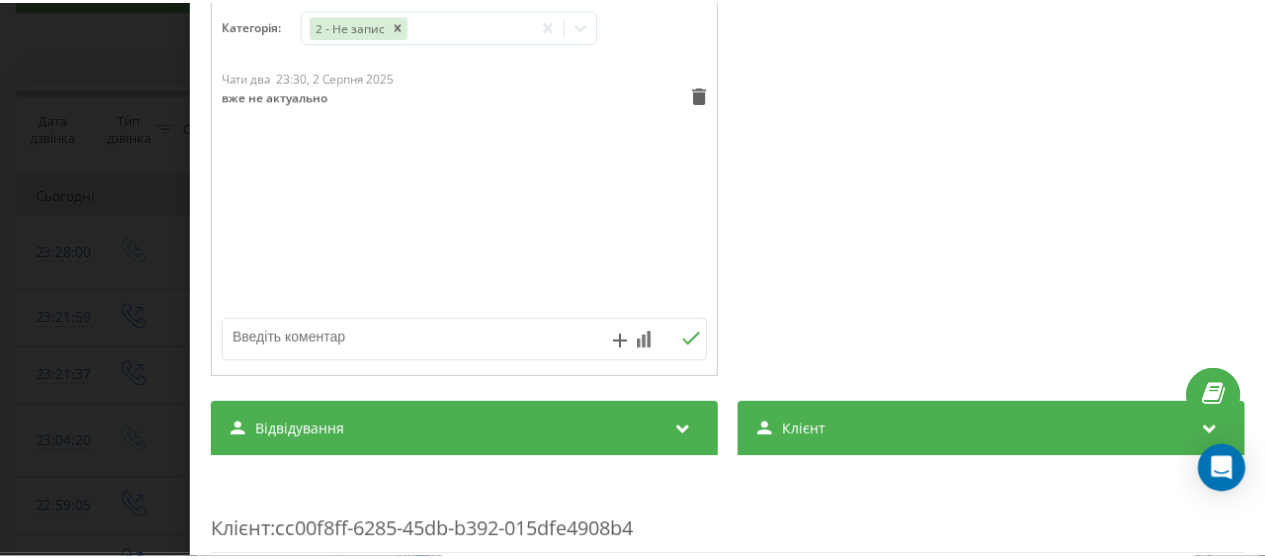scroll, scrollTop: 0, scrollLeft: 0, axis: both 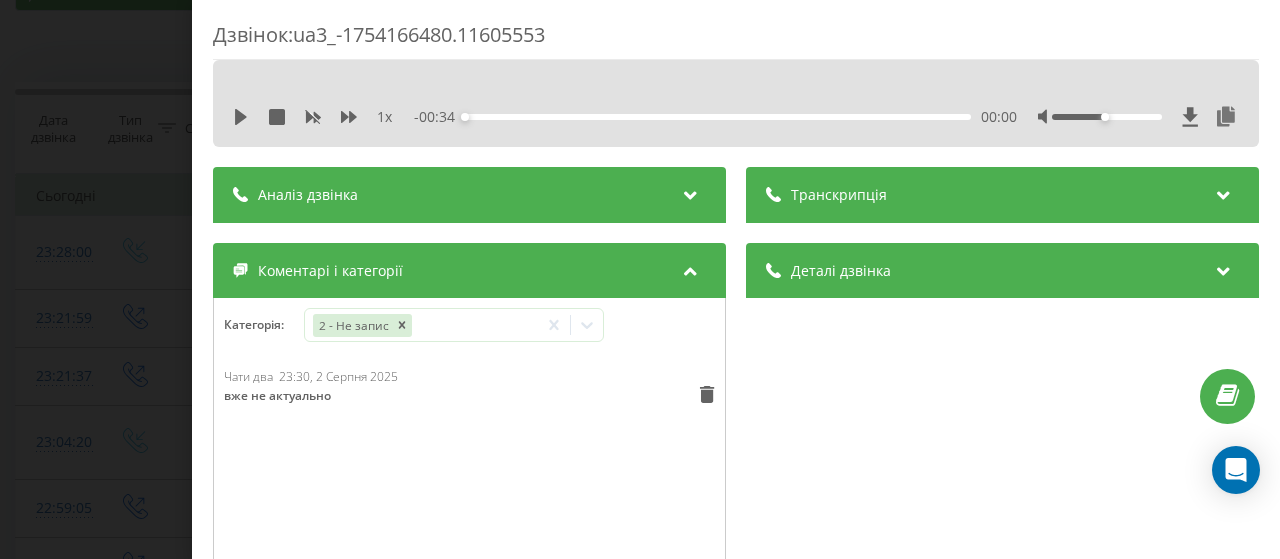 click on "Дзвінок : ua3_-1754166480.11605553 1 x - 00:34 00:00 00:00 Транскрипція Для AI-аналізу майбутніх дзвінків налаштуйте та активуйте профіль на сторінці . Якщо профіль вже є і дзвінок відповідає його умовам, оновіть сторінку через 10 хвилин - AI аналізує поточний дзвінок. Аналіз дзвінка Для AI-аналізу майбутніх дзвінків налаштуйте та активуйте профіль на сторінці . Якщо профіль вже є і дзвінок відповідає його умовам, оновіть сторінку через 10 хвилин - AI аналізує поточний дзвінок. Деталі дзвінка Загальне Дата дзвінка 2025-08-02 23:28:00 Тип дзвінка Вхідний Статус дзвінка Повторний [PHONE]" at bounding box center (640, 279) 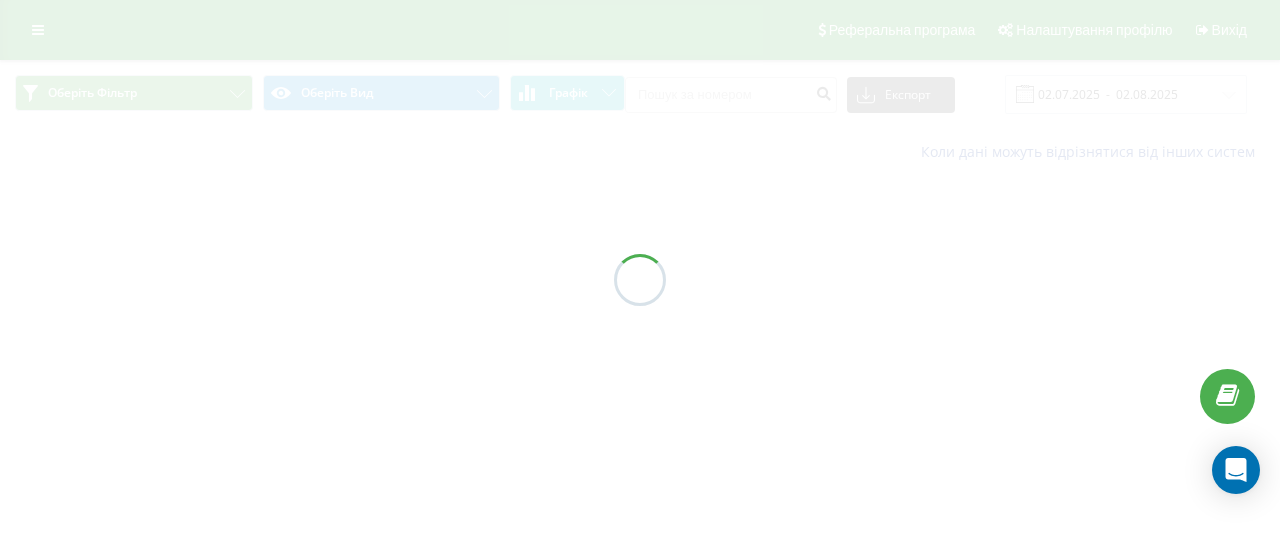 scroll, scrollTop: 0, scrollLeft: 0, axis: both 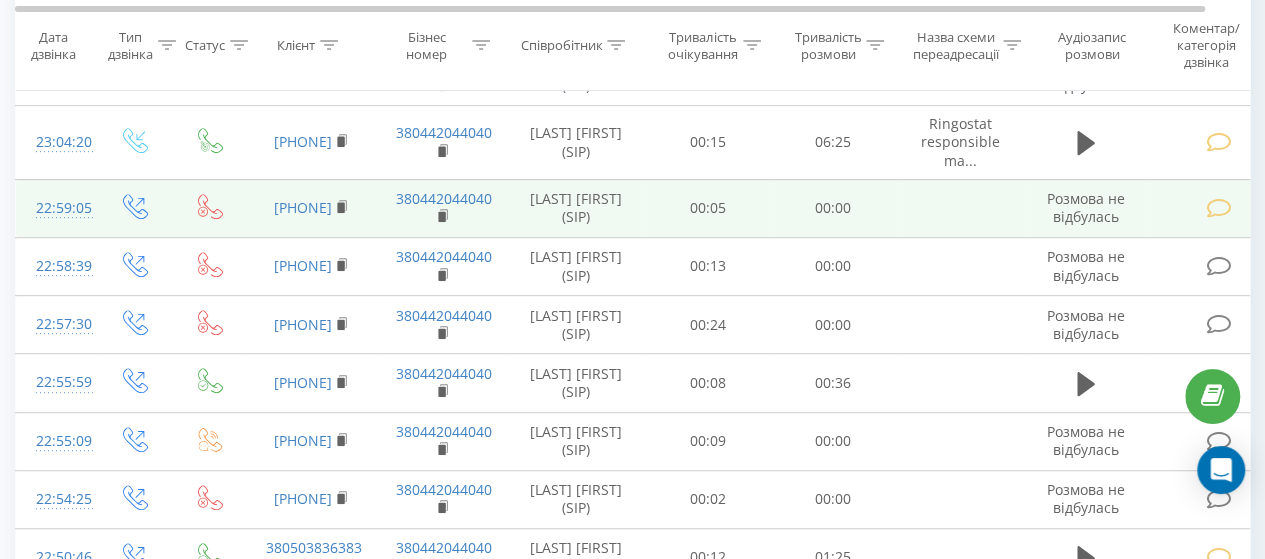 click at bounding box center (1218, 208) 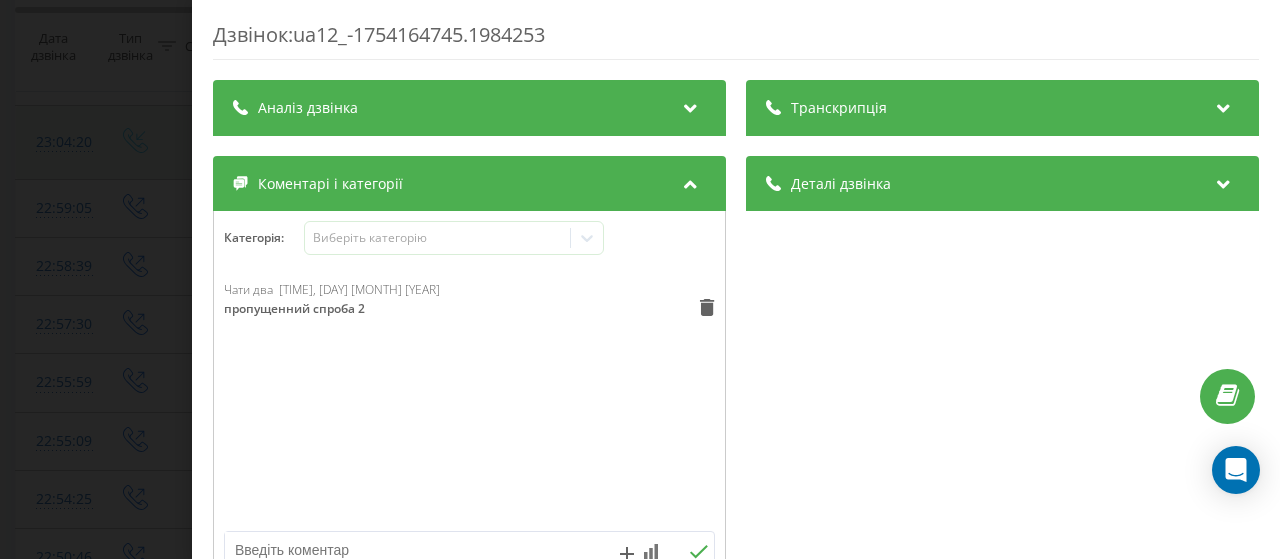 click on "Дзвінок :  ua12_-1754164745.1984253 Транскрипція Для AI-аналізу майбутніх дзвінків  налаштуйте та активуйте профіль на сторінці . Якщо профіль вже є і дзвінок відповідає його умовам, оновіть сторінку через 10 хвилин - AI аналізує поточний дзвінок. Аналіз дзвінка Для AI-аналізу майбутніх дзвінків  налаштуйте та активуйте профіль на сторінці . Якщо профіль вже є і дзвінок відповідає його умовам, оновіть сторінку через 10 хвилин - AI аналізує поточний дзвінок. Деталі дзвінка Загальне Дата дзвінка 2025-08-02 22:59:05 Тип дзвінка Вихідний Статус дзвінка Немає відповіді Хто дзвонив - n/a :" at bounding box center (640, 279) 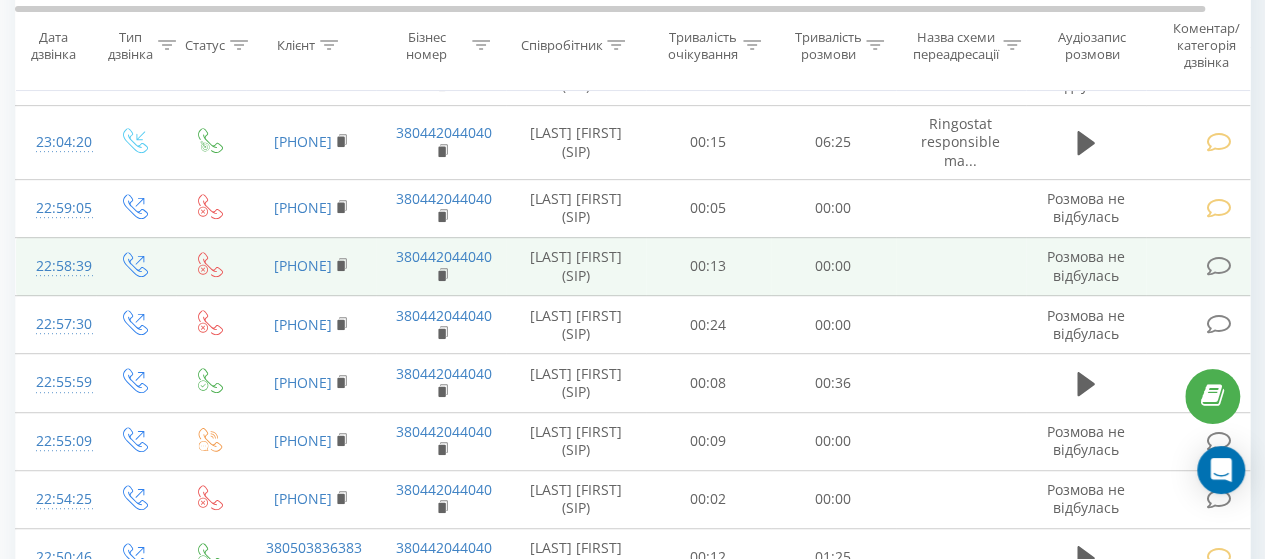 click at bounding box center (1218, 266) 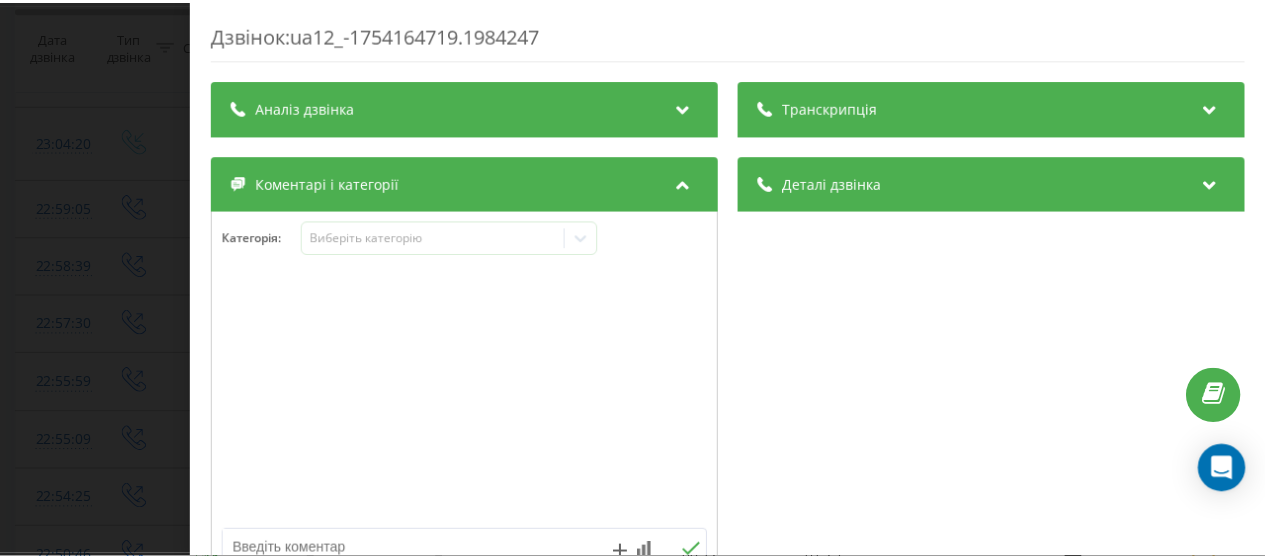 scroll, scrollTop: 200, scrollLeft: 0, axis: vertical 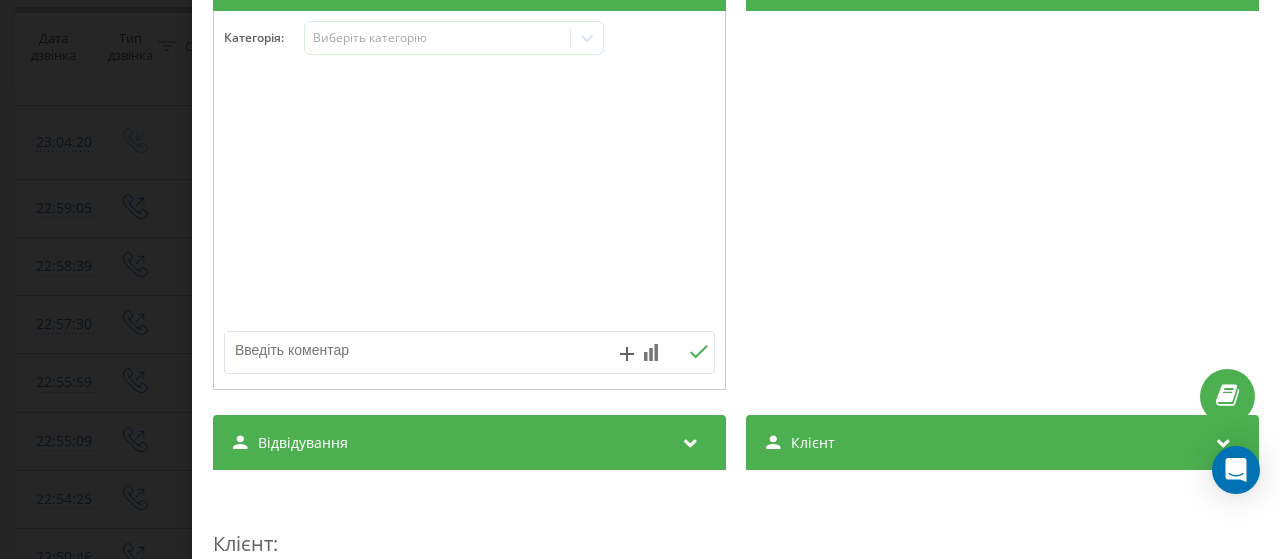 click at bounding box center [420, 350] 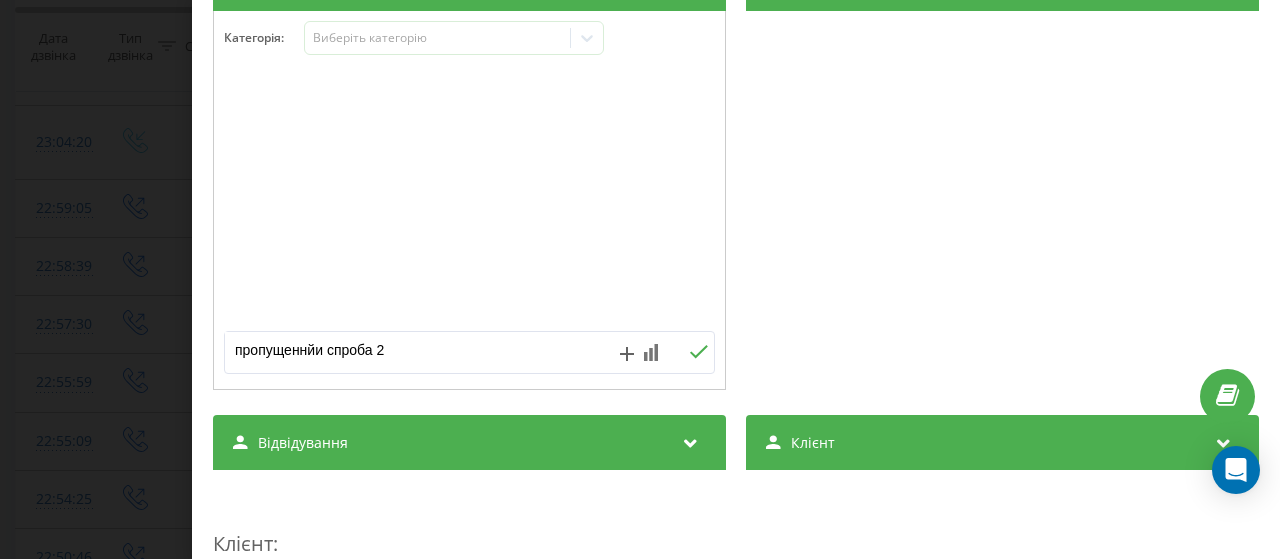 drag, startPoint x: 308, startPoint y: 347, endPoint x: 320, endPoint y: 351, distance: 12.649111 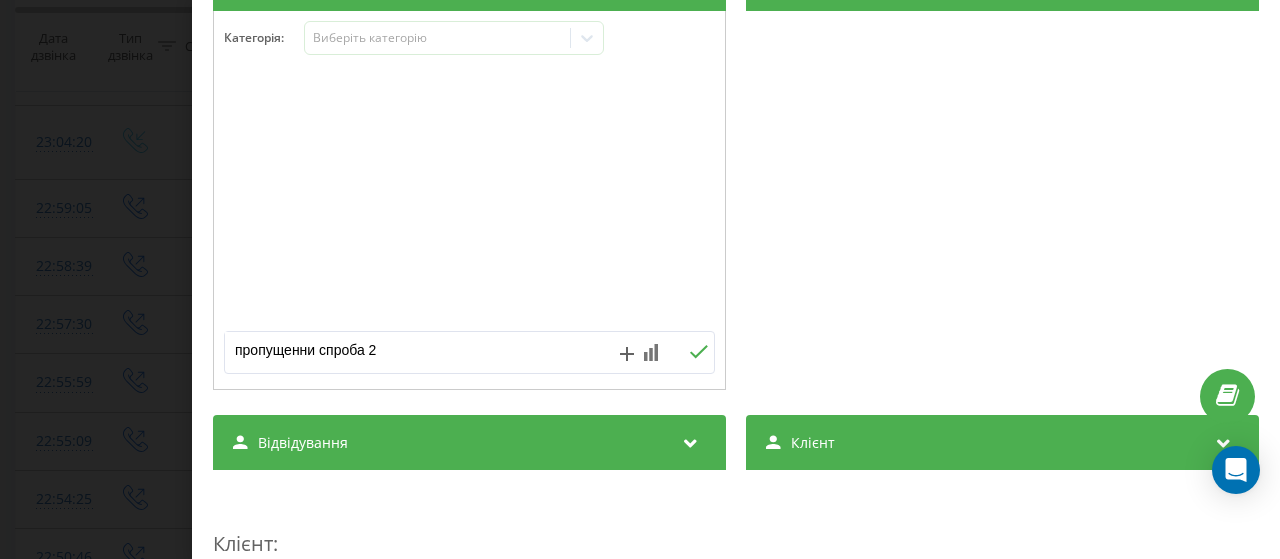 type on "пропущенний спроба 2" 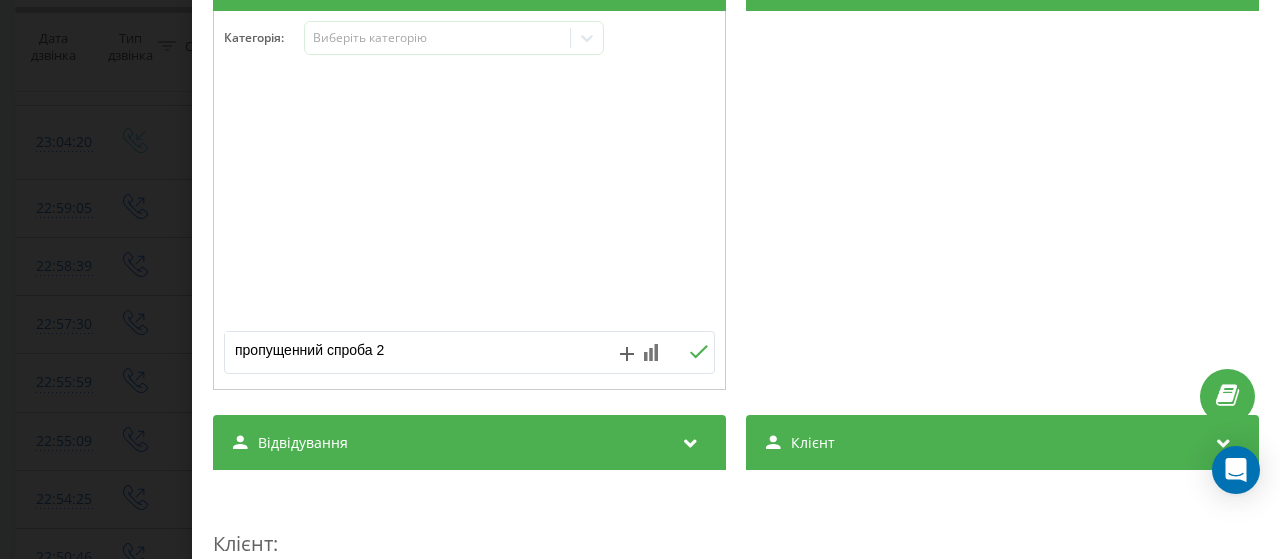 click 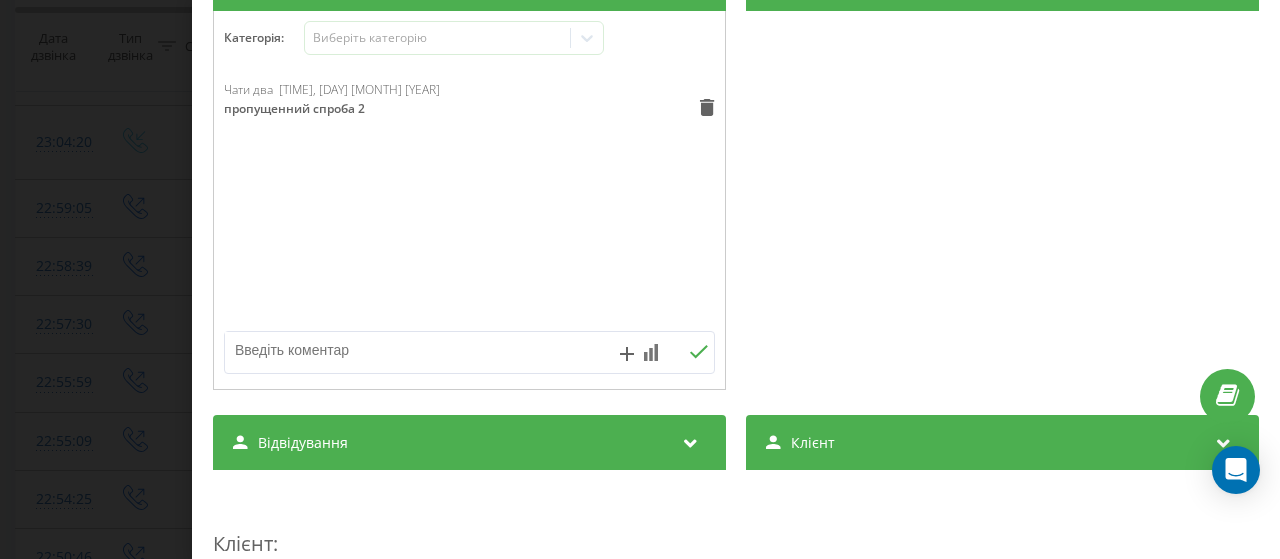 click on "Дзвінок :  ua12_-1754164719.1984247 Транскрипція Для AI-аналізу майбутніх дзвінків  налаштуйте та активуйте профіль на сторінці . Якщо профіль вже є і дзвінок відповідає його умовам, оновіть сторінку через 10 хвилин - AI аналізує поточний дзвінок. Аналіз дзвінка Для AI-аналізу майбутніх дзвінків  налаштуйте та активуйте профіль на сторінці . Якщо профіль вже є і дзвінок відповідає його умовам, оновіть сторінку через 10 хвилин - AI аналізує поточний дзвінок. Деталі дзвінка Загальне Дата дзвінка 2025-08-02 22:58:39 Тип дзвінка Вихідний Статус дзвінка Немає відповіді Хто дзвонив - n/a :" at bounding box center (640, 279) 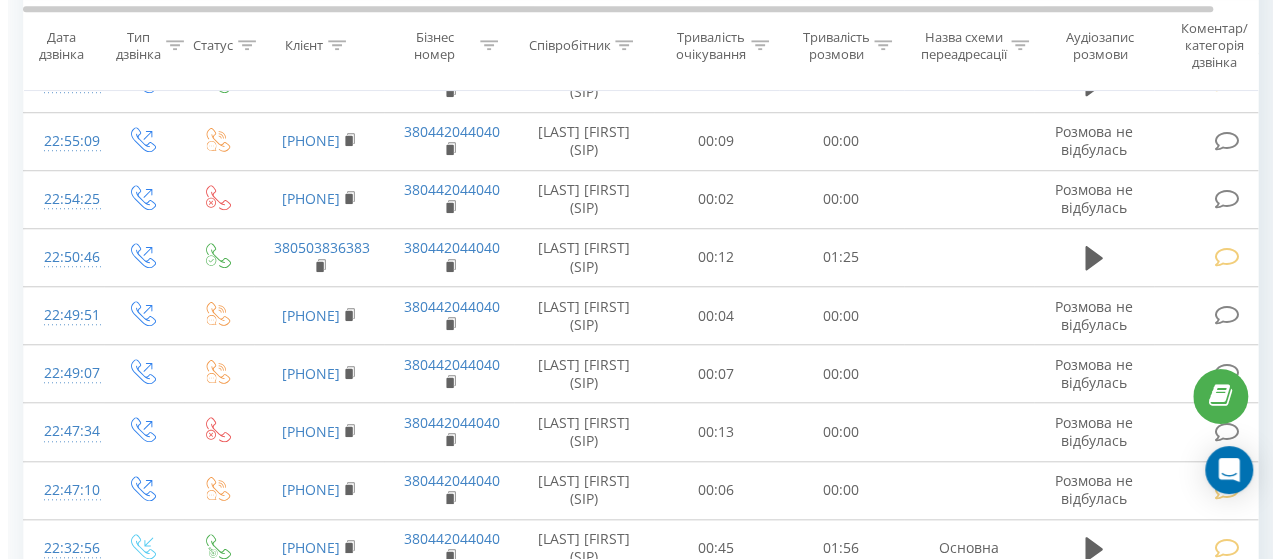 scroll, scrollTop: 800, scrollLeft: 0, axis: vertical 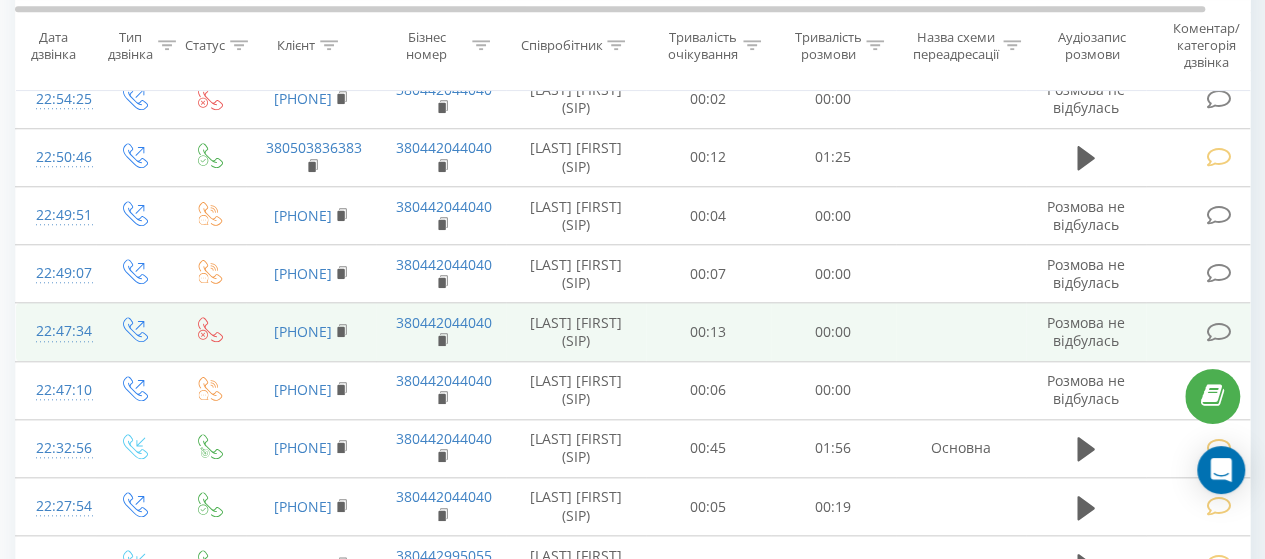 click at bounding box center (1218, 332) 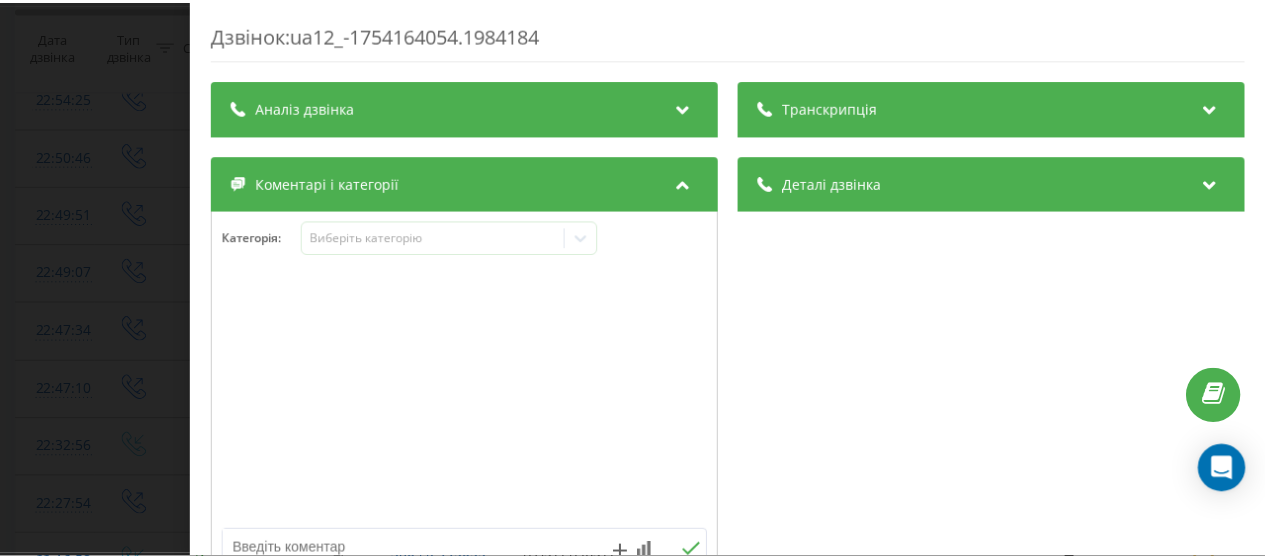 scroll, scrollTop: 200, scrollLeft: 0, axis: vertical 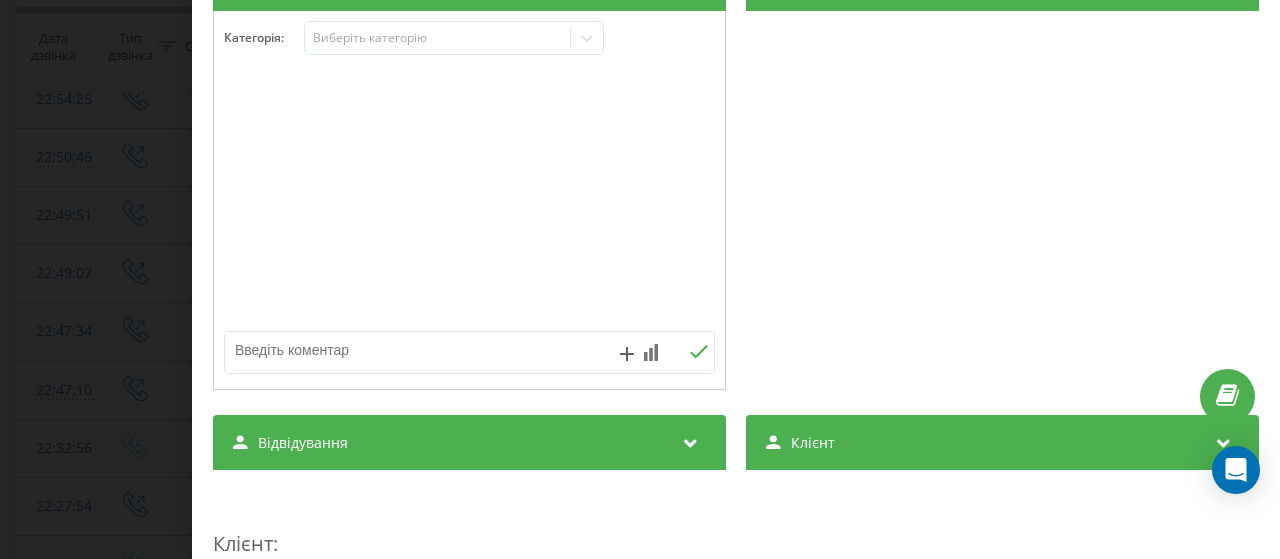 click at bounding box center [420, 350] 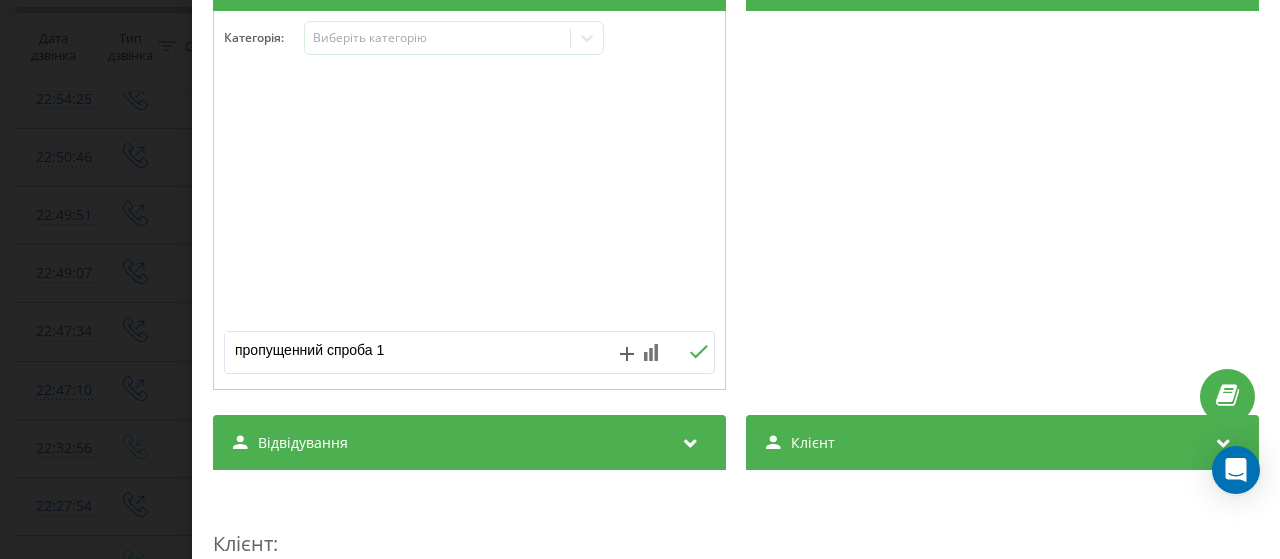 drag, startPoint x: 421, startPoint y: 352, endPoint x: 215, endPoint y: 350, distance: 206.0097 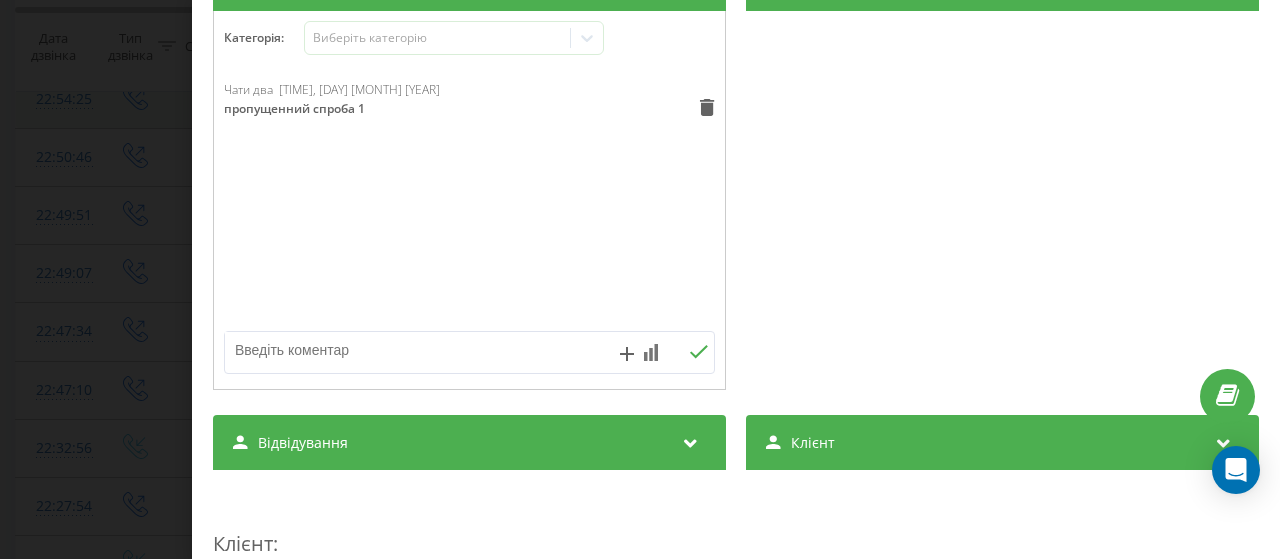 drag, startPoint x: 174, startPoint y: 114, endPoint x: 194, endPoint y: 115, distance: 20.024984 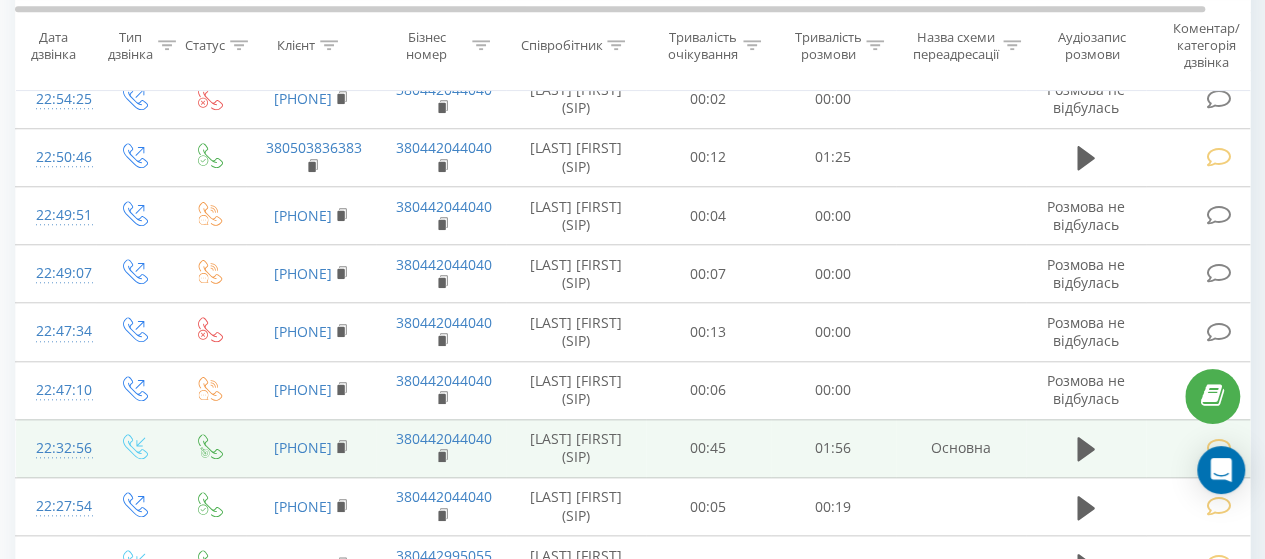 scroll, scrollTop: 900, scrollLeft: 0, axis: vertical 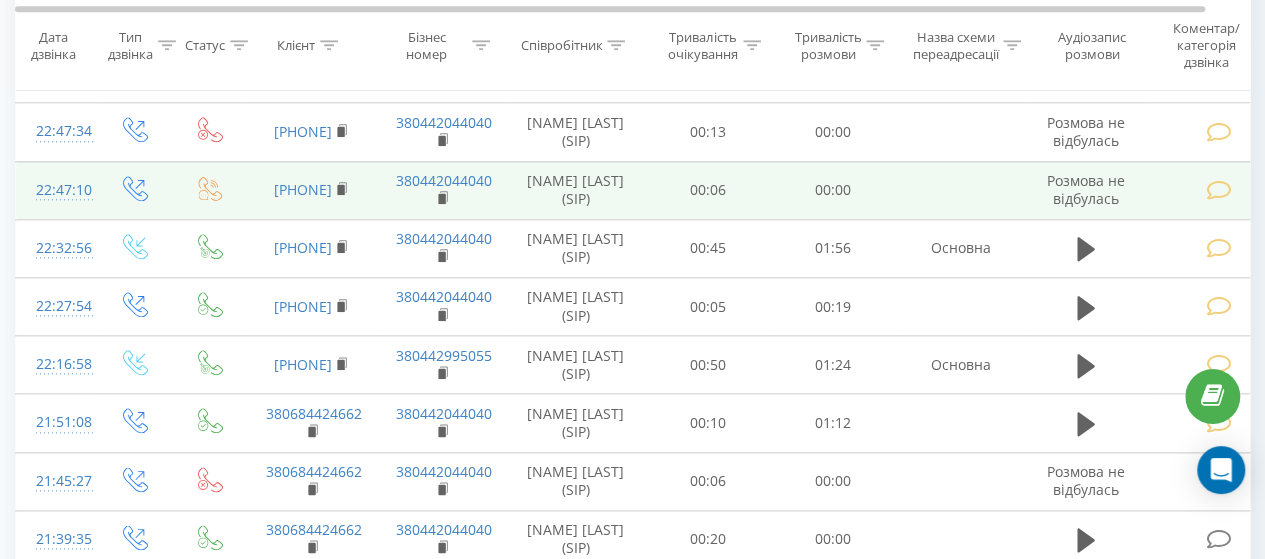 click at bounding box center [1218, 190] 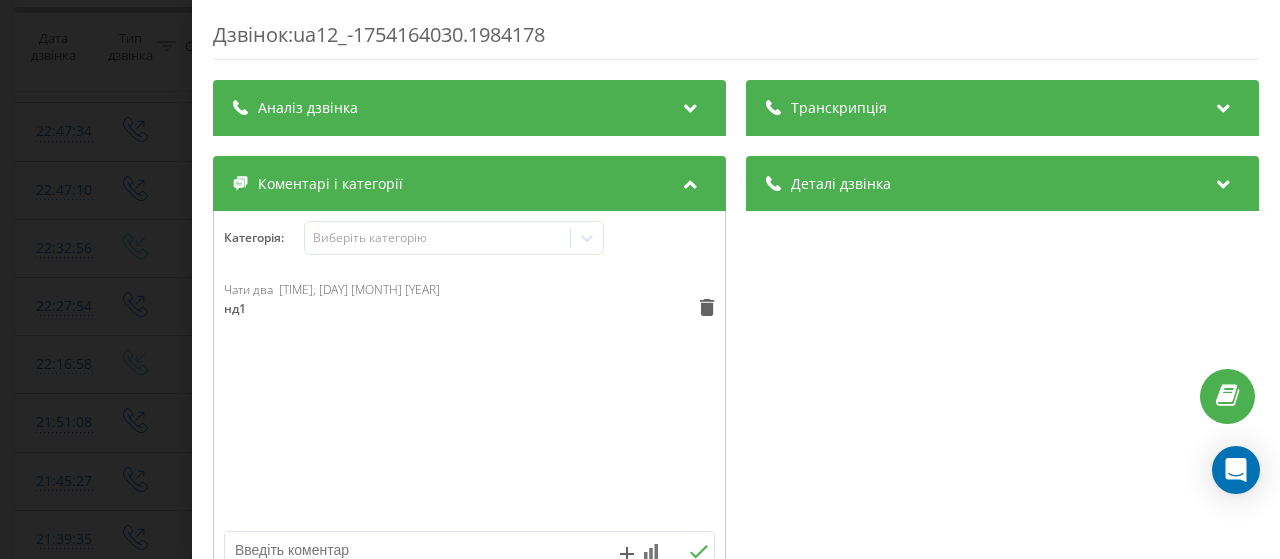 scroll, scrollTop: 100, scrollLeft: 0, axis: vertical 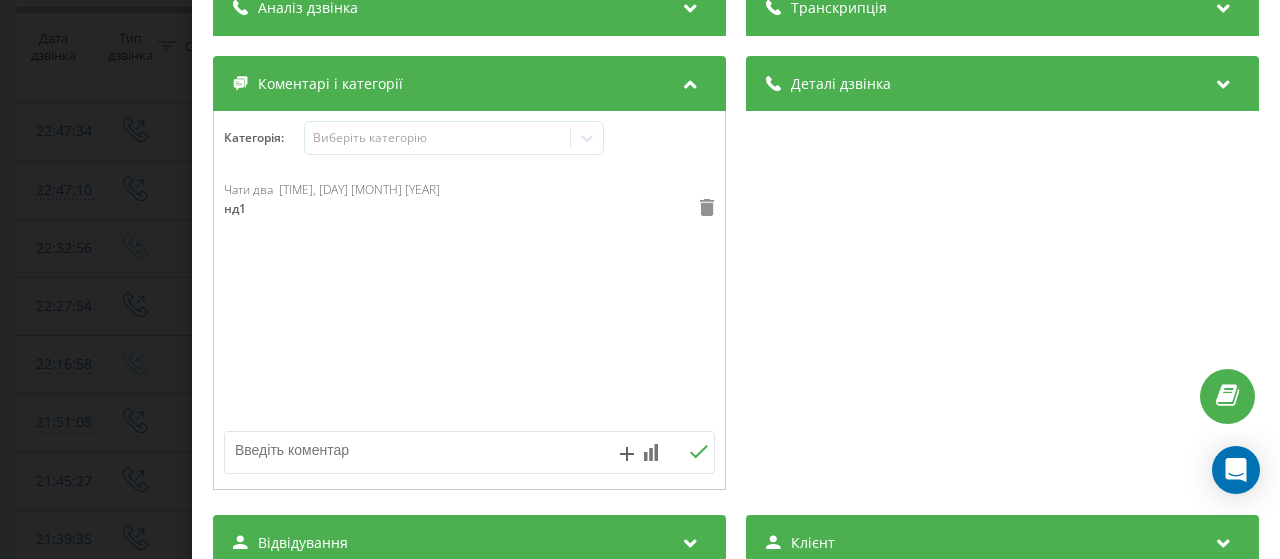 click 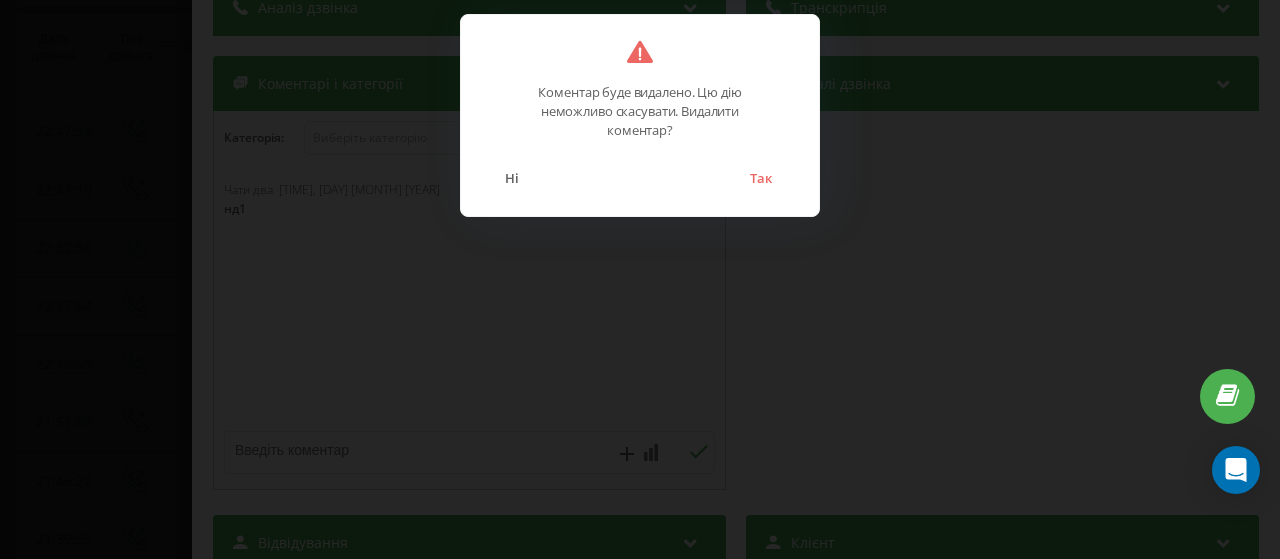 drag, startPoint x: 764, startPoint y: 181, endPoint x: 756, endPoint y: 188, distance: 10.630146 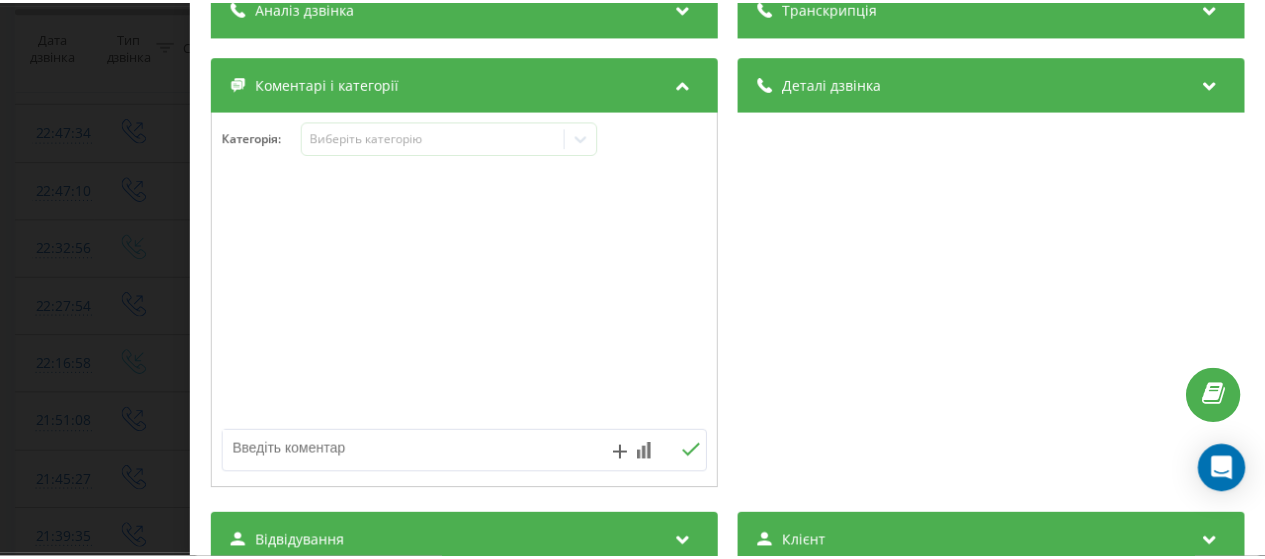 scroll, scrollTop: 200, scrollLeft: 0, axis: vertical 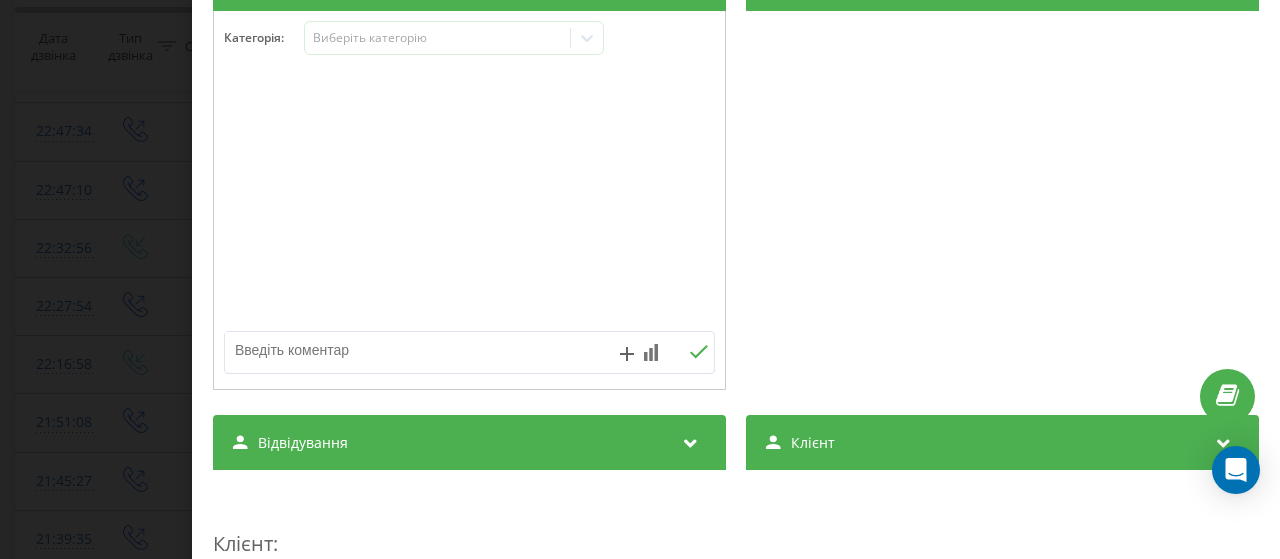 paste on "пропущенний спроба 1" 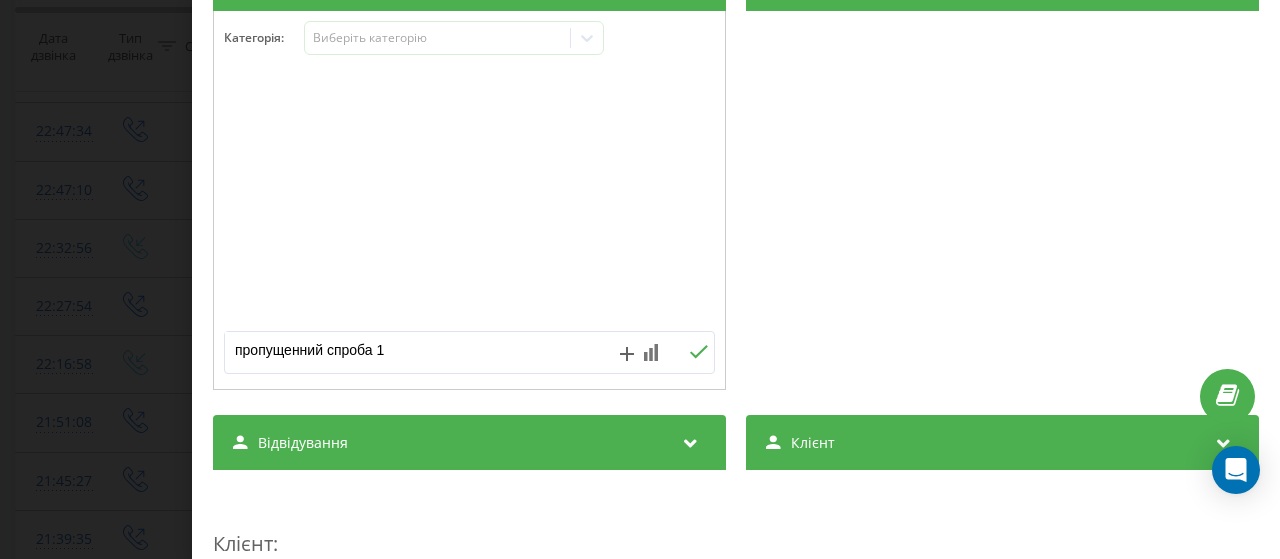 type on "пропущенний спроба 1" 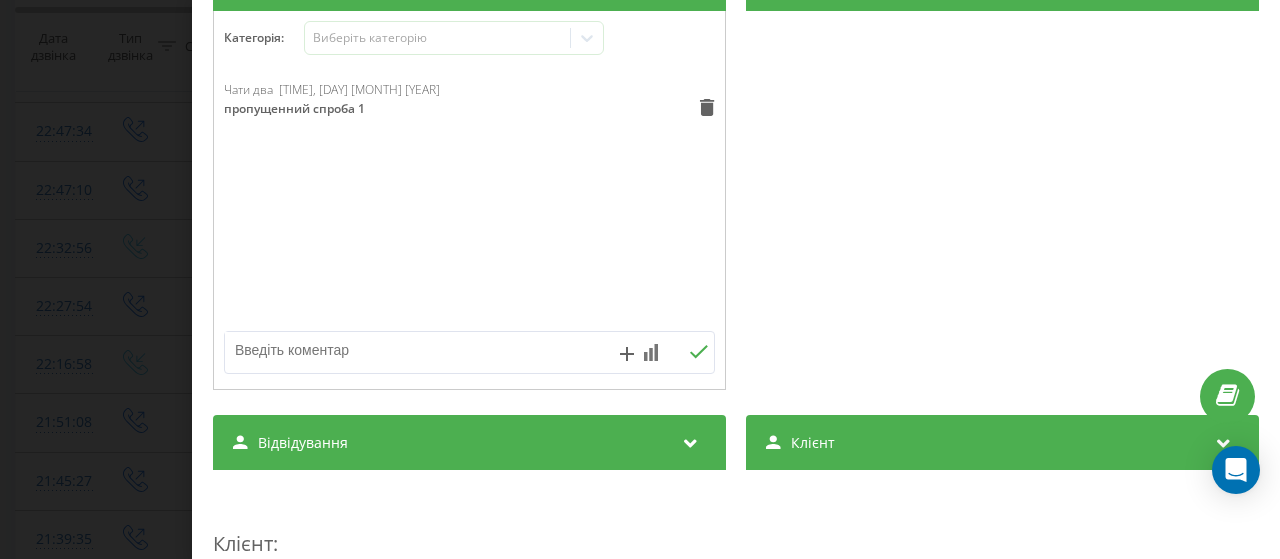 click on "Дзвінок :  ua12_-1754164030.1984178 Транскрипція Для AI-аналізу майбутніх дзвінків  налаштуйте та активуйте профіль на сторінці . Якщо профіль вже є і дзвінок відповідає його умовам, оновіть сторінку через 10 хвилин - AI аналізує поточний дзвінок. Аналіз дзвінка Для AI-аналізу майбутніх дзвінків  налаштуйте та активуйте профіль на сторінці . Якщо профіль вже є і дзвінок відповідає його умовам, оновіть сторінку через 10 хвилин - AI аналізує поточний дзвінок. Деталі дзвінка Загальне Дата дзвінка 2025-08-02 22:47:10 Тип дзвінка Вихідний Статус дзвінка Зайнято Хто дзвонив 380442044040 - n/a :" at bounding box center [640, 279] 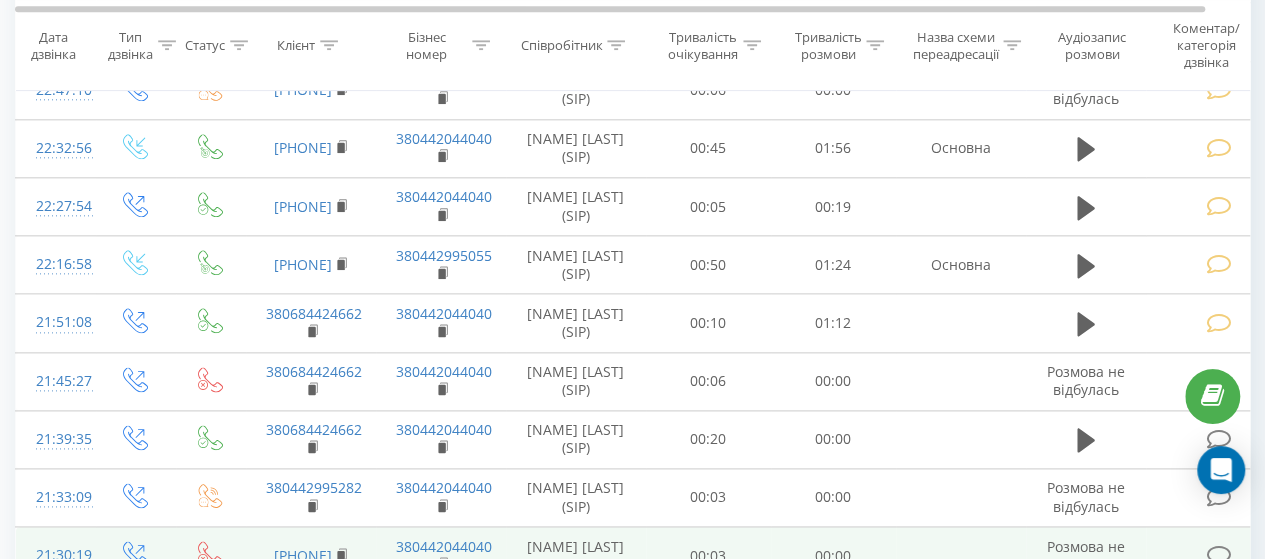 scroll, scrollTop: 1300, scrollLeft: 0, axis: vertical 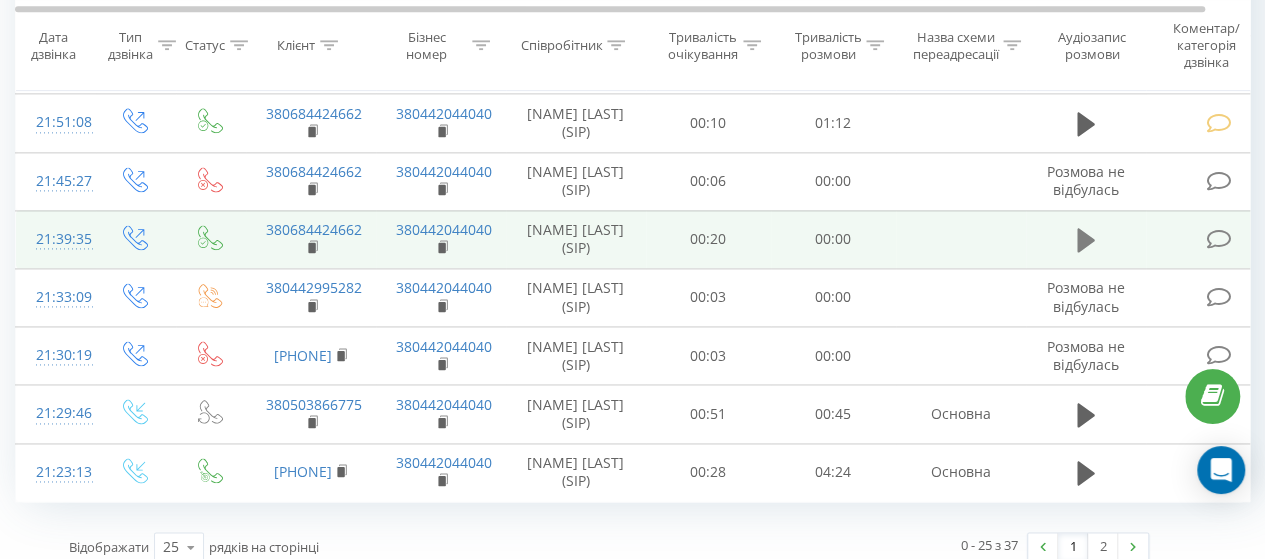 click 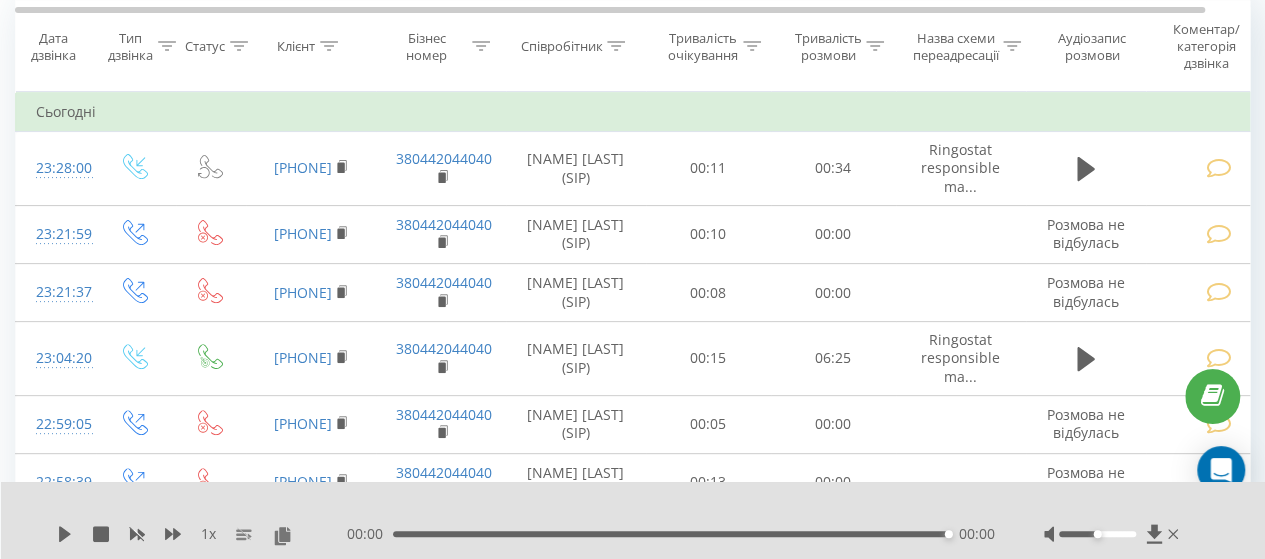 scroll, scrollTop: 0, scrollLeft: 0, axis: both 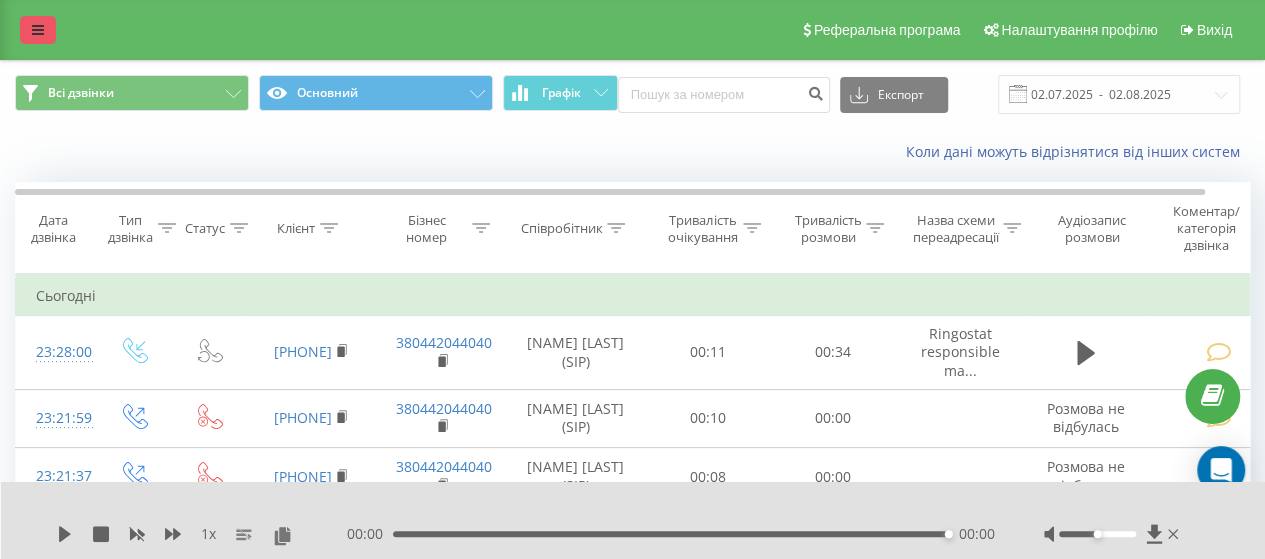 click at bounding box center [38, 30] 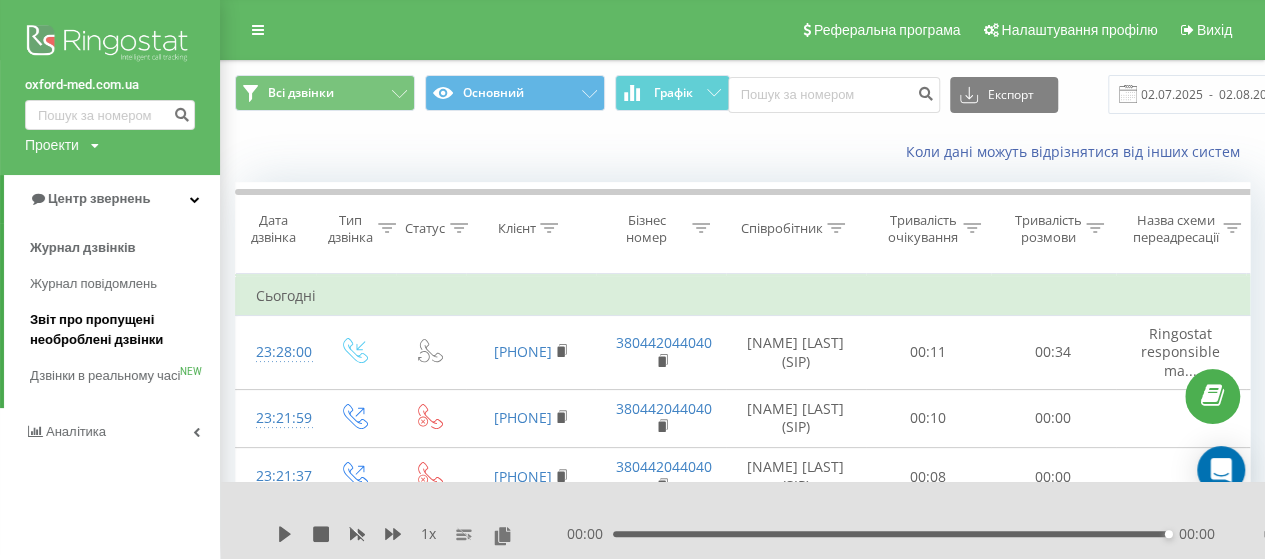 click on "Звіт про пропущені необроблені дзвінки" at bounding box center (120, 330) 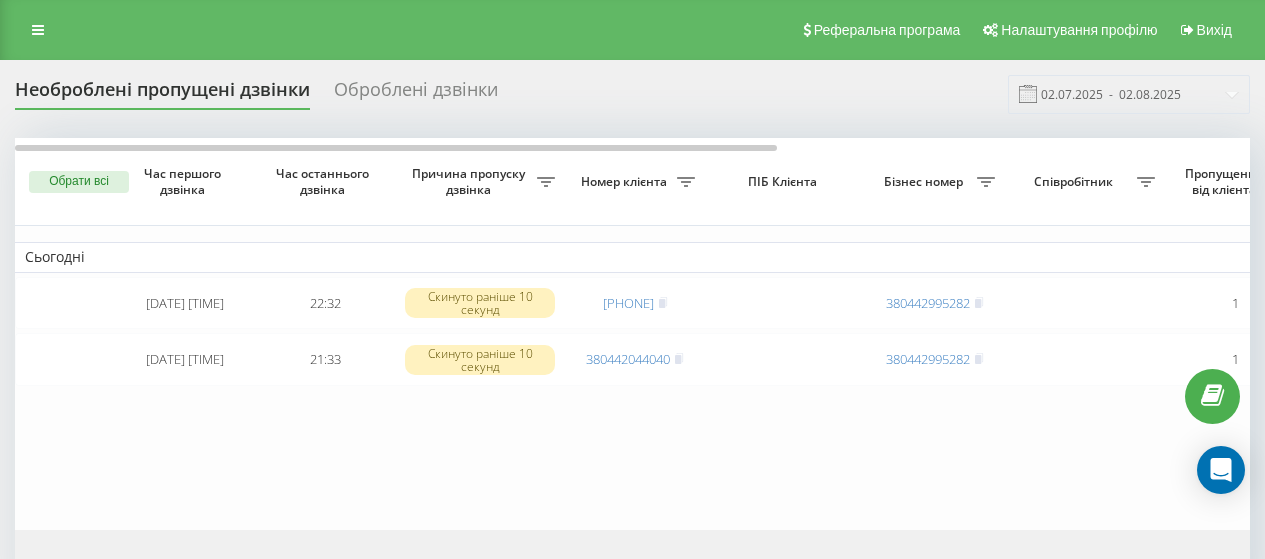 scroll, scrollTop: 0, scrollLeft: 0, axis: both 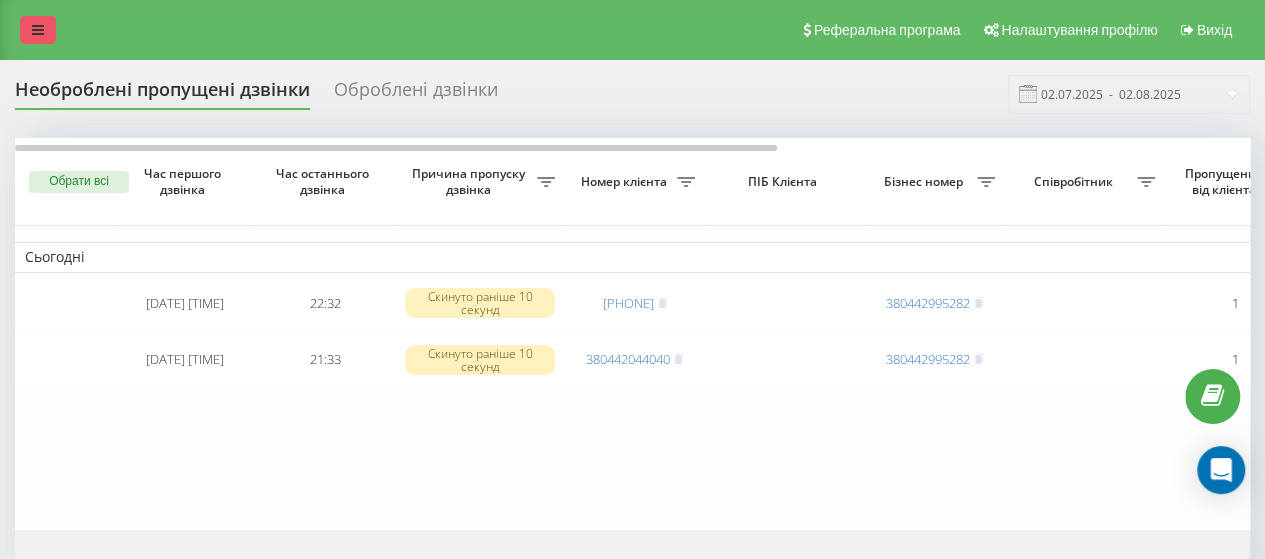 click at bounding box center [38, 30] 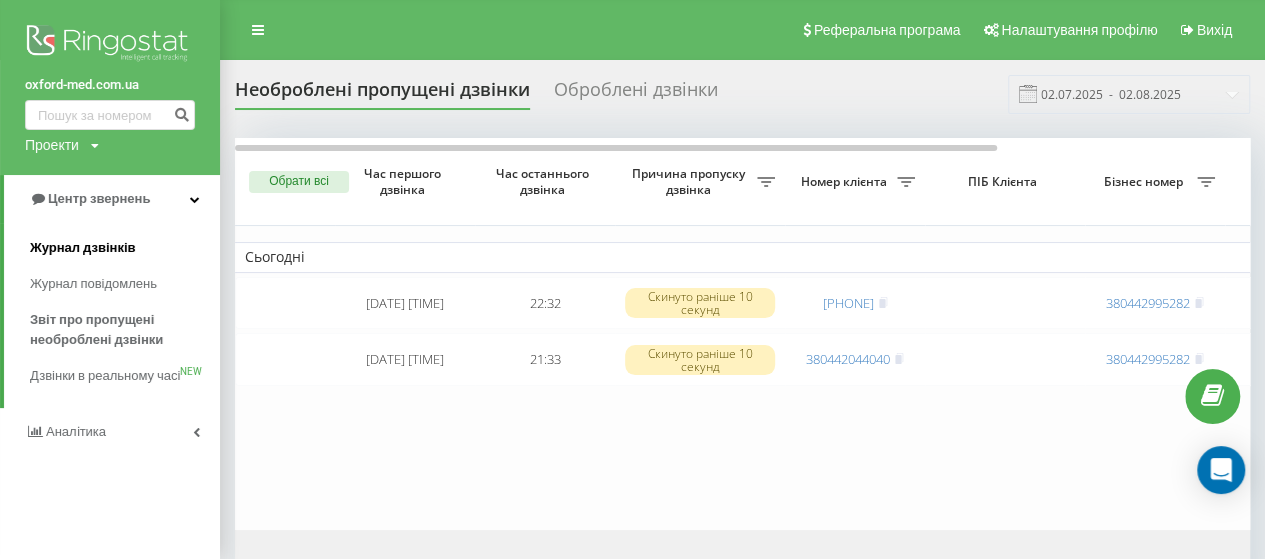 click on "Журнал дзвінків" at bounding box center [83, 248] 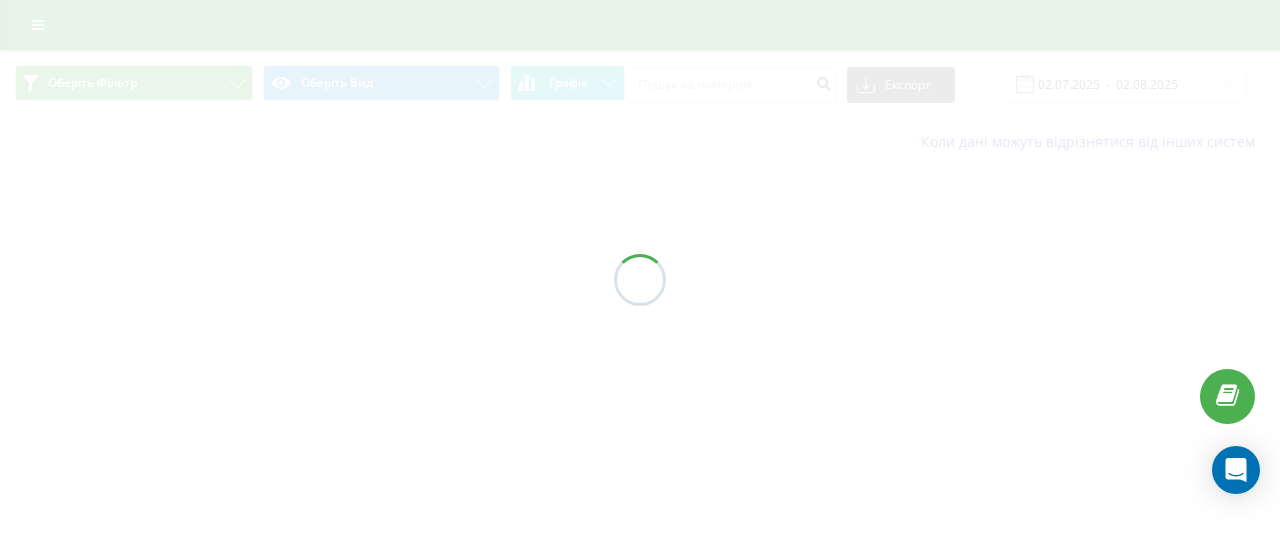 scroll, scrollTop: 0, scrollLeft: 0, axis: both 